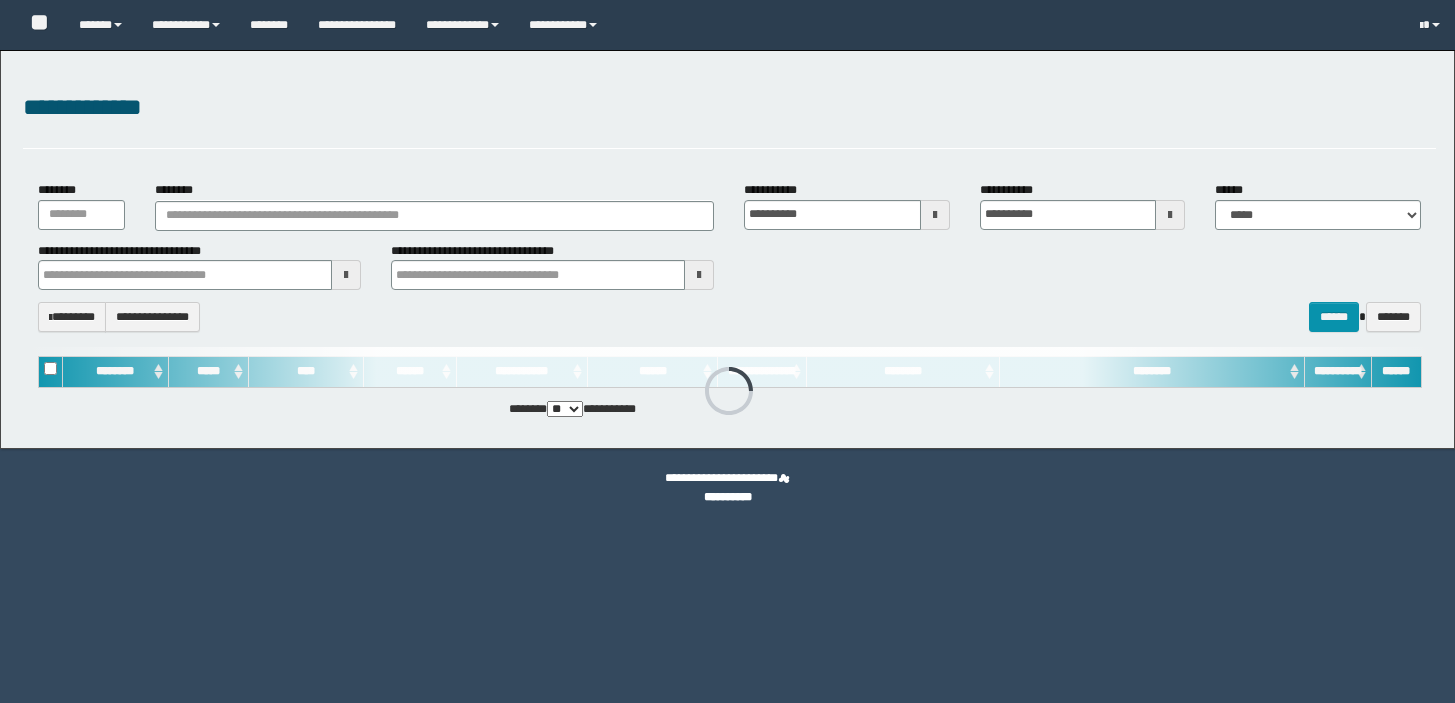 scroll, scrollTop: 0, scrollLeft: 0, axis: both 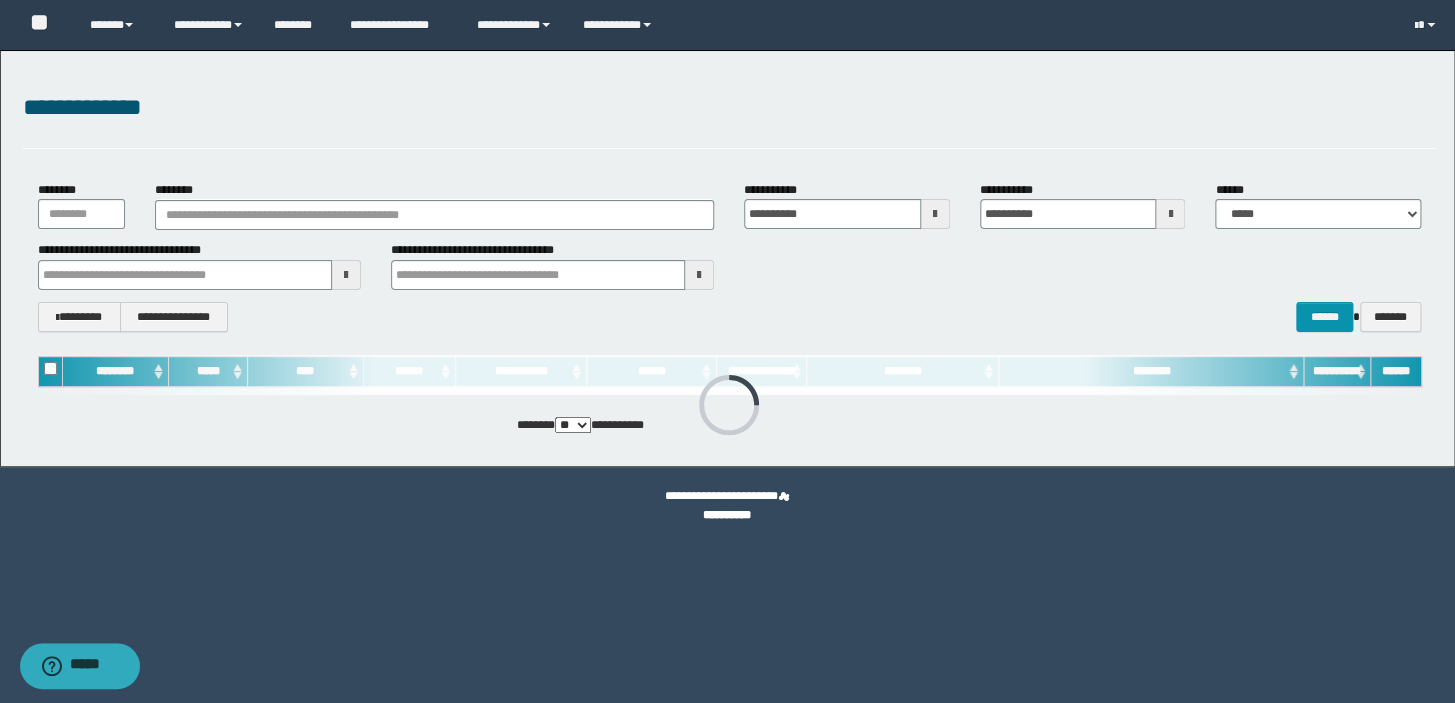 click on "********" at bounding box center [434, 205] 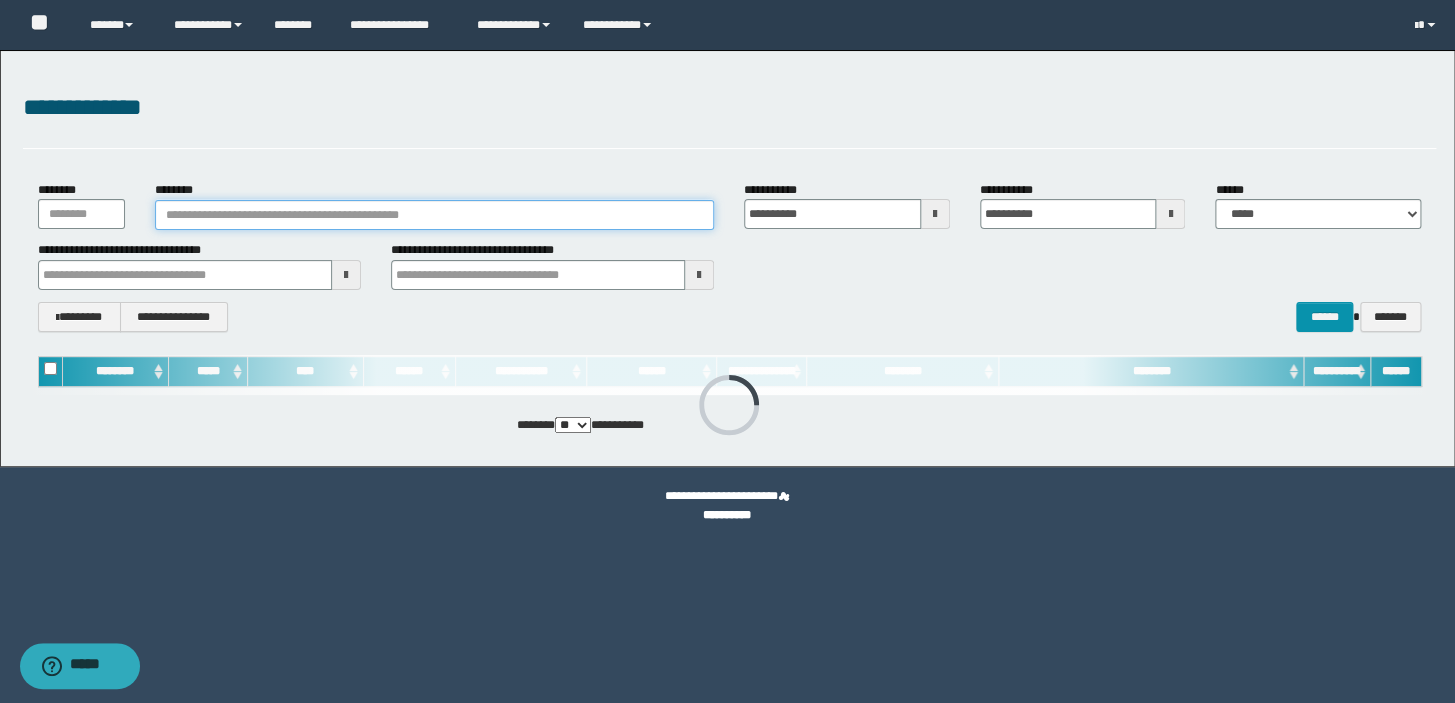 click on "********" at bounding box center [434, 215] 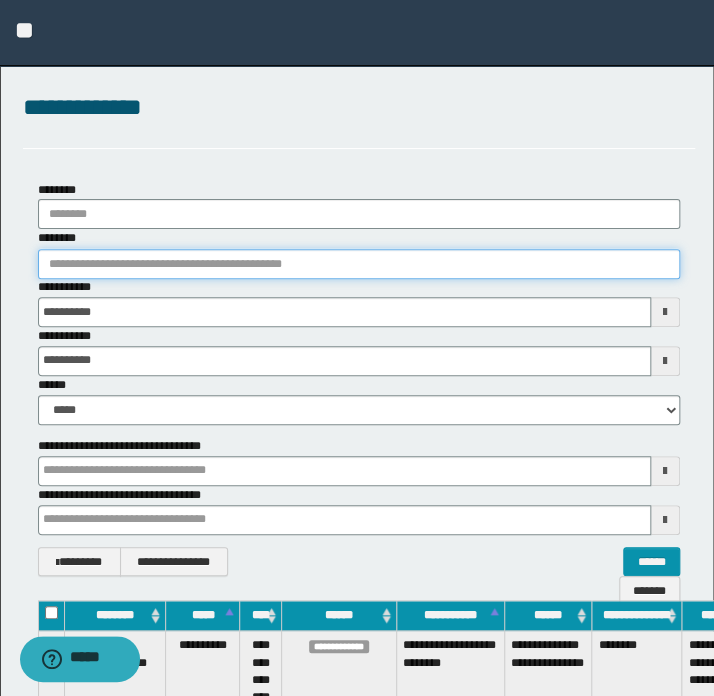 click on "********" at bounding box center [359, 264] 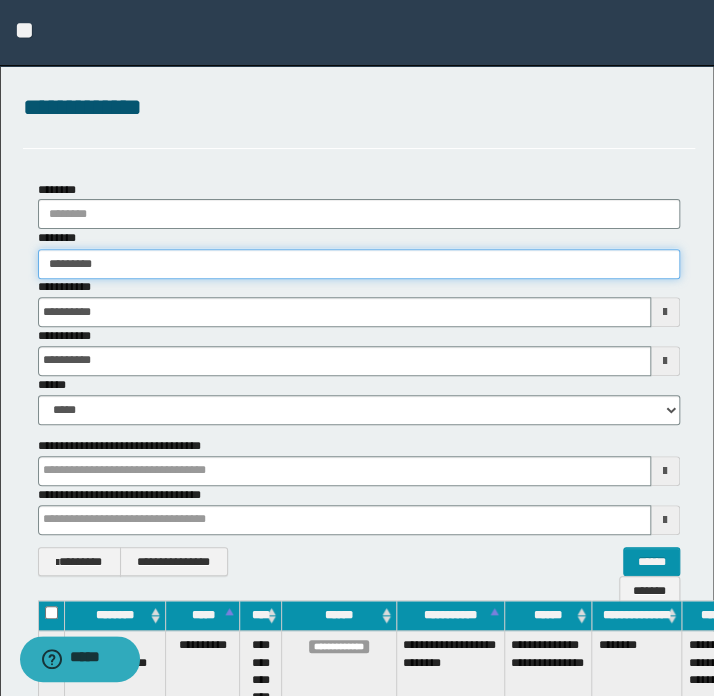 type on "********" 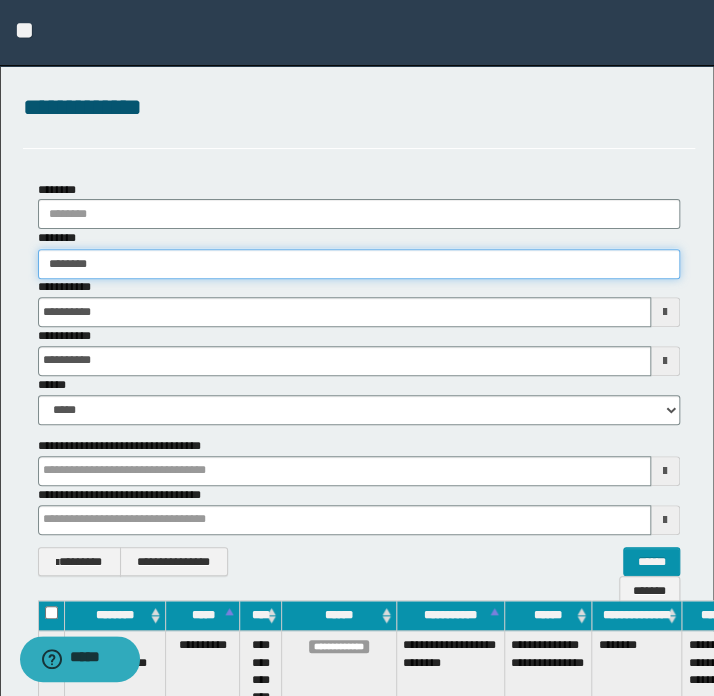 type on "********" 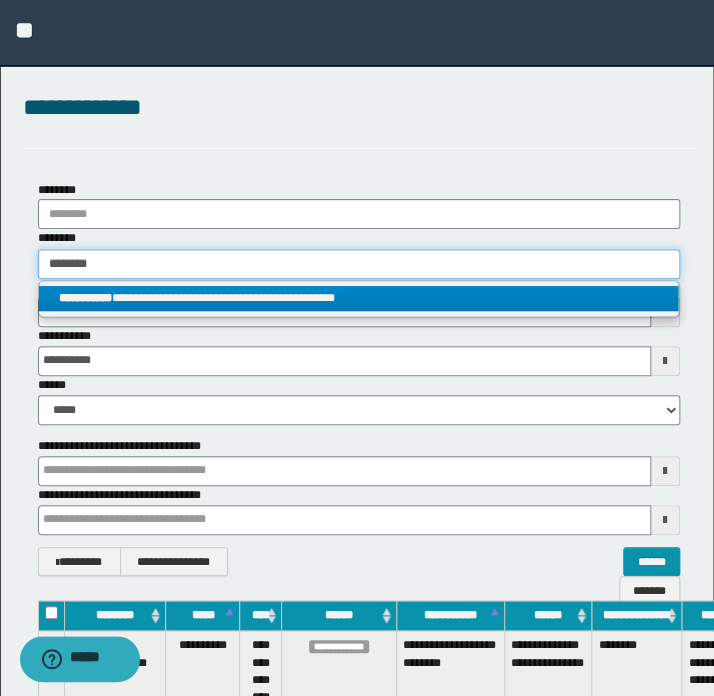 type on "********" 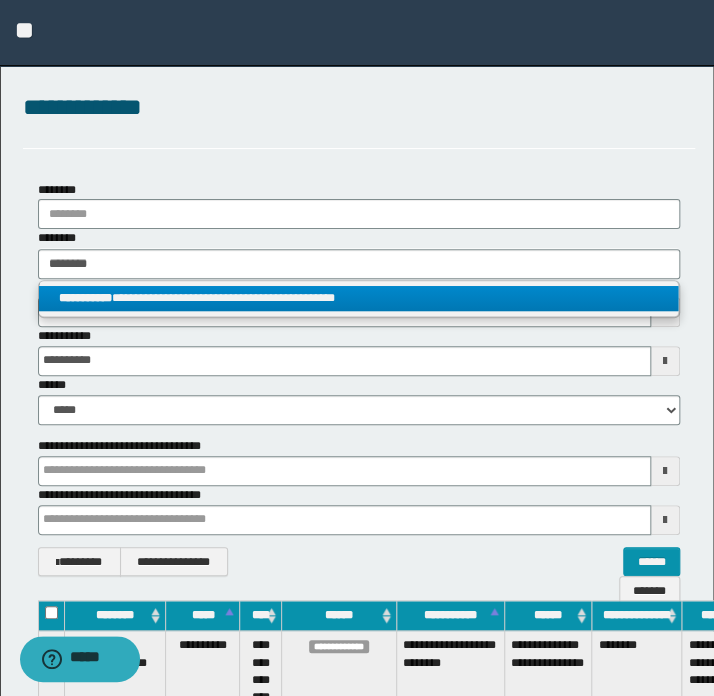 click on "**********" at bounding box center (358, 298) 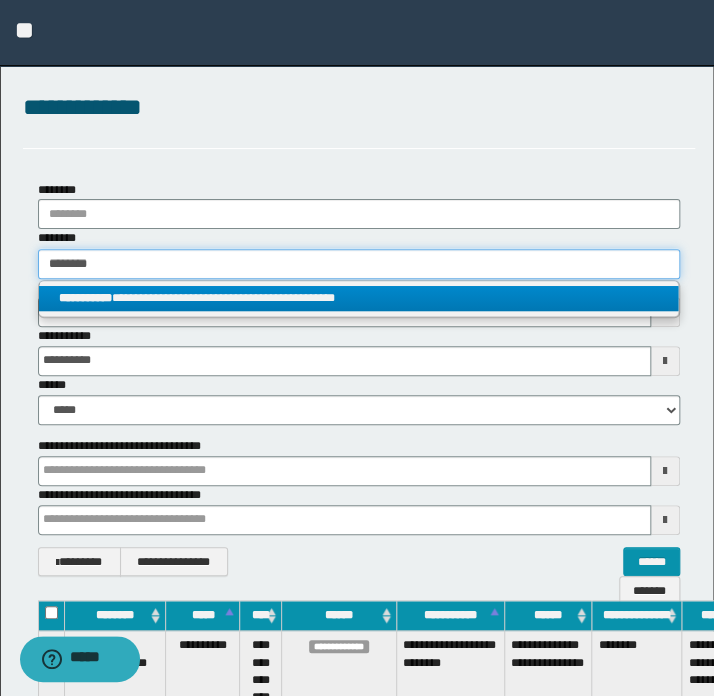 type 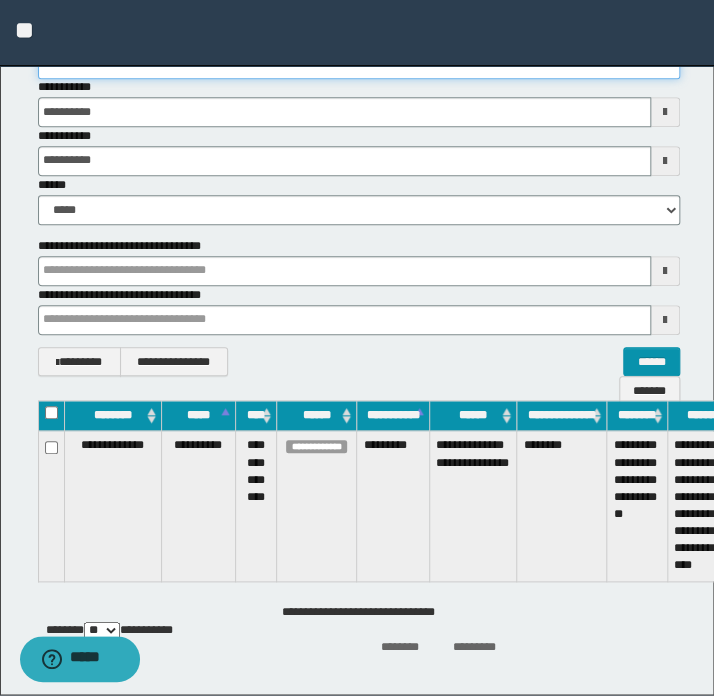 scroll, scrollTop: 276, scrollLeft: 0, axis: vertical 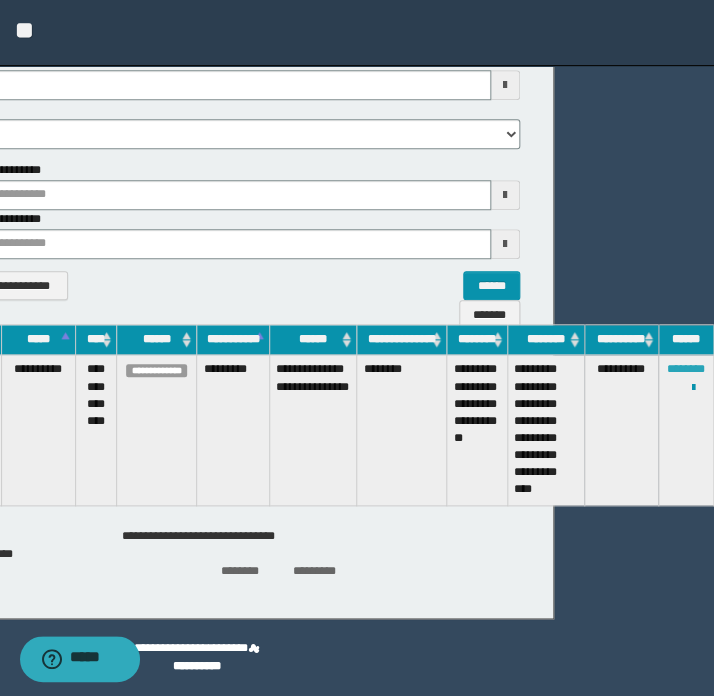 click on "********" at bounding box center (686, 369) 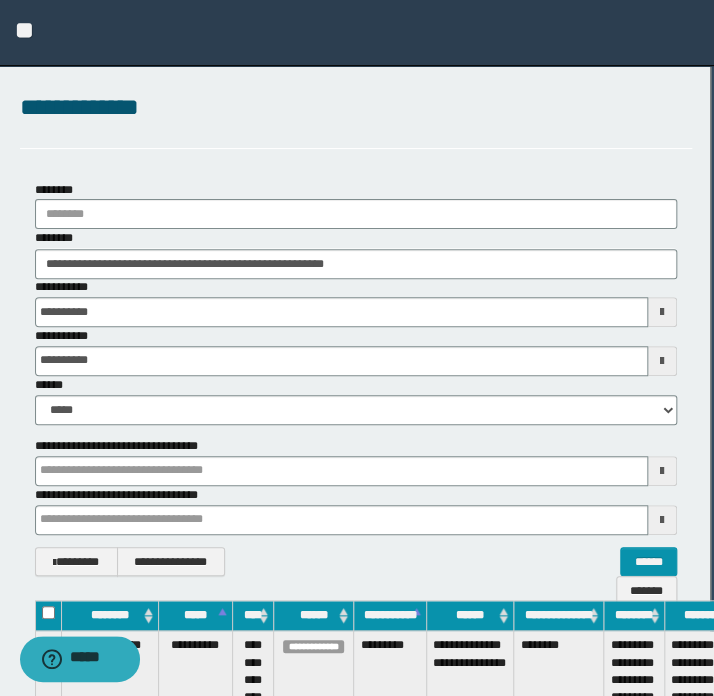 scroll, scrollTop: 0, scrollLeft: 3, axis: horizontal 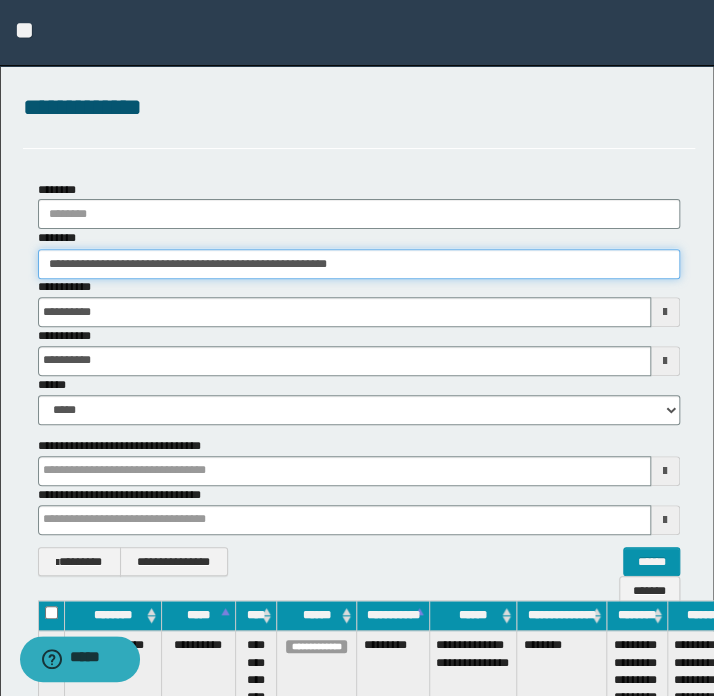 drag, startPoint x: 371, startPoint y: 264, endPoint x: -40, endPoint y: 323, distance: 415.2132 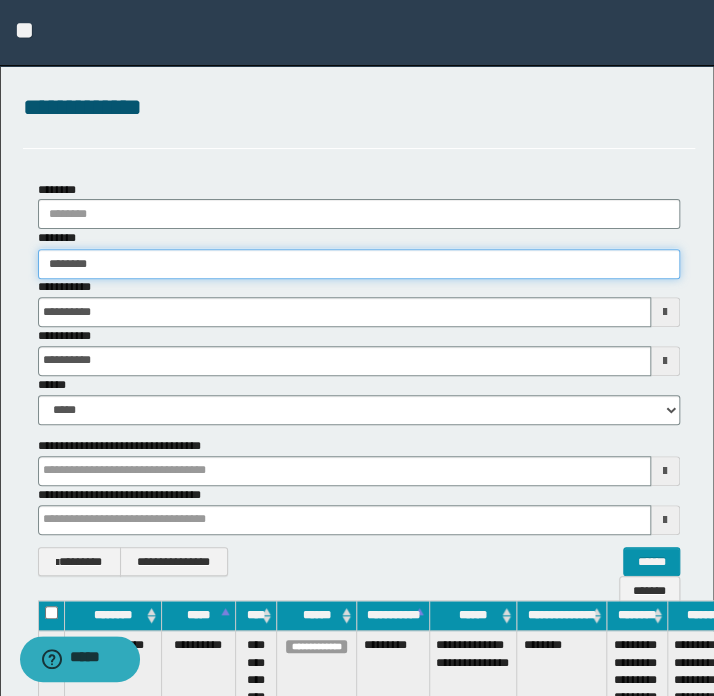 type on "********" 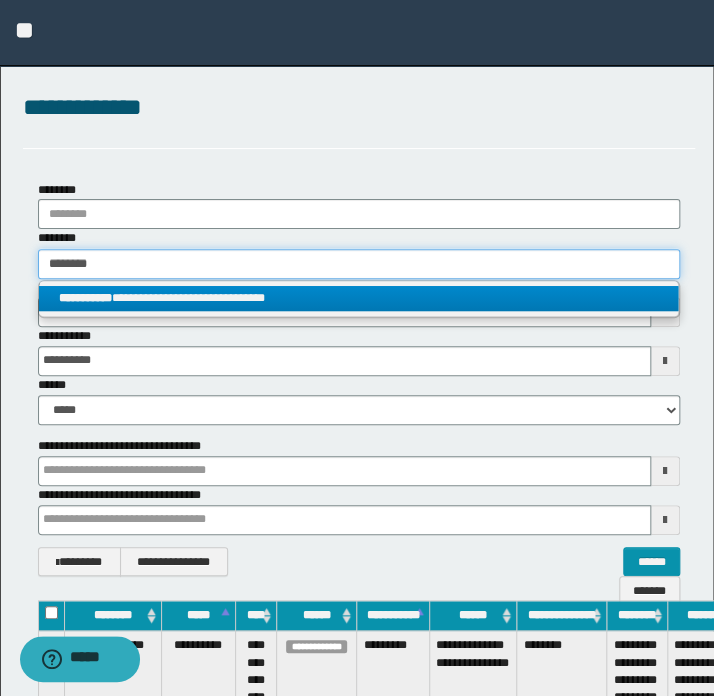 type on "********" 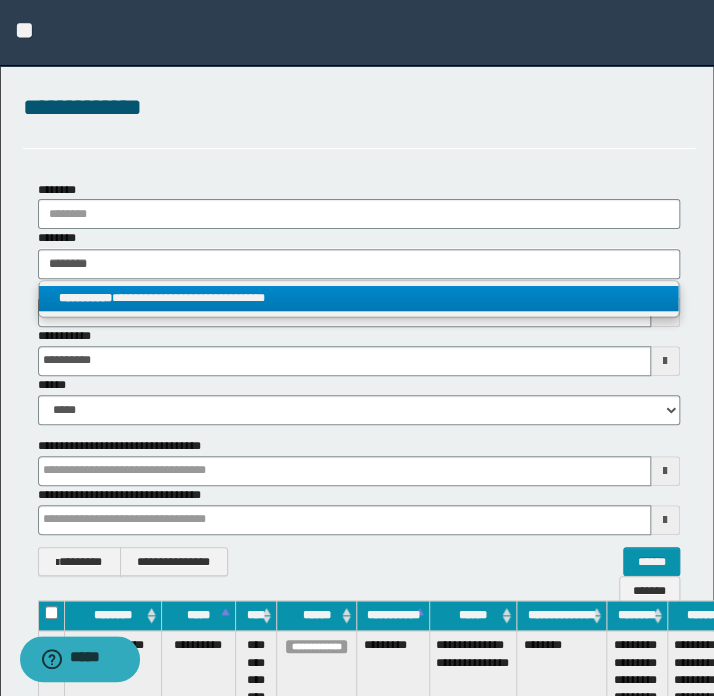 click on "**********" at bounding box center (359, 298) 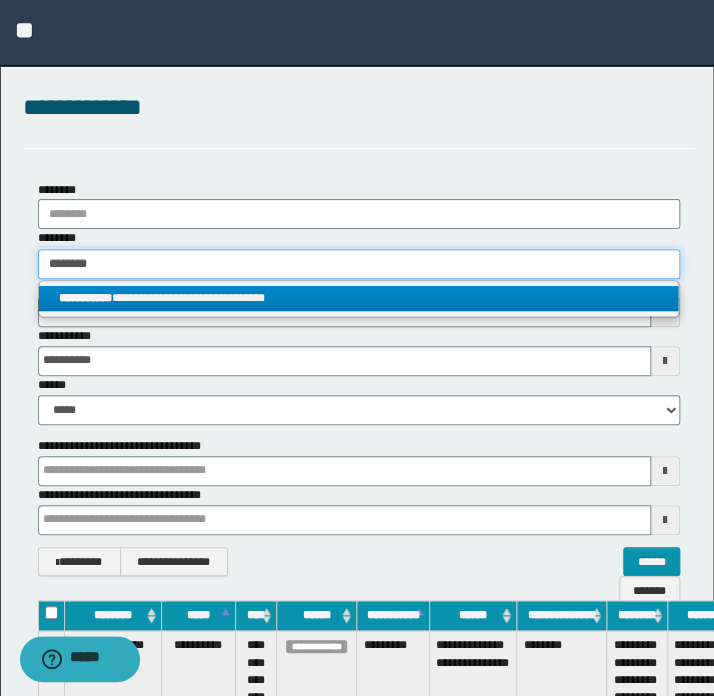 type 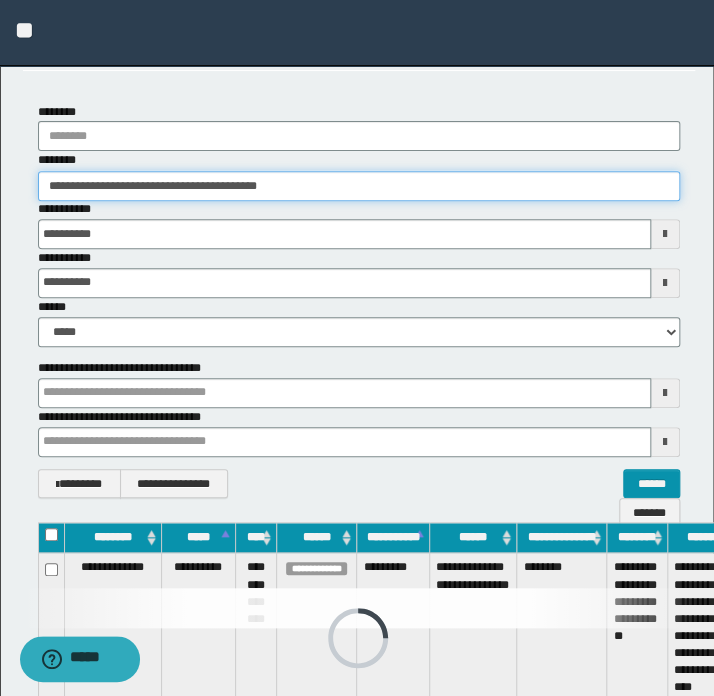 scroll, scrollTop: 276, scrollLeft: 0, axis: vertical 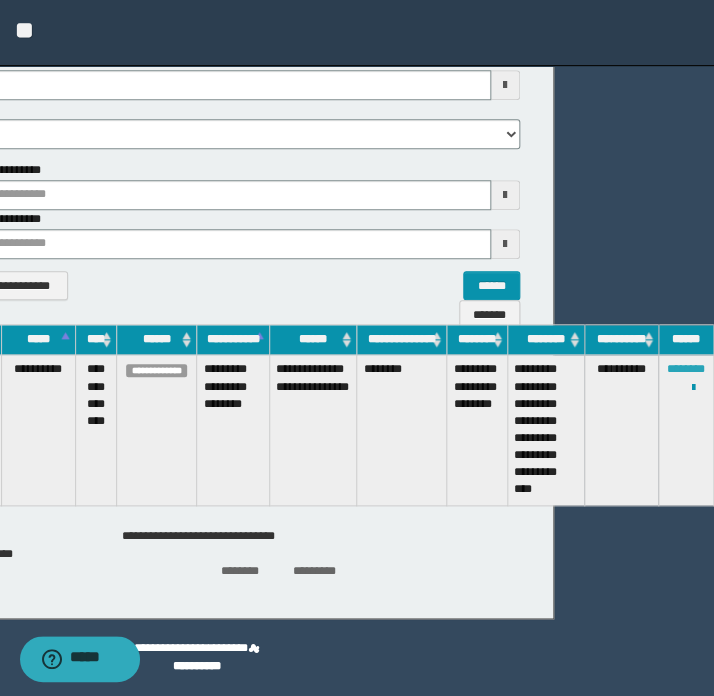 click on "********" at bounding box center [686, 369] 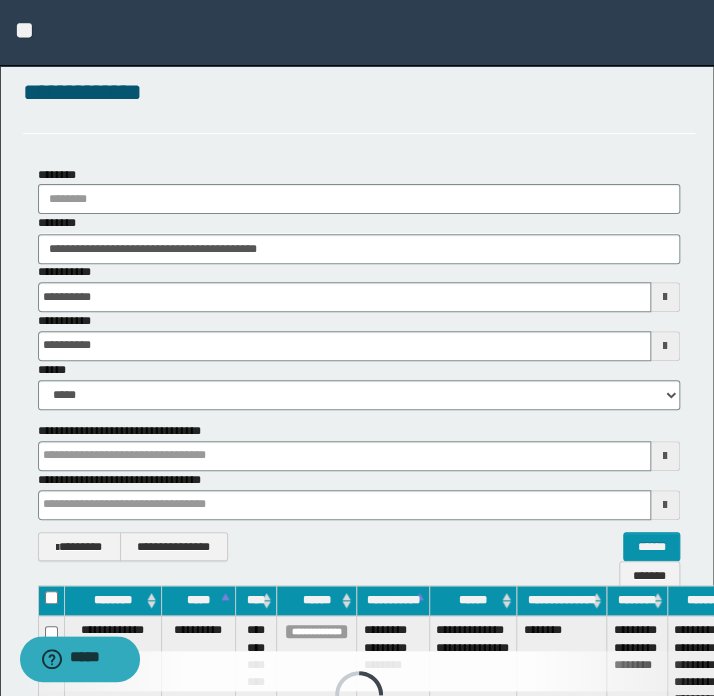scroll, scrollTop: 0, scrollLeft: 0, axis: both 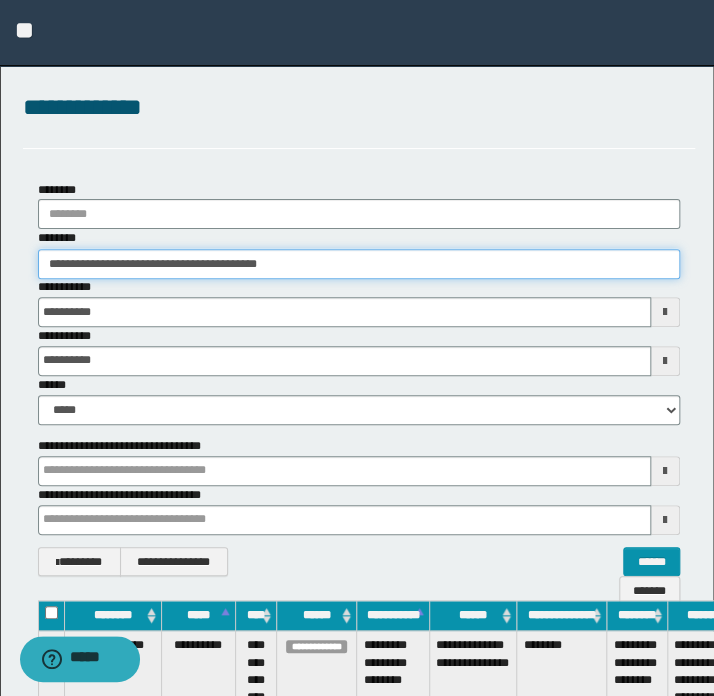 drag, startPoint x: 188, startPoint y: 267, endPoint x: -70, endPoint y: 271, distance: 258.031 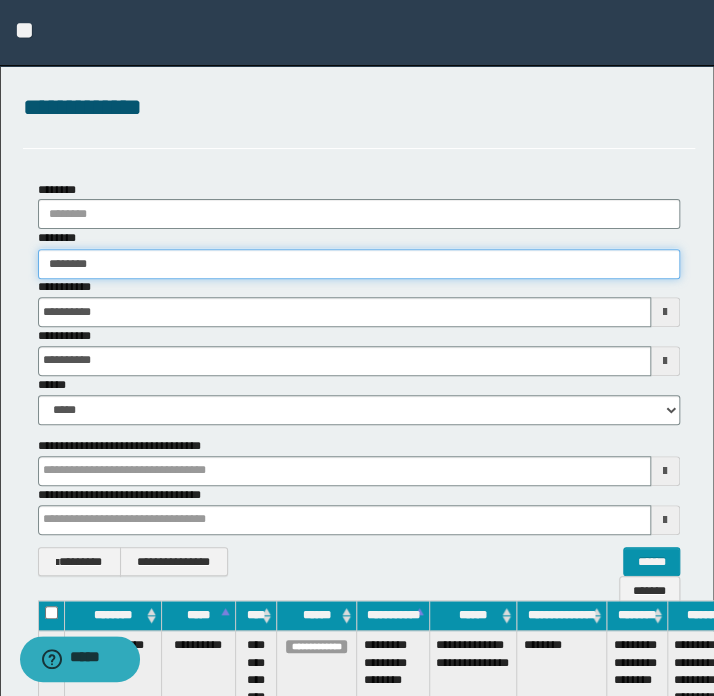 type on "********" 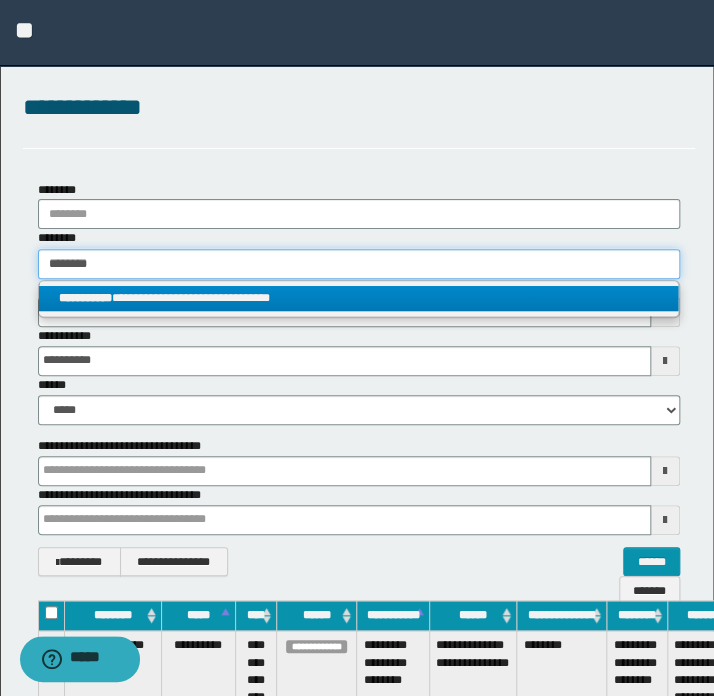 type on "********" 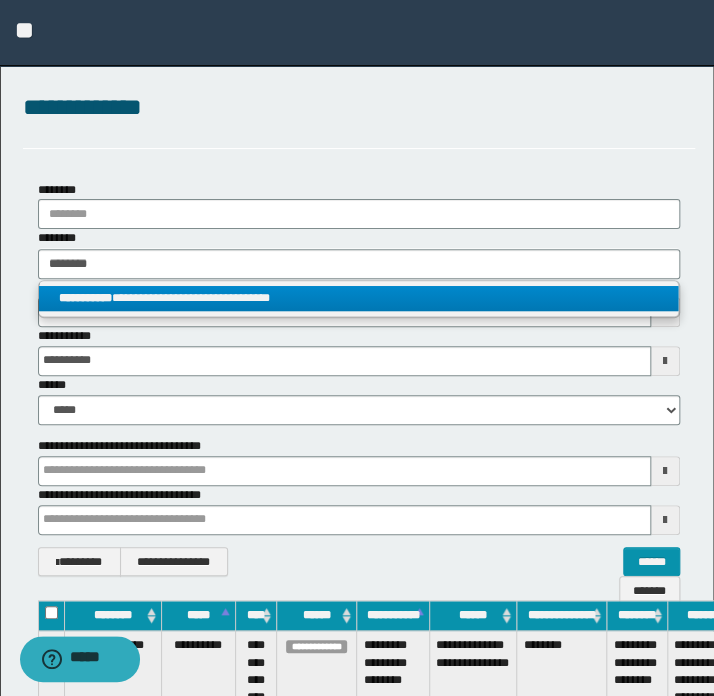 click on "**********" at bounding box center [358, 298] 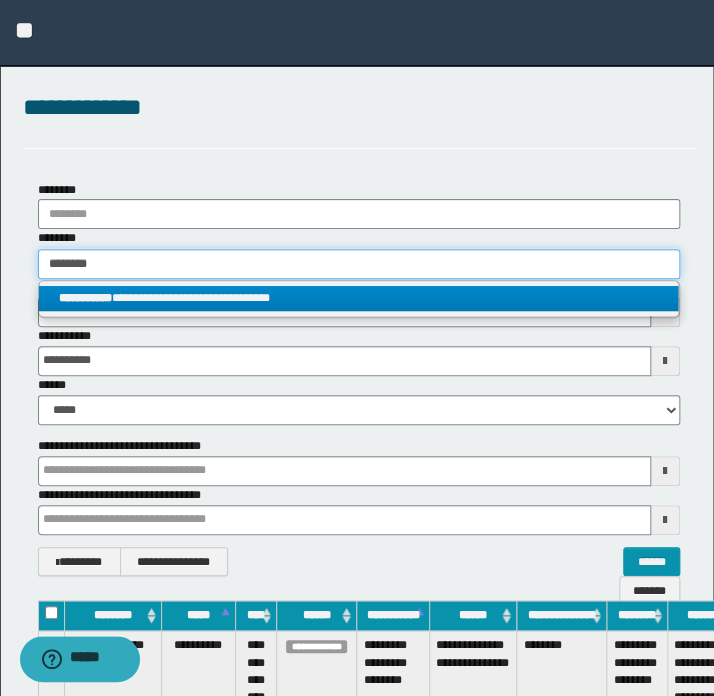 type 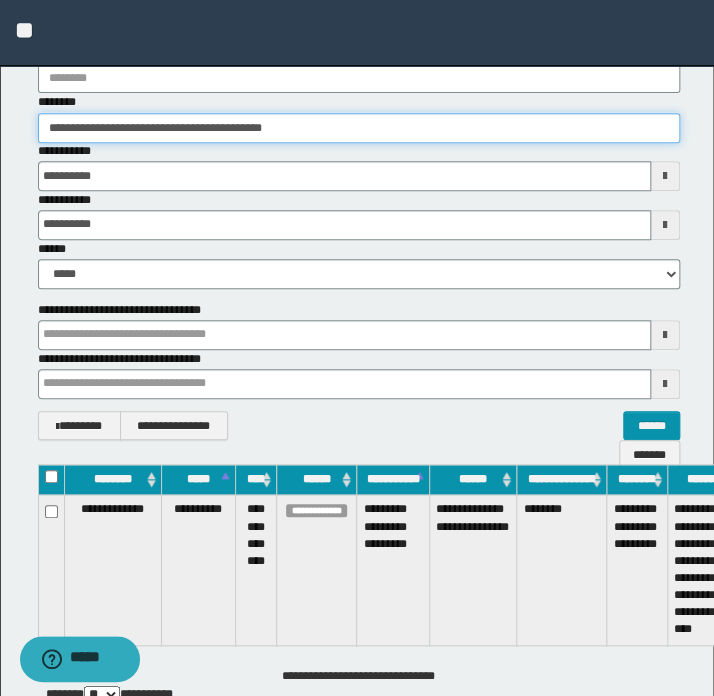 scroll, scrollTop: 276, scrollLeft: 0, axis: vertical 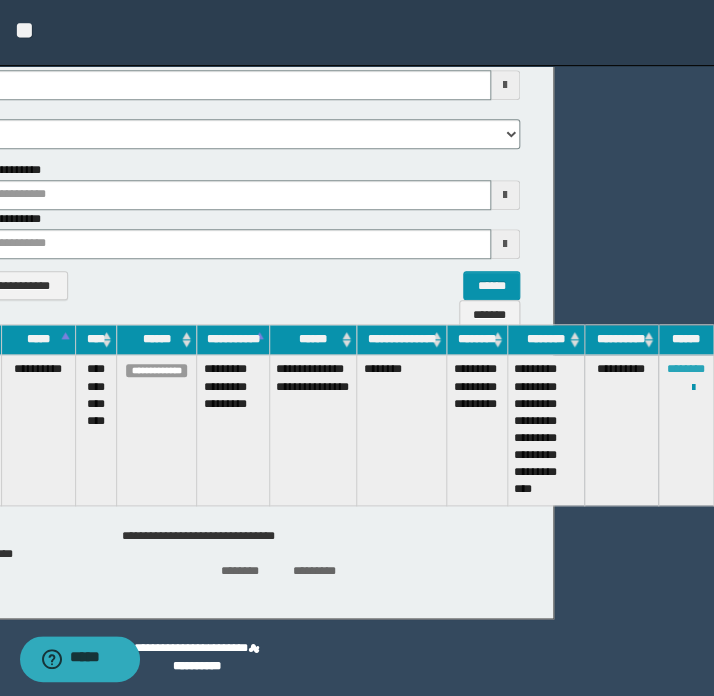 click on "********" at bounding box center [686, 369] 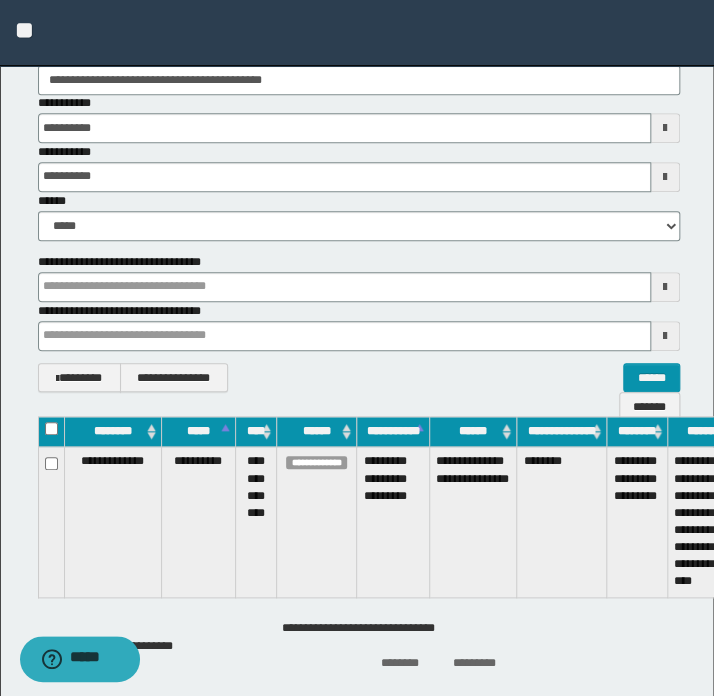 scroll, scrollTop: 0, scrollLeft: 0, axis: both 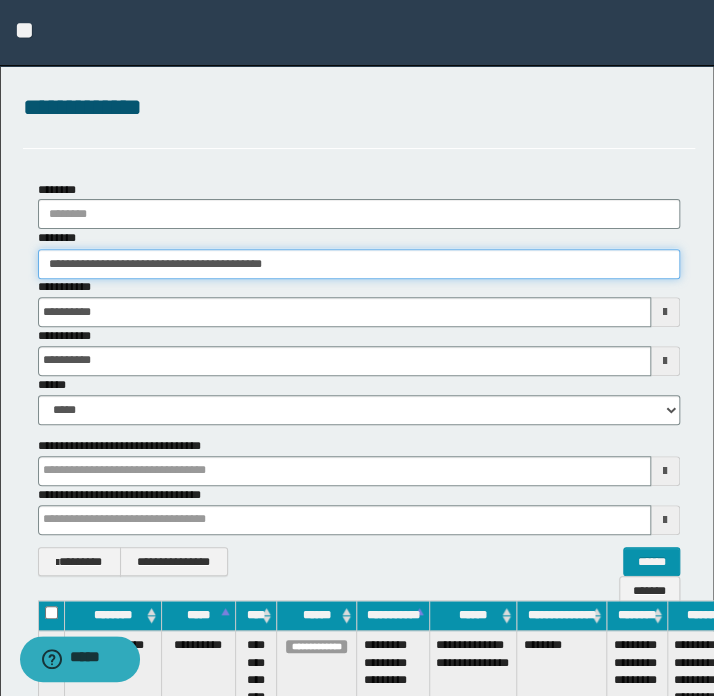drag, startPoint x: 276, startPoint y: 269, endPoint x: -6, endPoint y: 290, distance: 282.78082 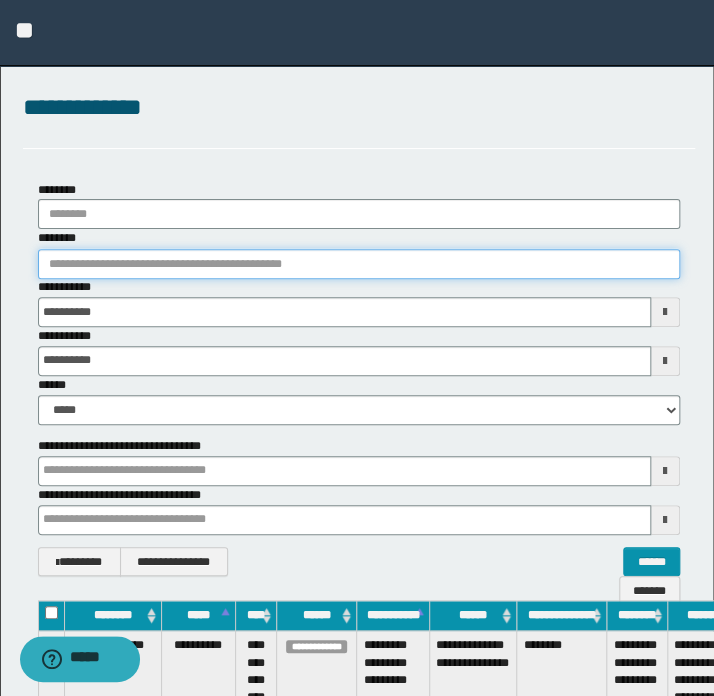 click on "********" at bounding box center (359, 264) 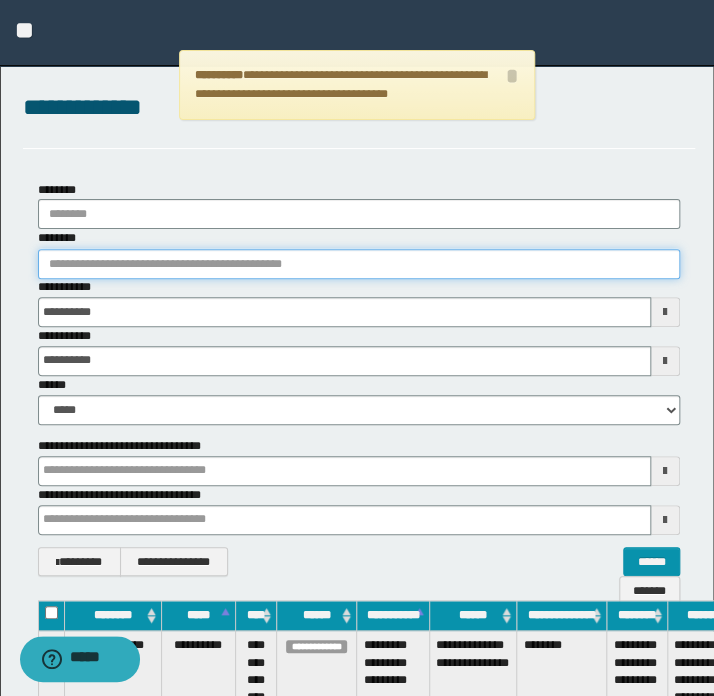 paste on "********" 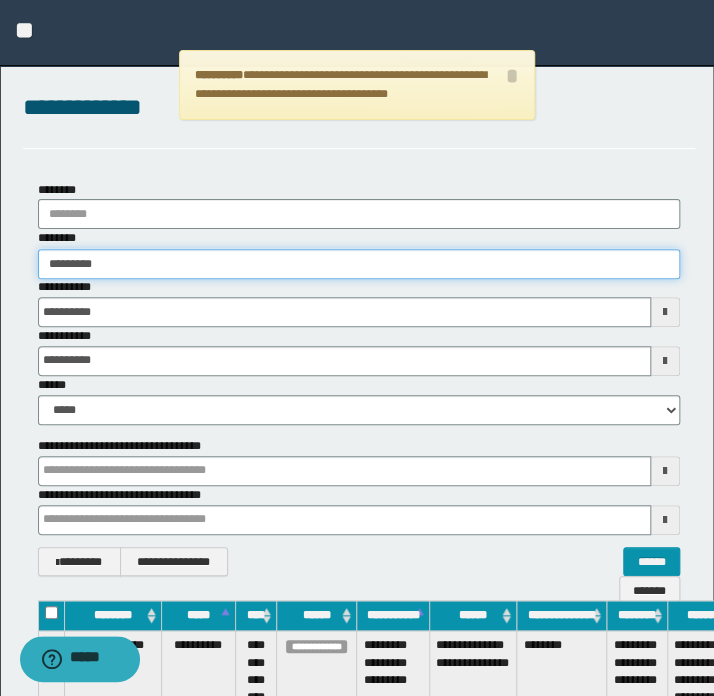 type on "********" 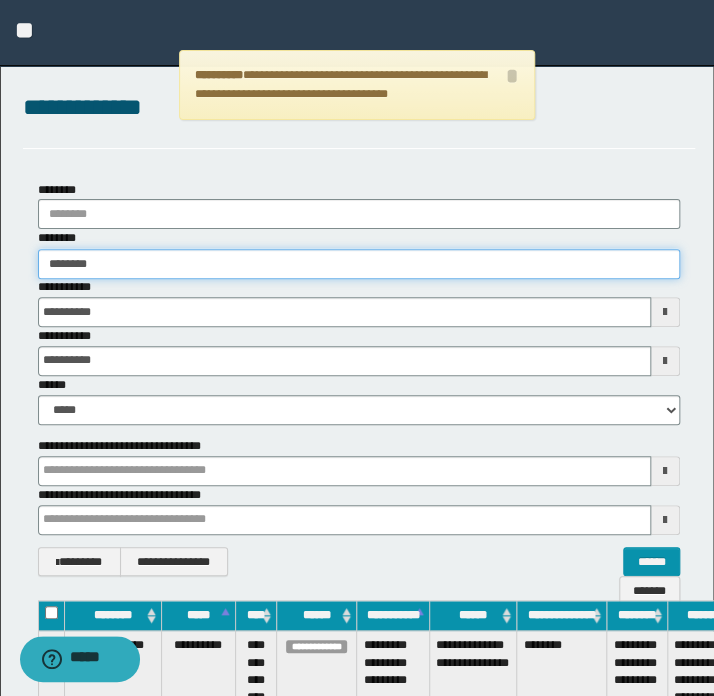 type on "********" 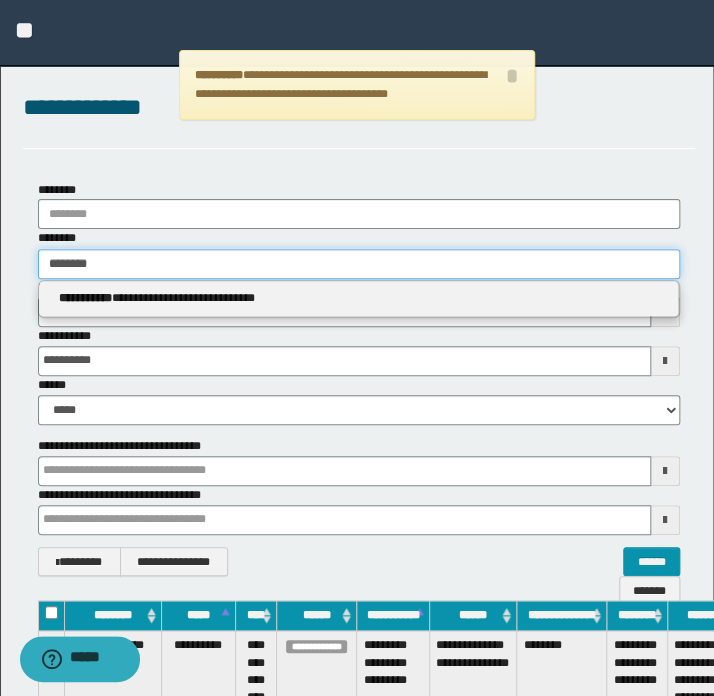 type on "********" 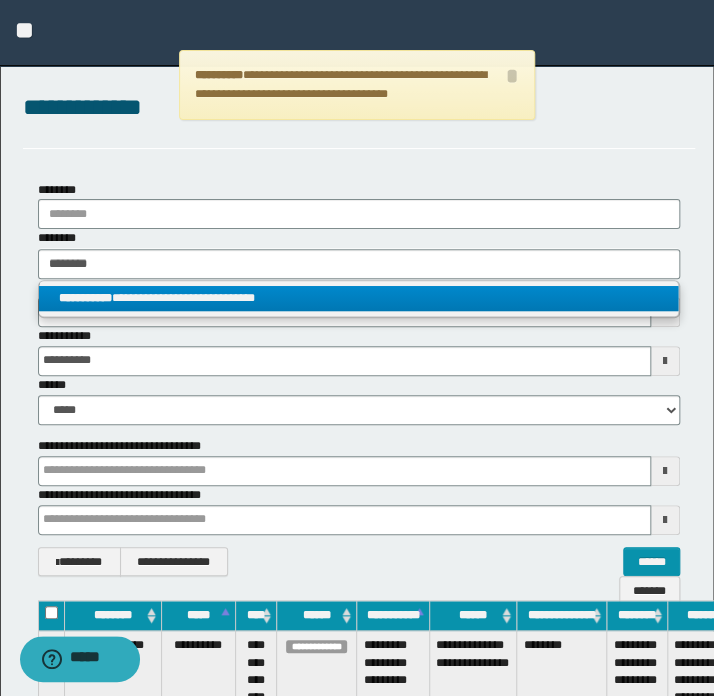 click on "**********" at bounding box center [359, 298] 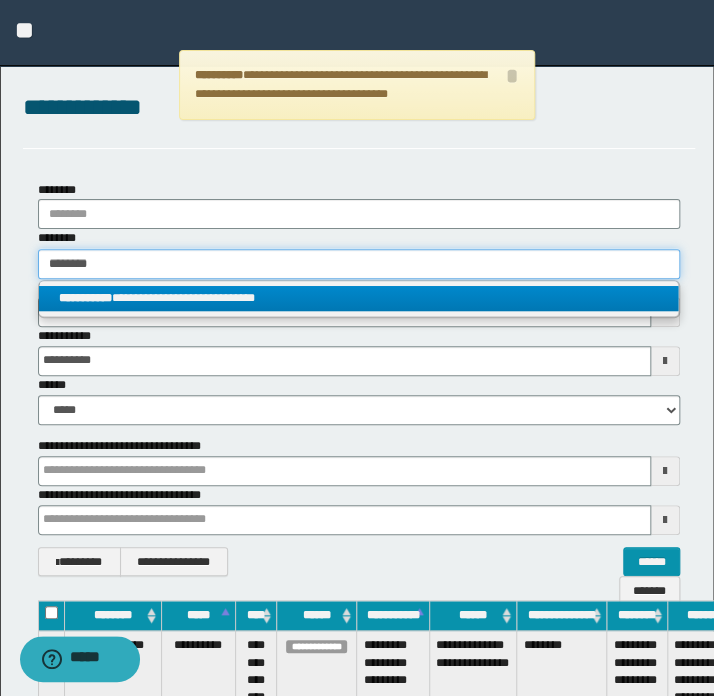 type 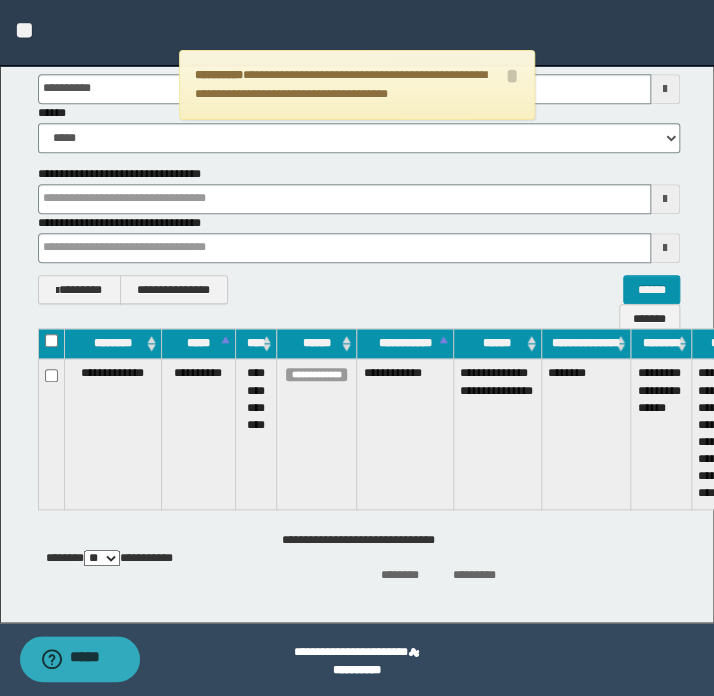 scroll, scrollTop: 276, scrollLeft: 0, axis: vertical 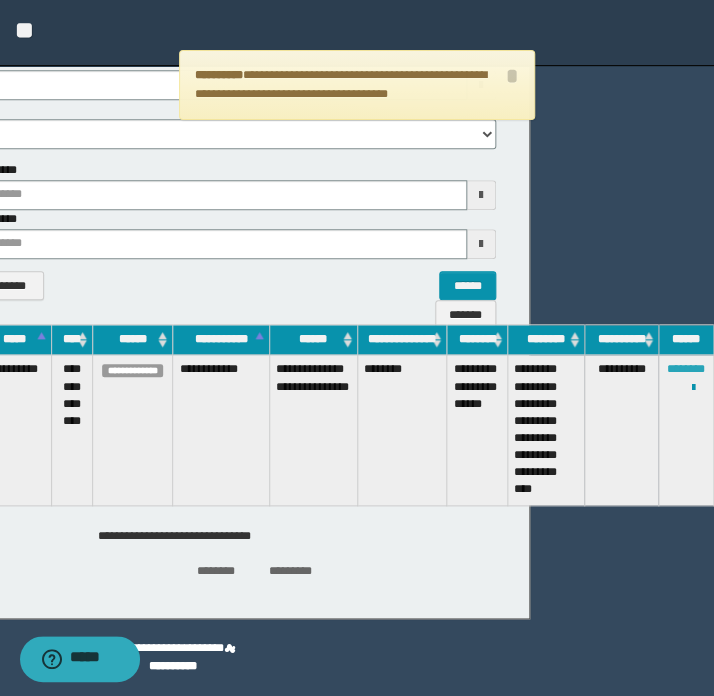 click on "********" at bounding box center (686, 369) 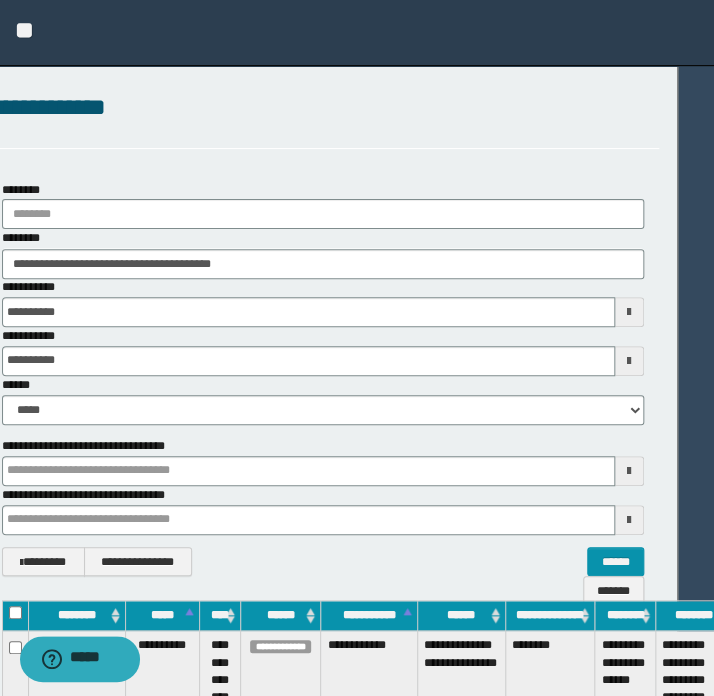 scroll, scrollTop: 0, scrollLeft: 36, axis: horizontal 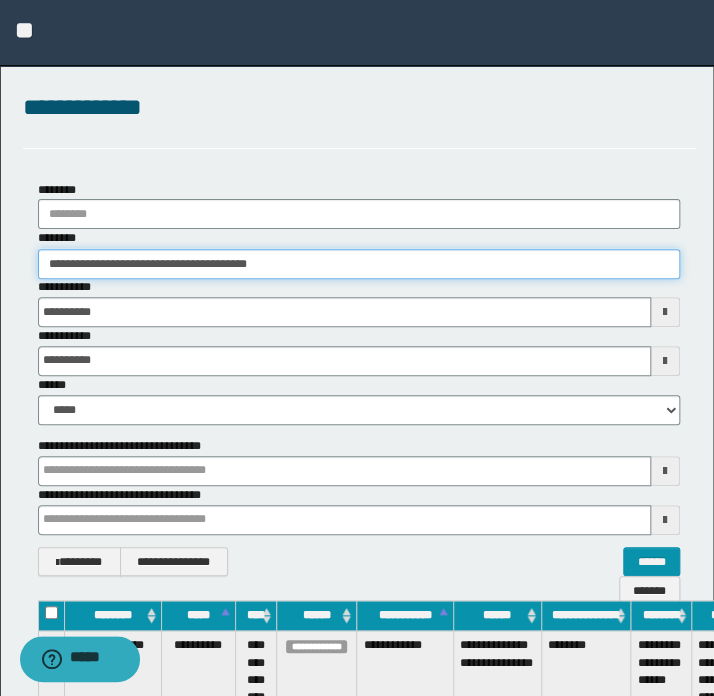 drag, startPoint x: 251, startPoint y: 263, endPoint x: -46, endPoint y: 263, distance: 297 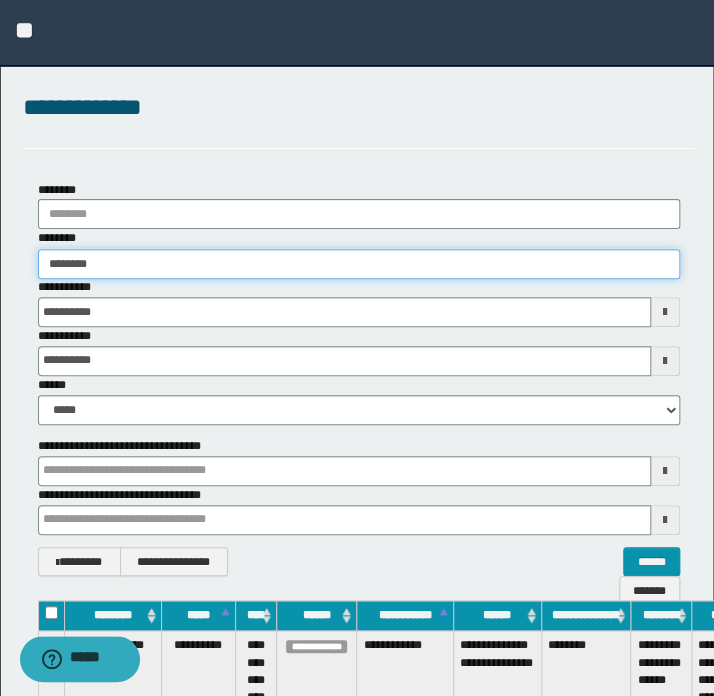 type on "********" 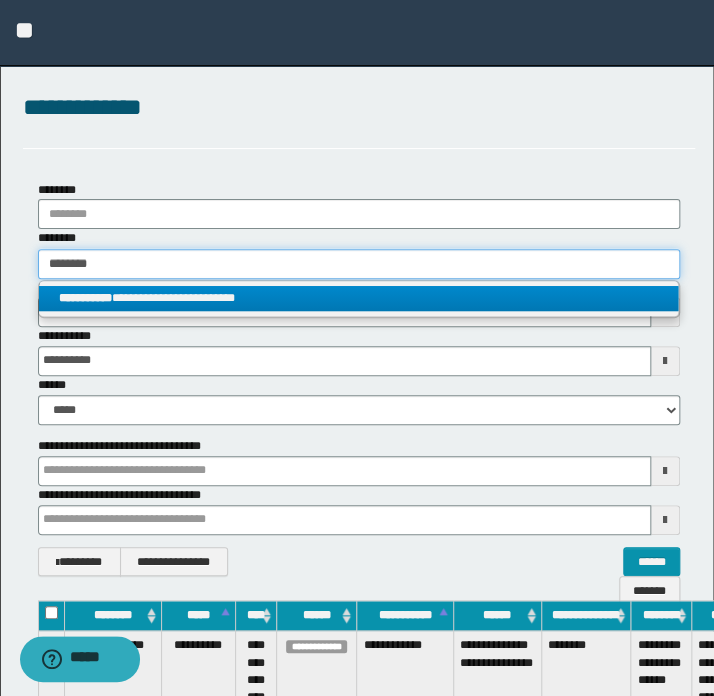 type on "********" 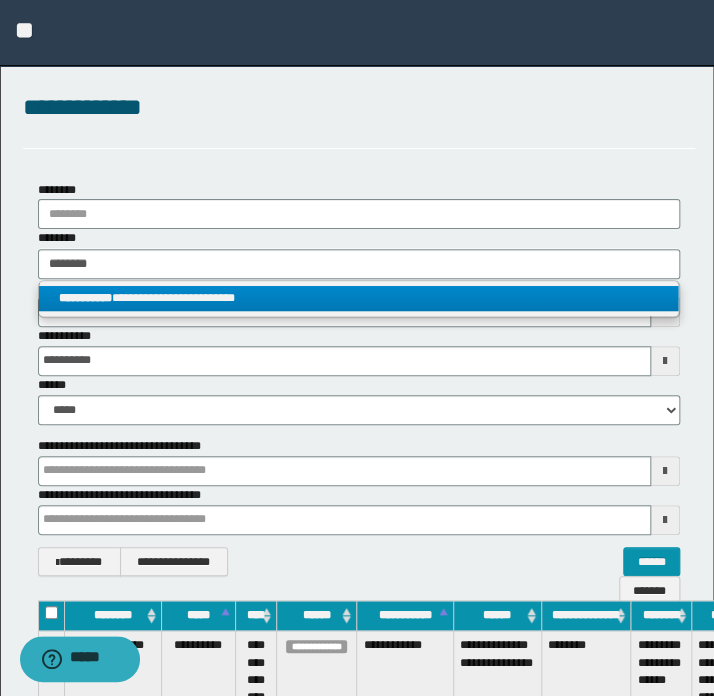 click on "**********" at bounding box center (359, 298) 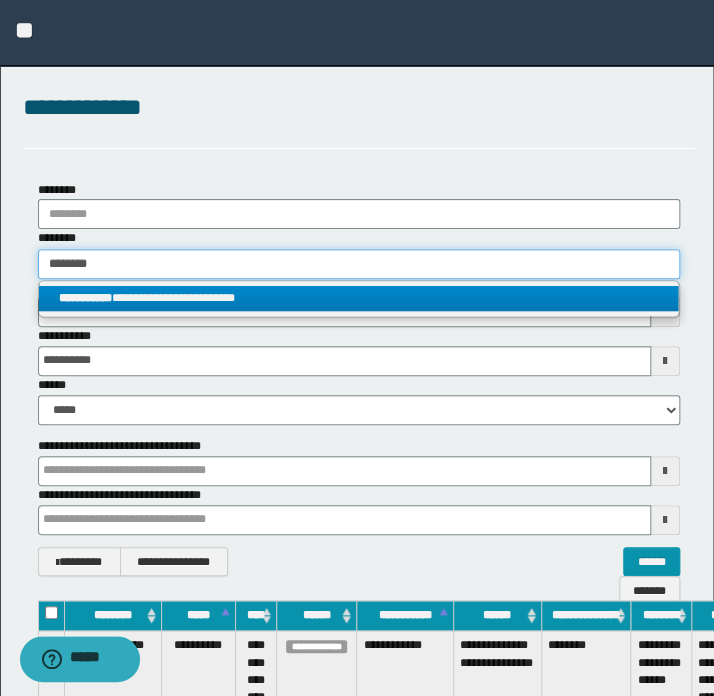 type 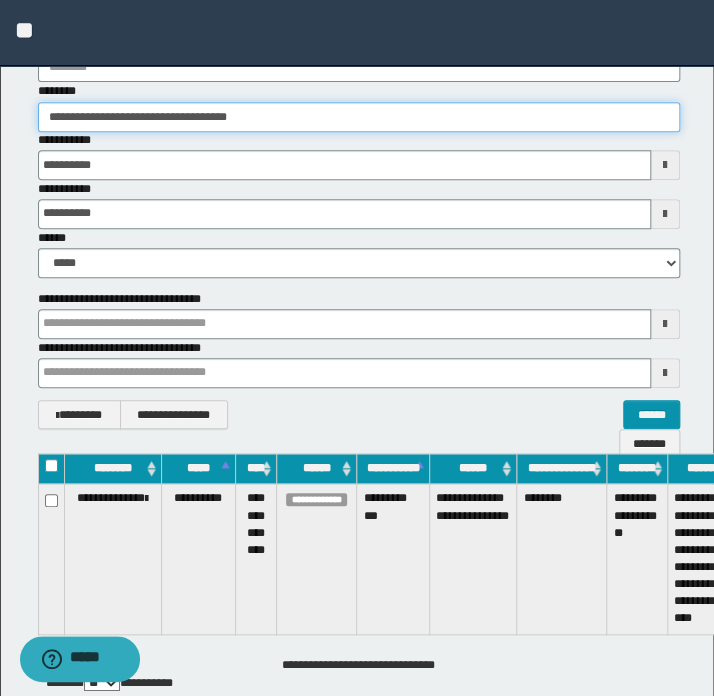 scroll, scrollTop: 276, scrollLeft: 0, axis: vertical 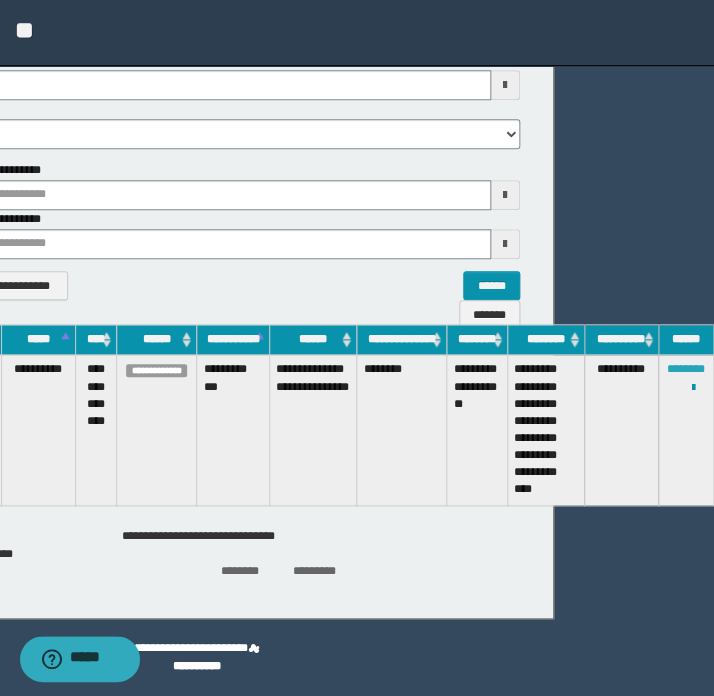click on "********" at bounding box center [686, 369] 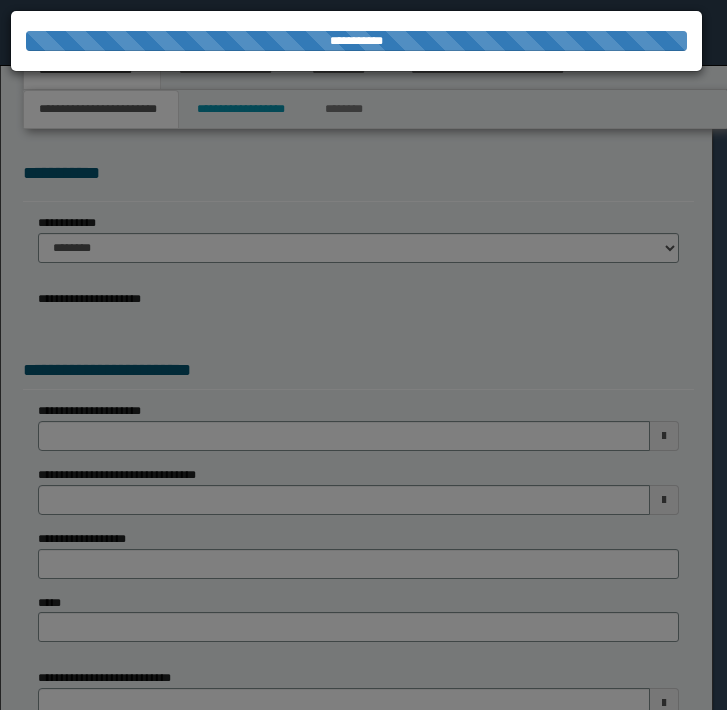 scroll, scrollTop: 0, scrollLeft: 0, axis: both 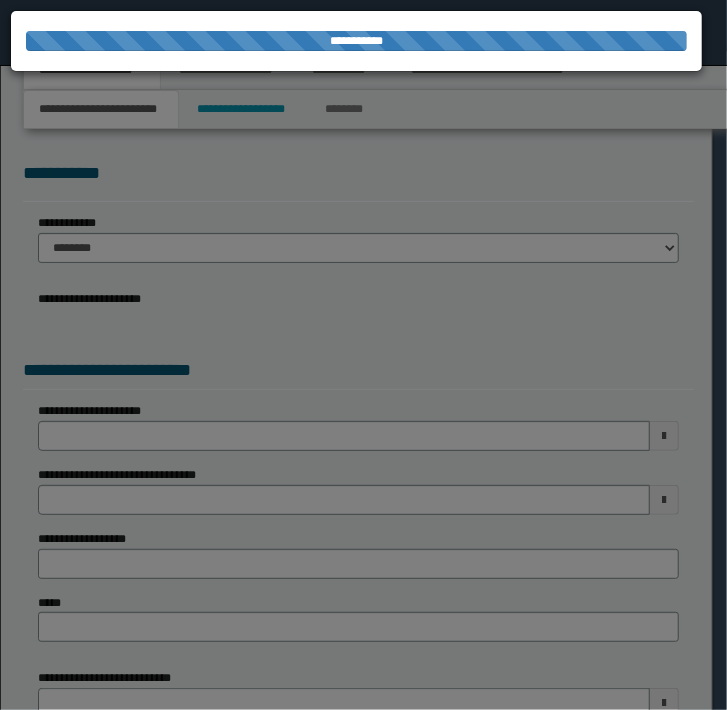 select on "*" 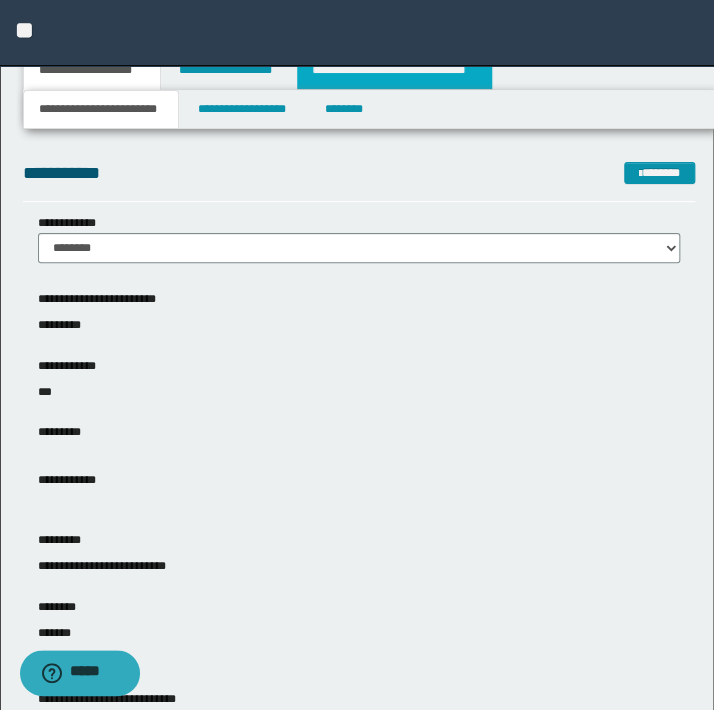 click on "**********" at bounding box center (394, 70) 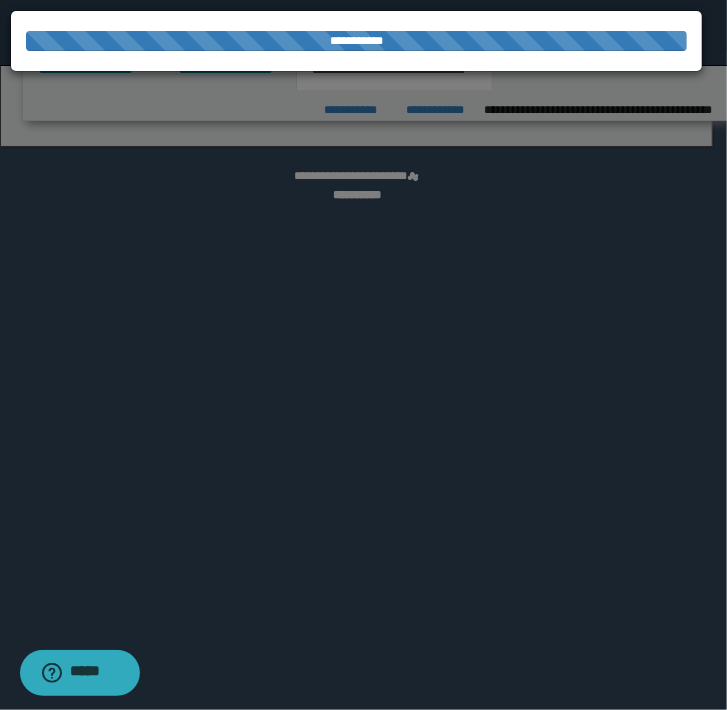 select on "*" 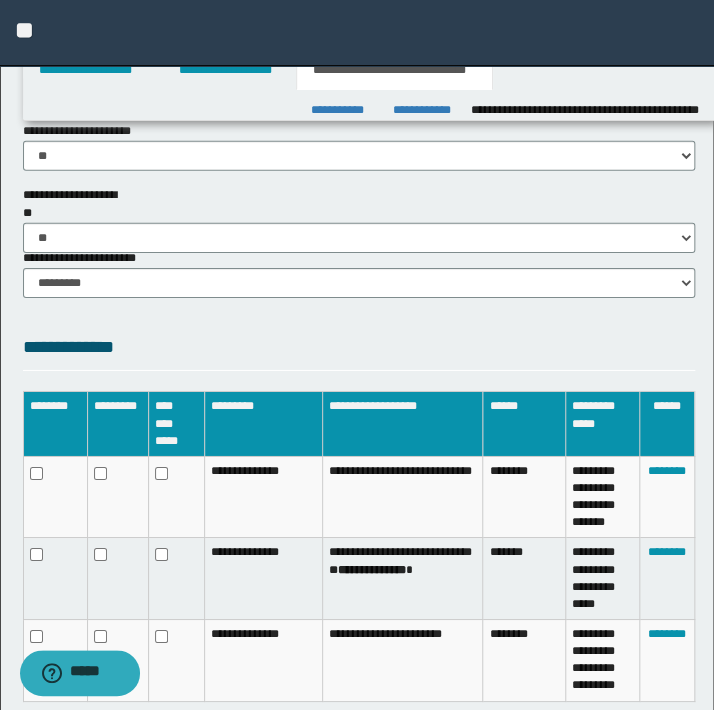 scroll, scrollTop: 1611, scrollLeft: 0, axis: vertical 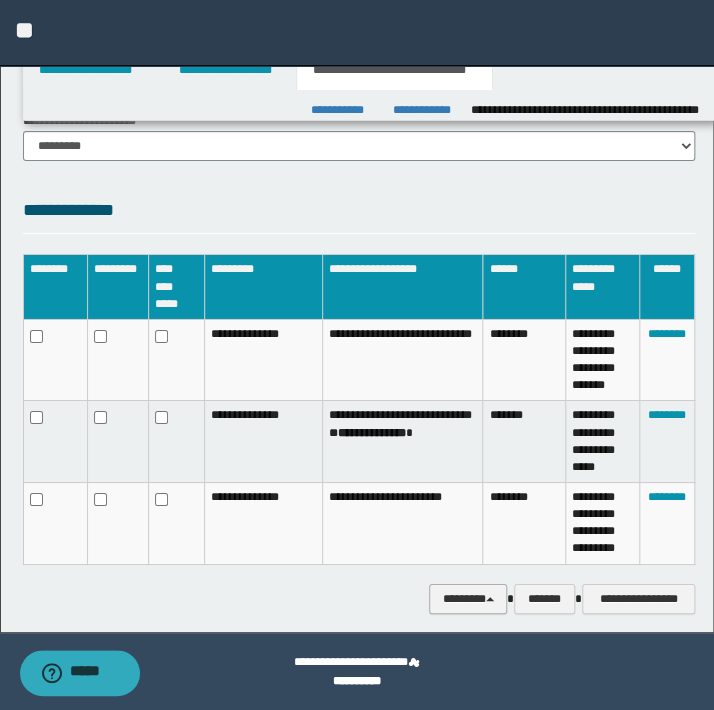 click on "********" at bounding box center (467, 599) 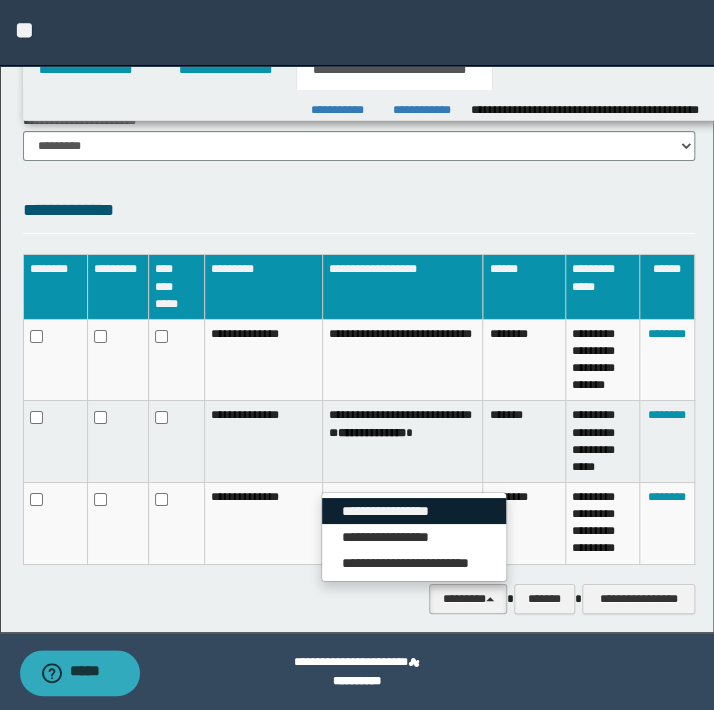 click on "**********" at bounding box center (414, 511) 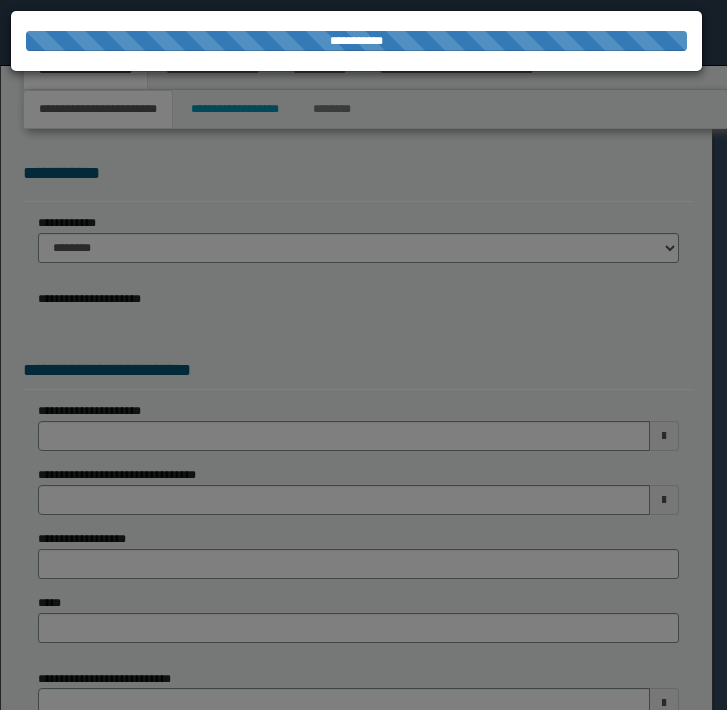 scroll, scrollTop: 0, scrollLeft: 0, axis: both 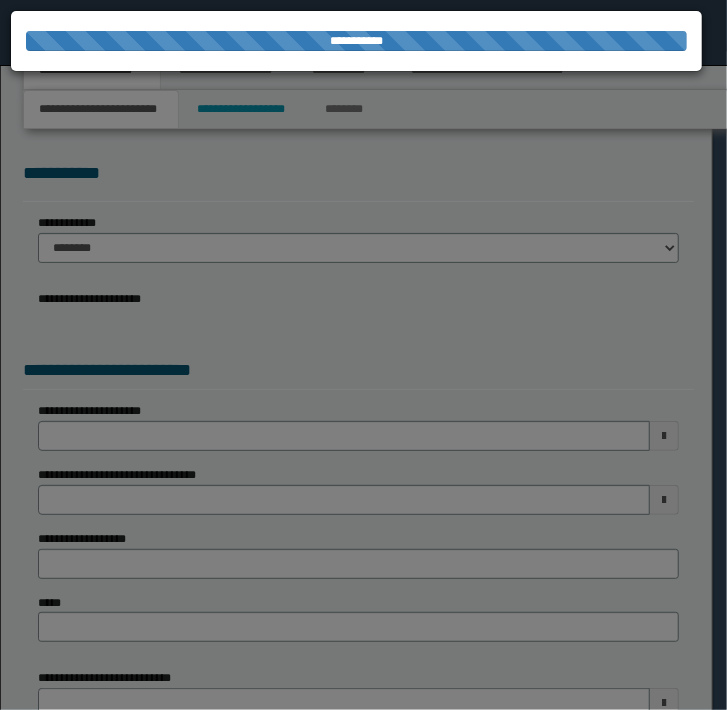 select on "*" 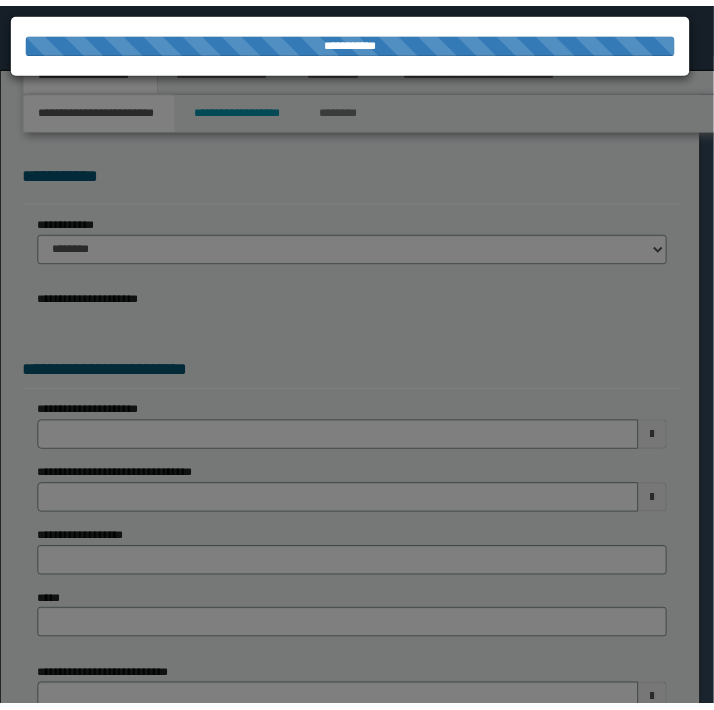 scroll, scrollTop: 0, scrollLeft: 0, axis: both 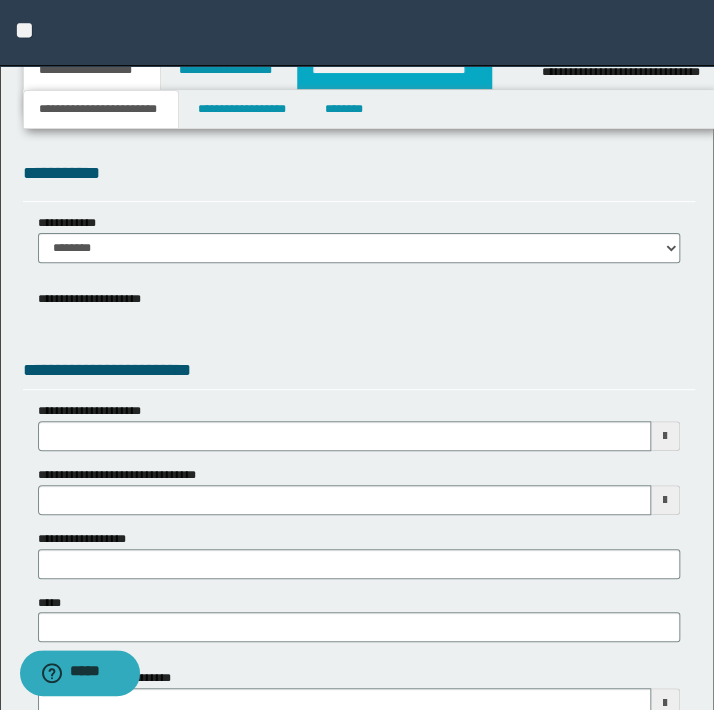 click on "**********" at bounding box center (394, 70) 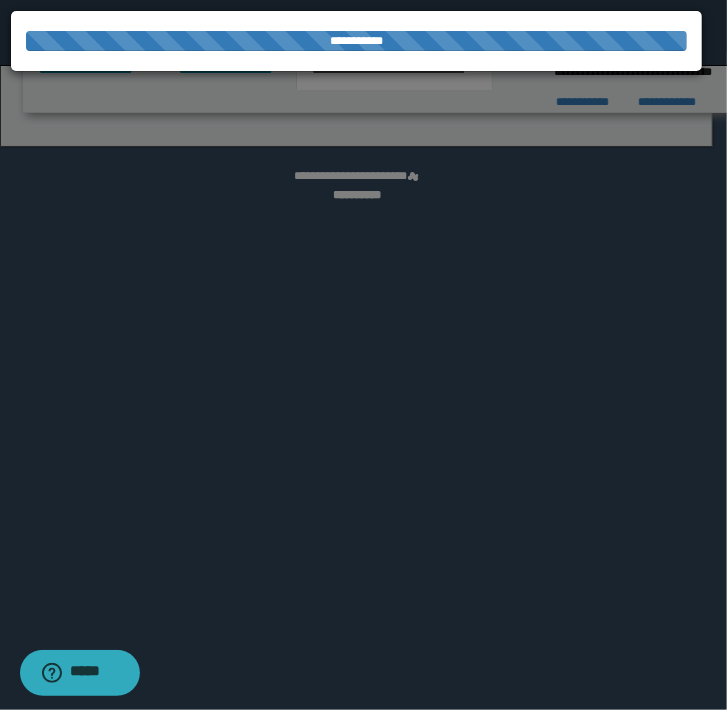 select on "*" 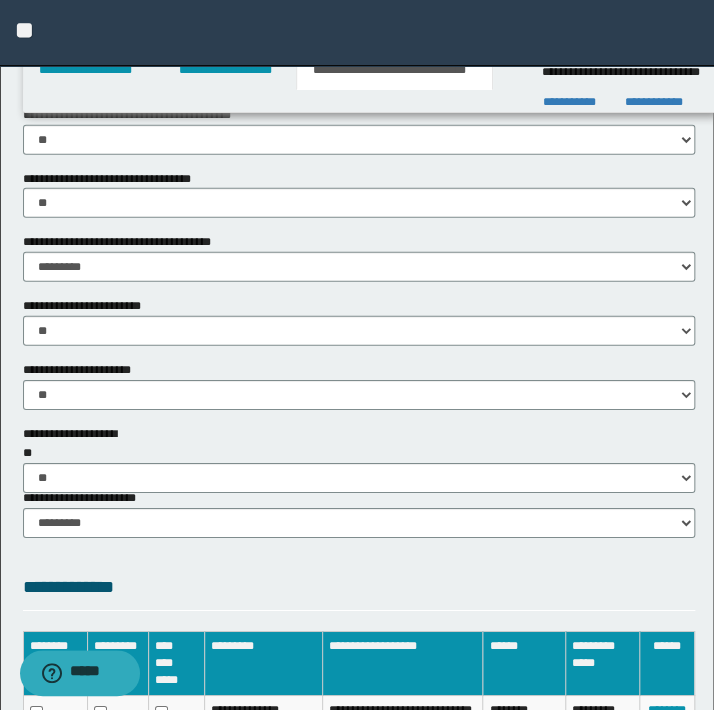 scroll, scrollTop: 1740, scrollLeft: 0, axis: vertical 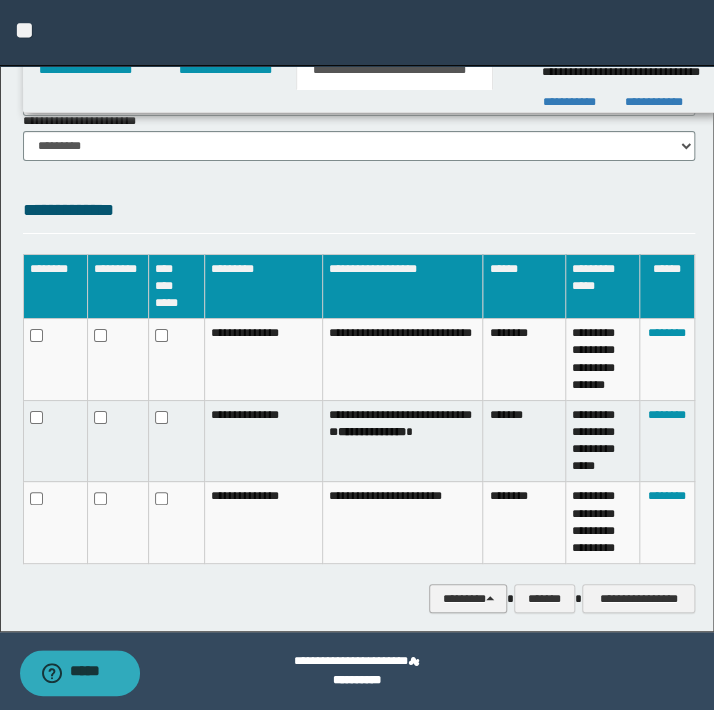 click on "********" at bounding box center (467, 599) 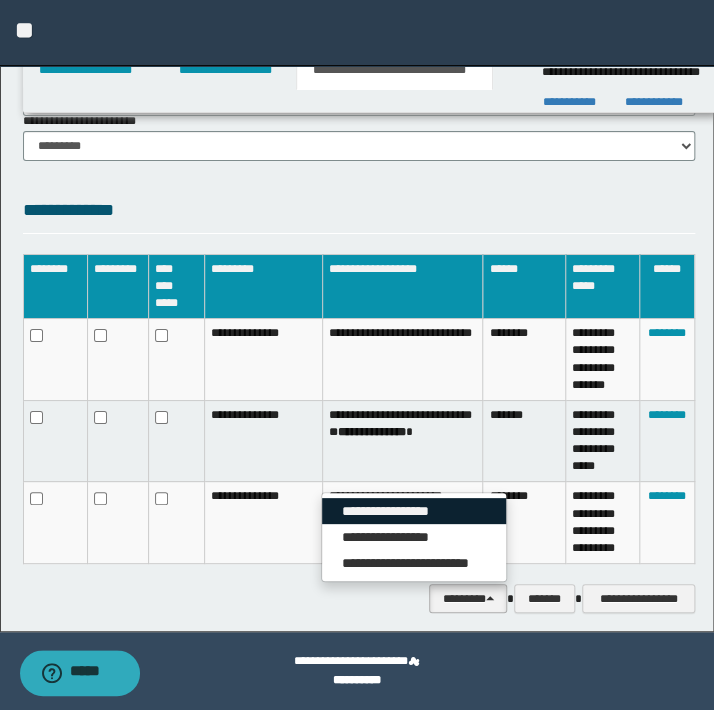 click on "**********" at bounding box center (414, 511) 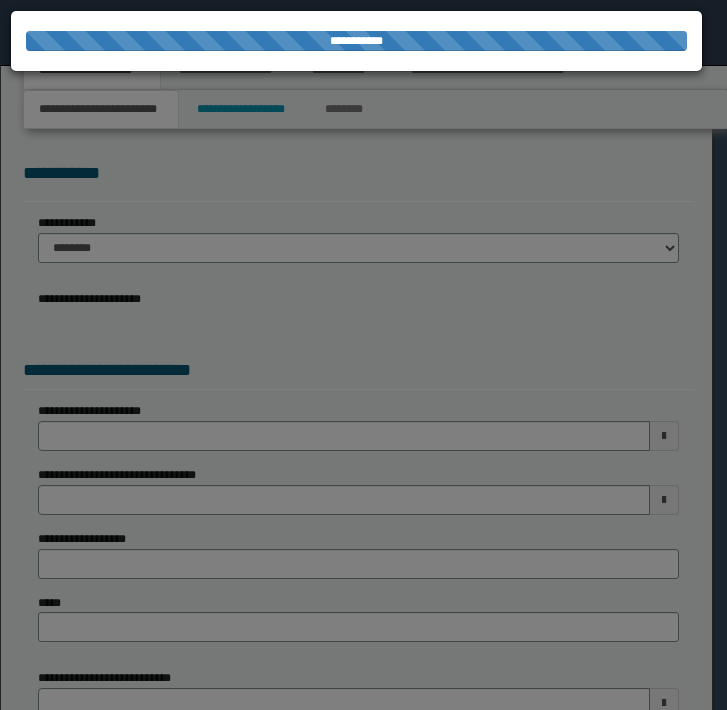 scroll, scrollTop: 0, scrollLeft: 0, axis: both 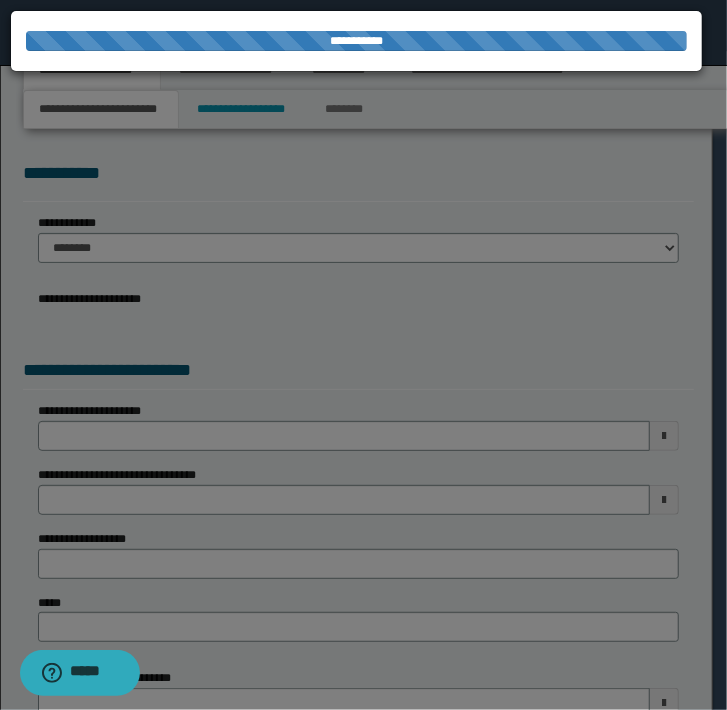 select on "*" 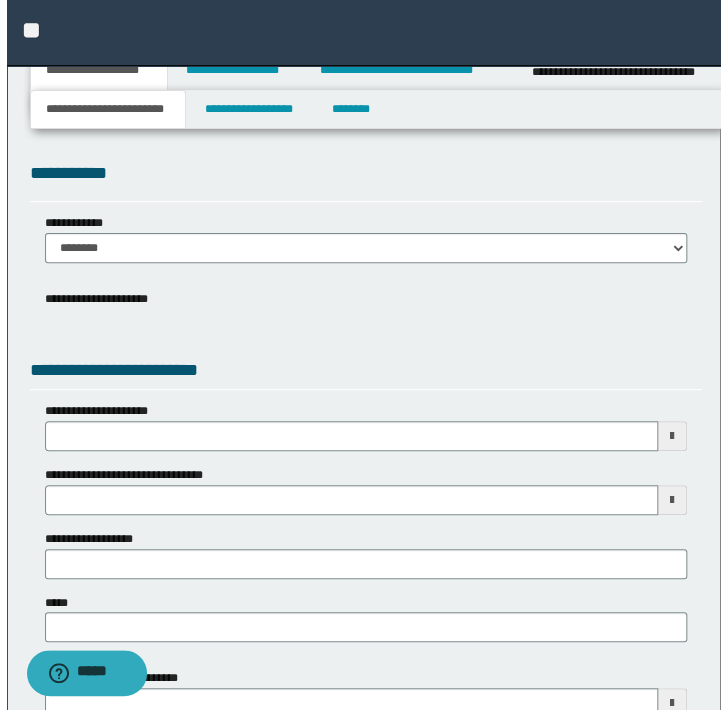 scroll, scrollTop: 0, scrollLeft: 0, axis: both 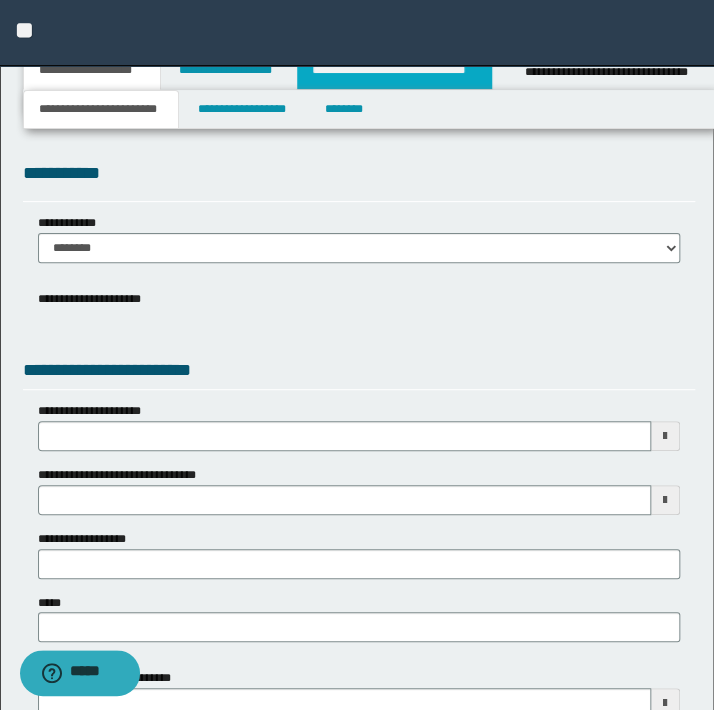 click on "**********" at bounding box center [394, 70] 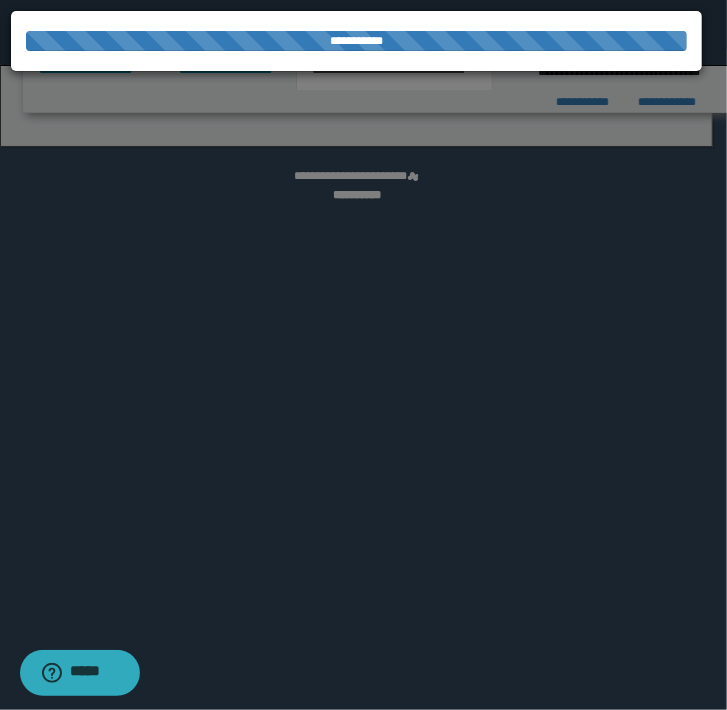 select on "*" 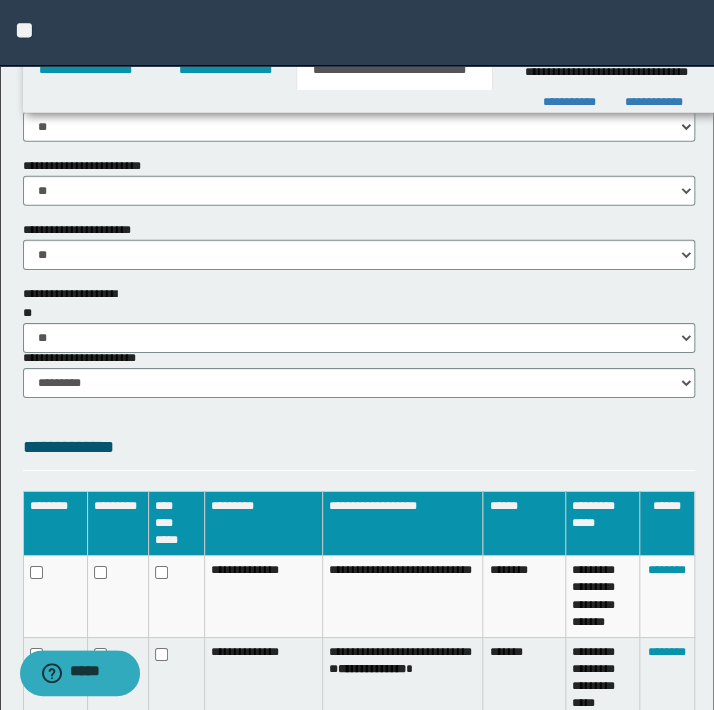 scroll, scrollTop: 1694, scrollLeft: 0, axis: vertical 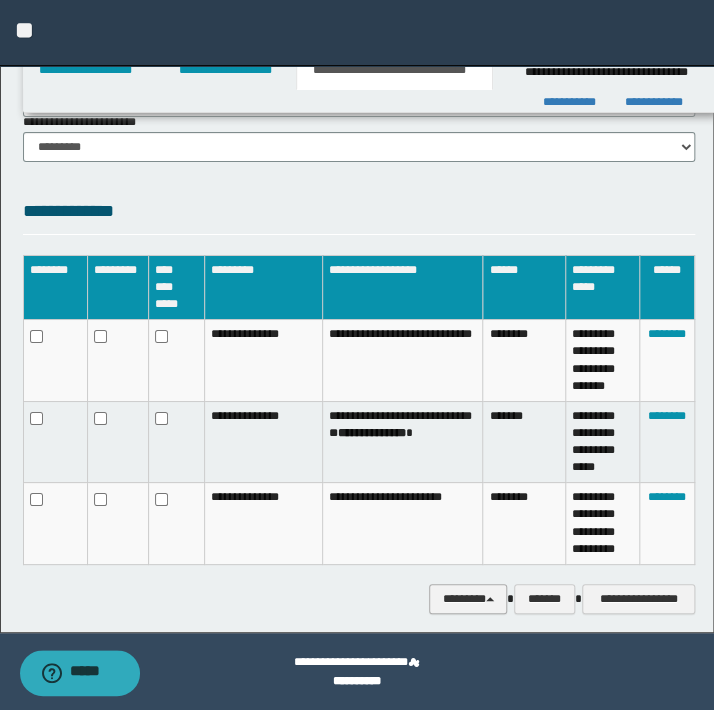 click on "********" at bounding box center (467, 599) 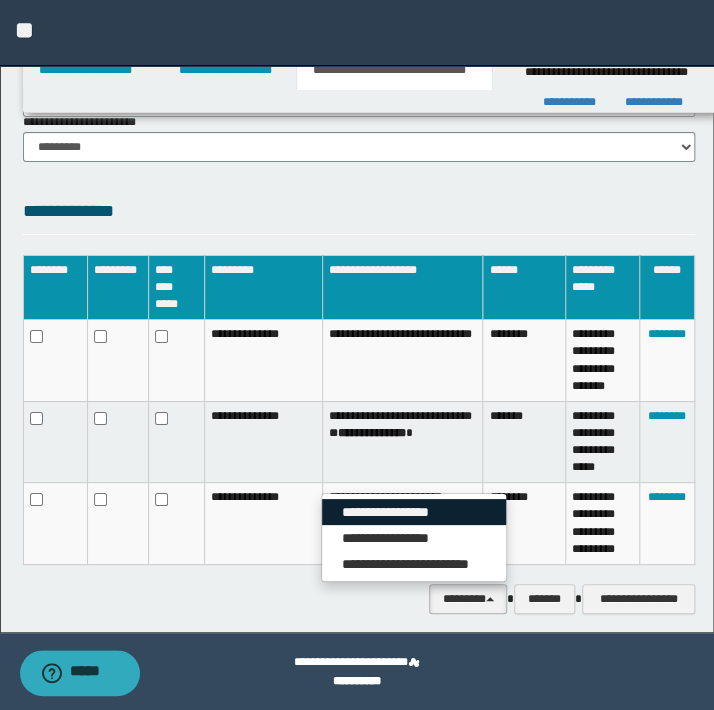 click on "**********" at bounding box center [414, 512] 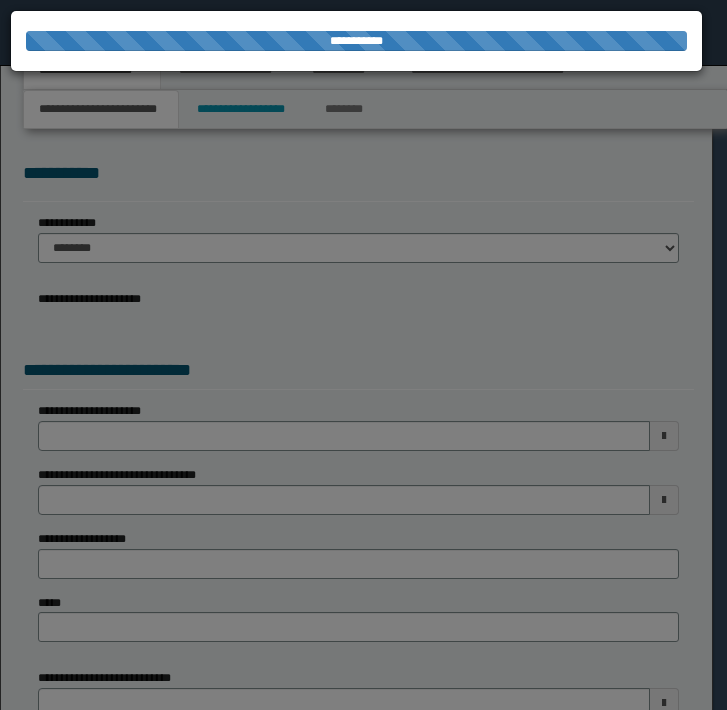scroll, scrollTop: 0, scrollLeft: 0, axis: both 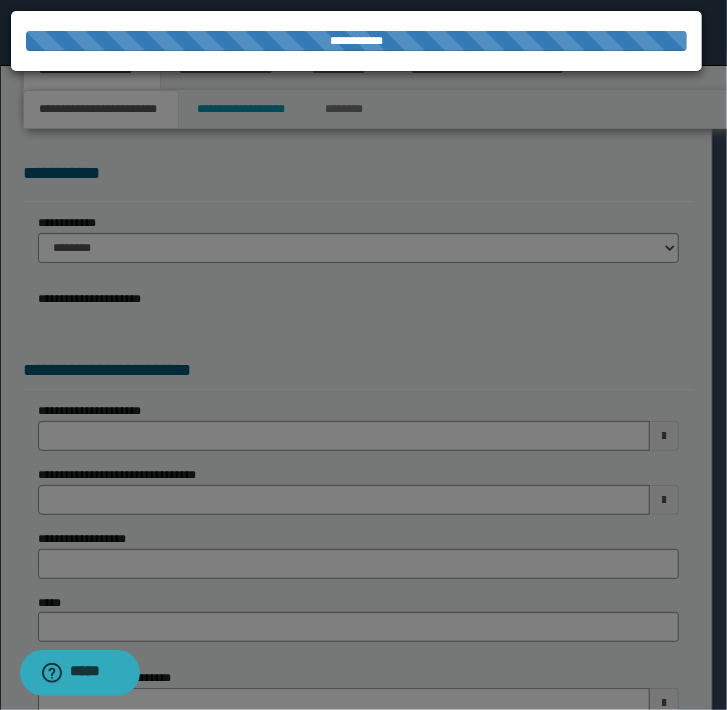 select on "*" 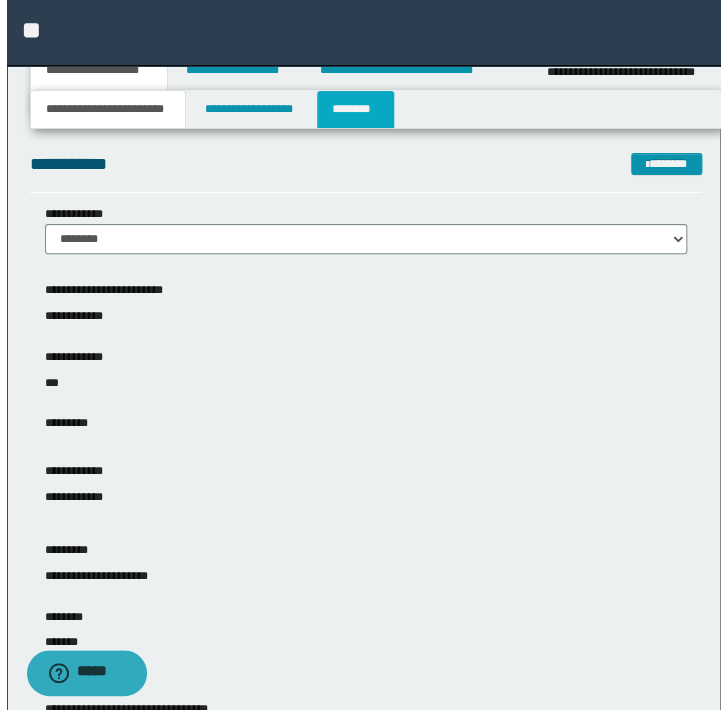 scroll, scrollTop: 0, scrollLeft: 0, axis: both 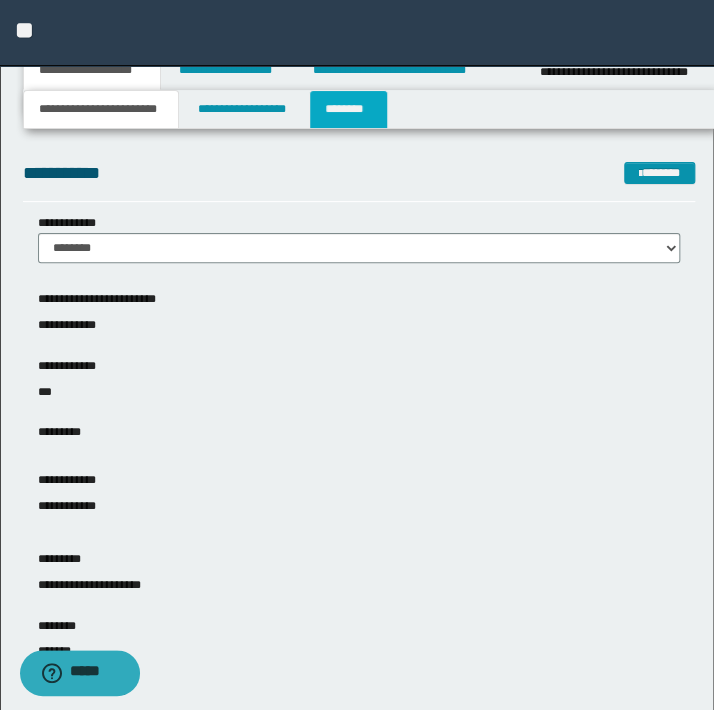 click on "********" at bounding box center [348, 109] 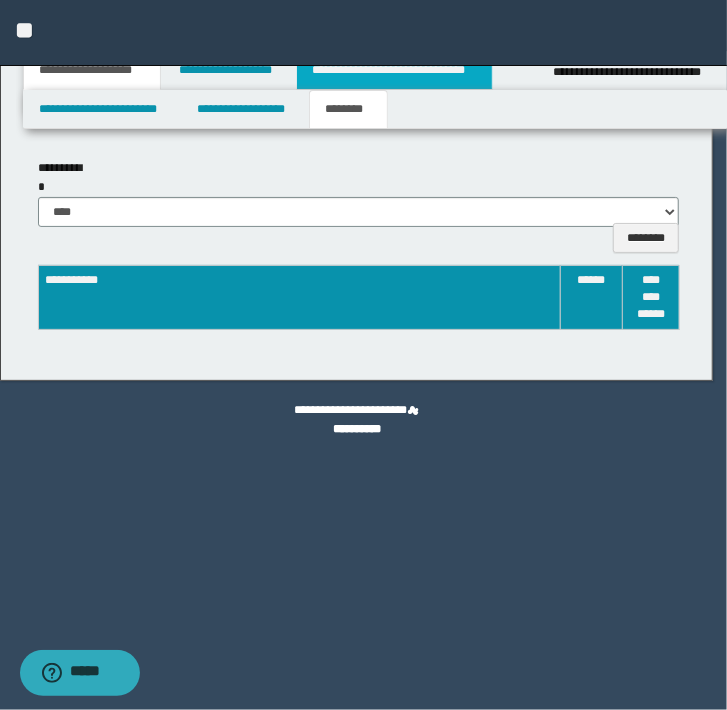 click on "**********" at bounding box center [394, 70] 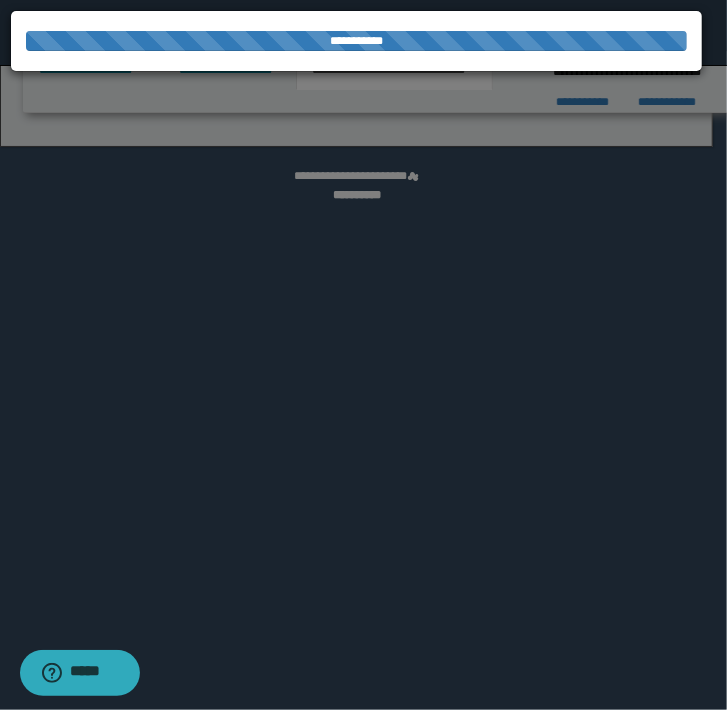 select on "*" 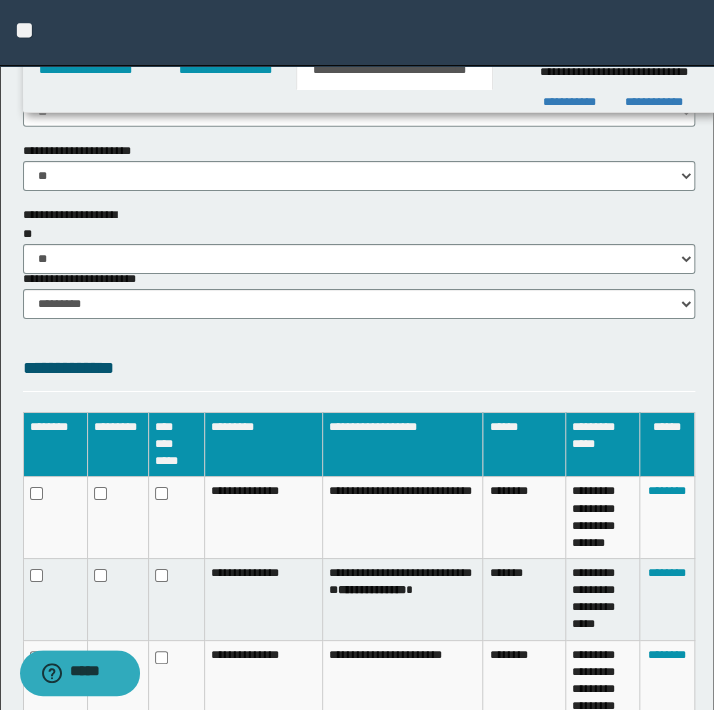 scroll, scrollTop: 1741, scrollLeft: 0, axis: vertical 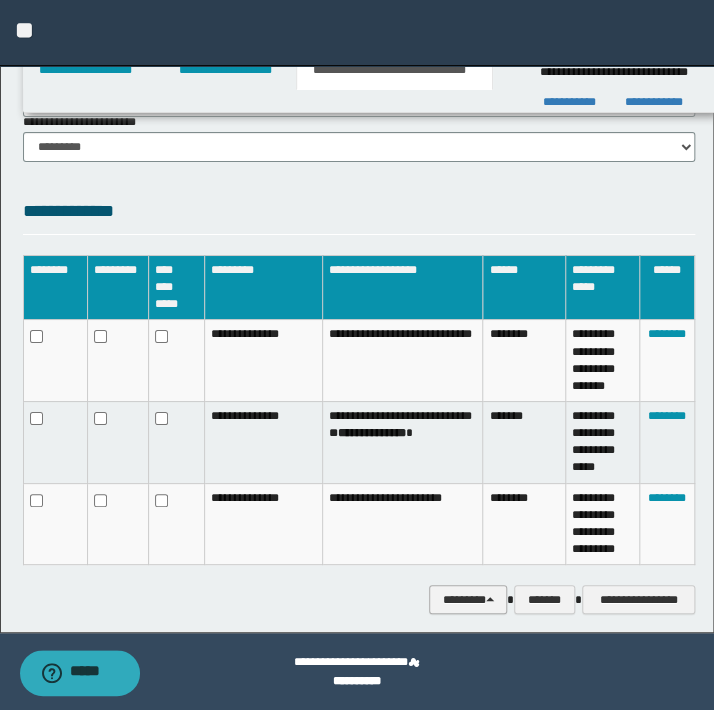 click on "********" at bounding box center (467, 600) 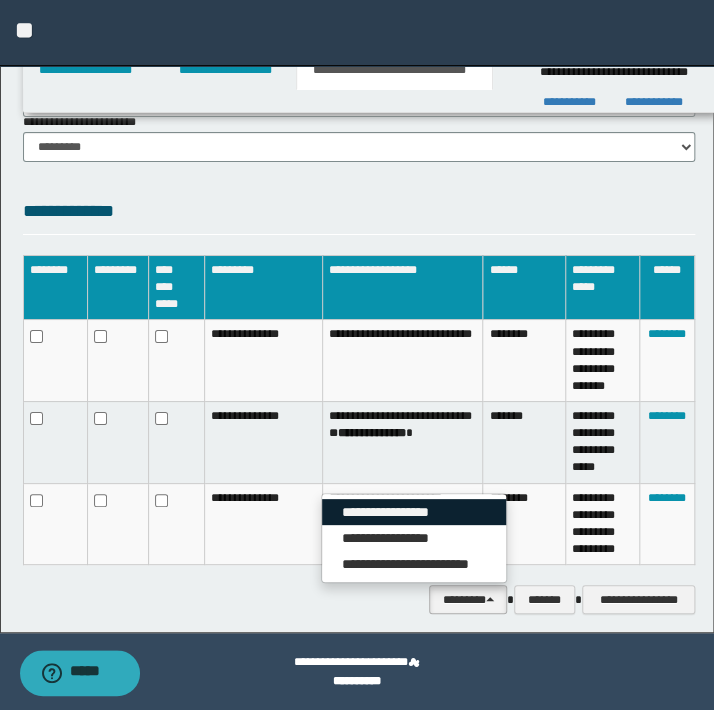 click on "**********" at bounding box center (414, 512) 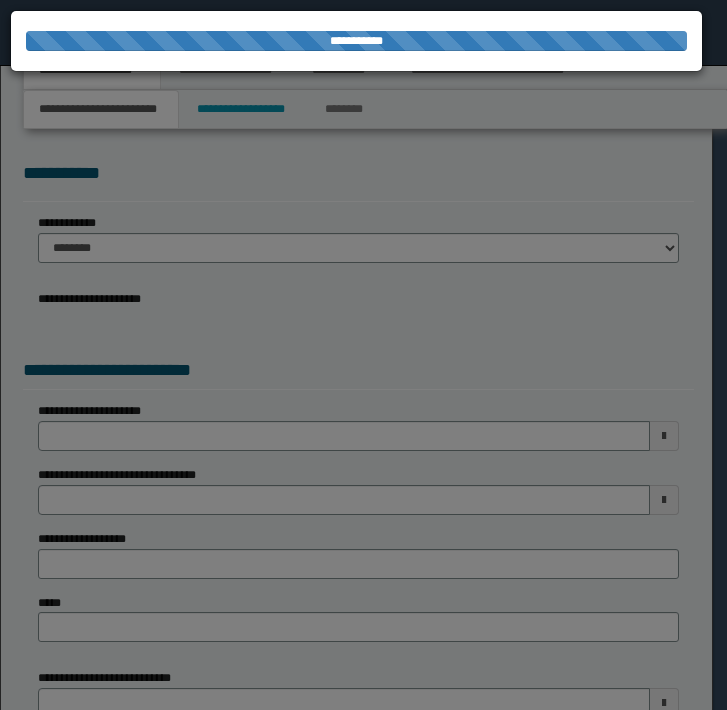 scroll, scrollTop: 0, scrollLeft: 0, axis: both 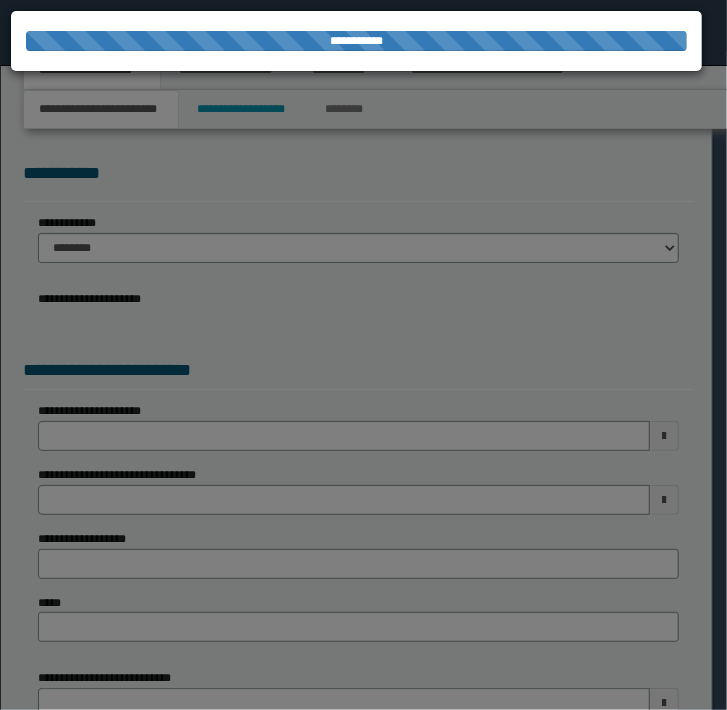 select on "*" 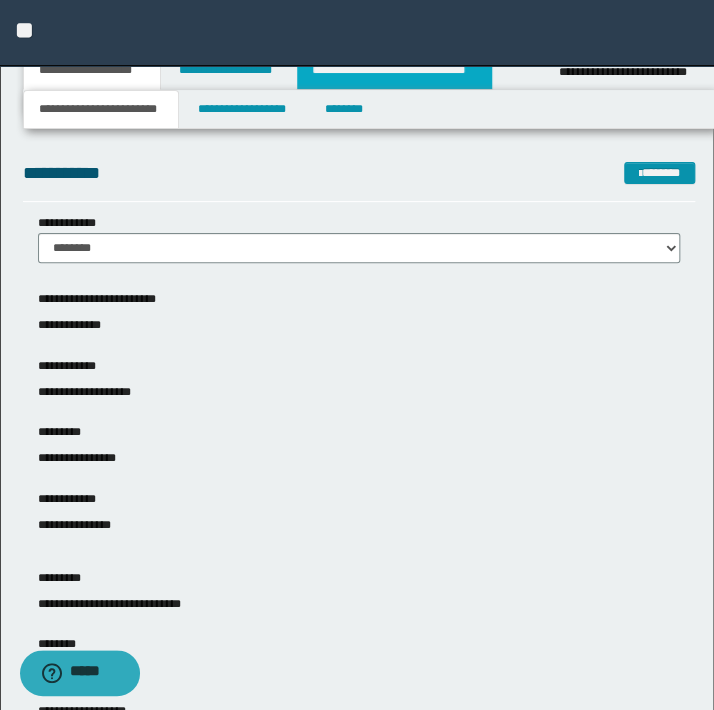 click on "**********" at bounding box center (394, 70) 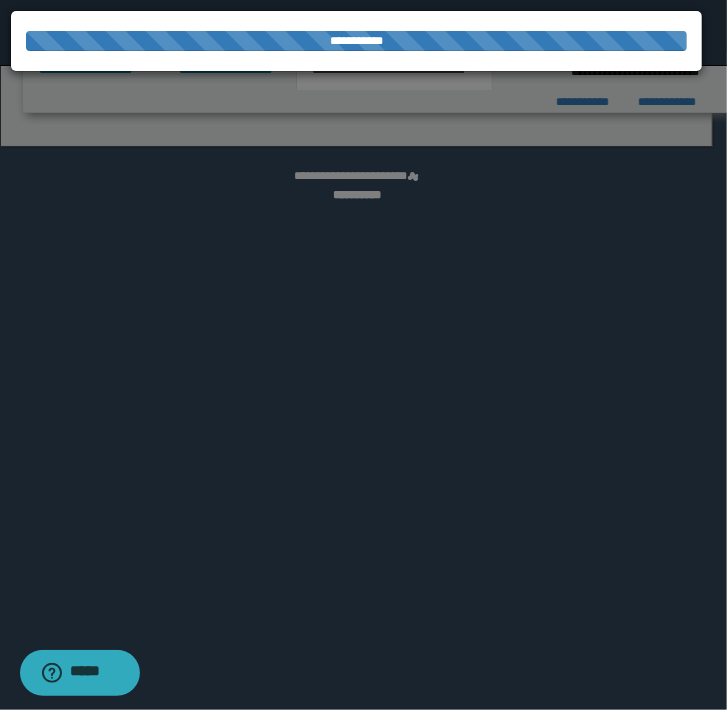 select on "*" 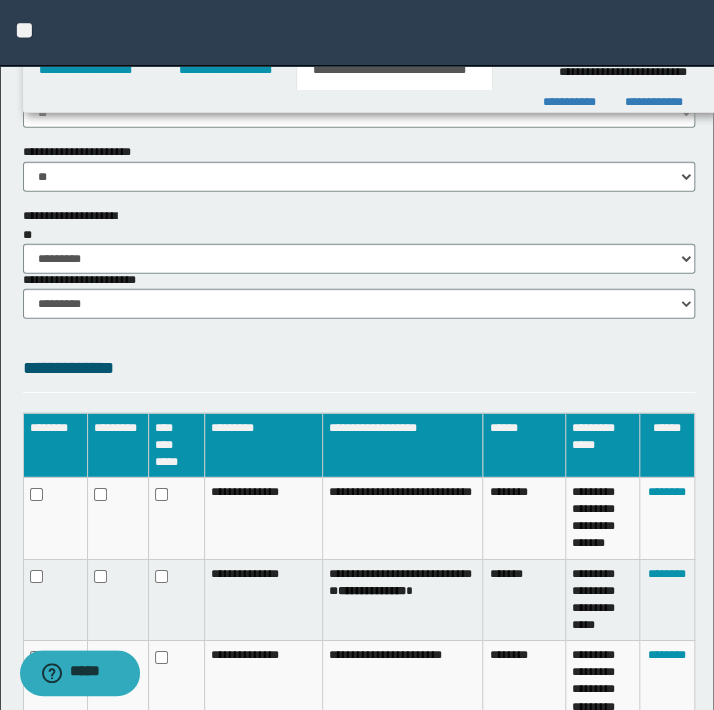 scroll, scrollTop: 1514, scrollLeft: 0, axis: vertical 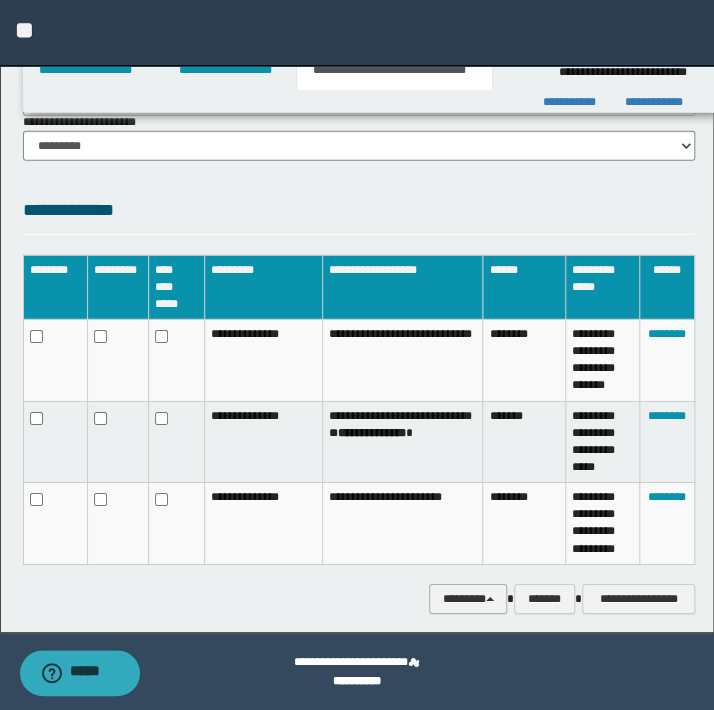 click on "********" at bounding box center [467, 599] 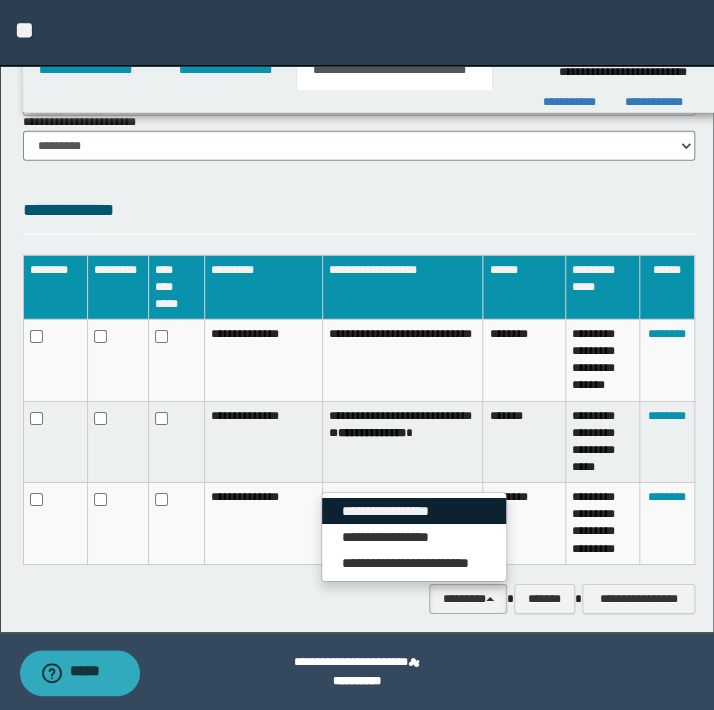 click on "**********" at bounding box center [414, 511] 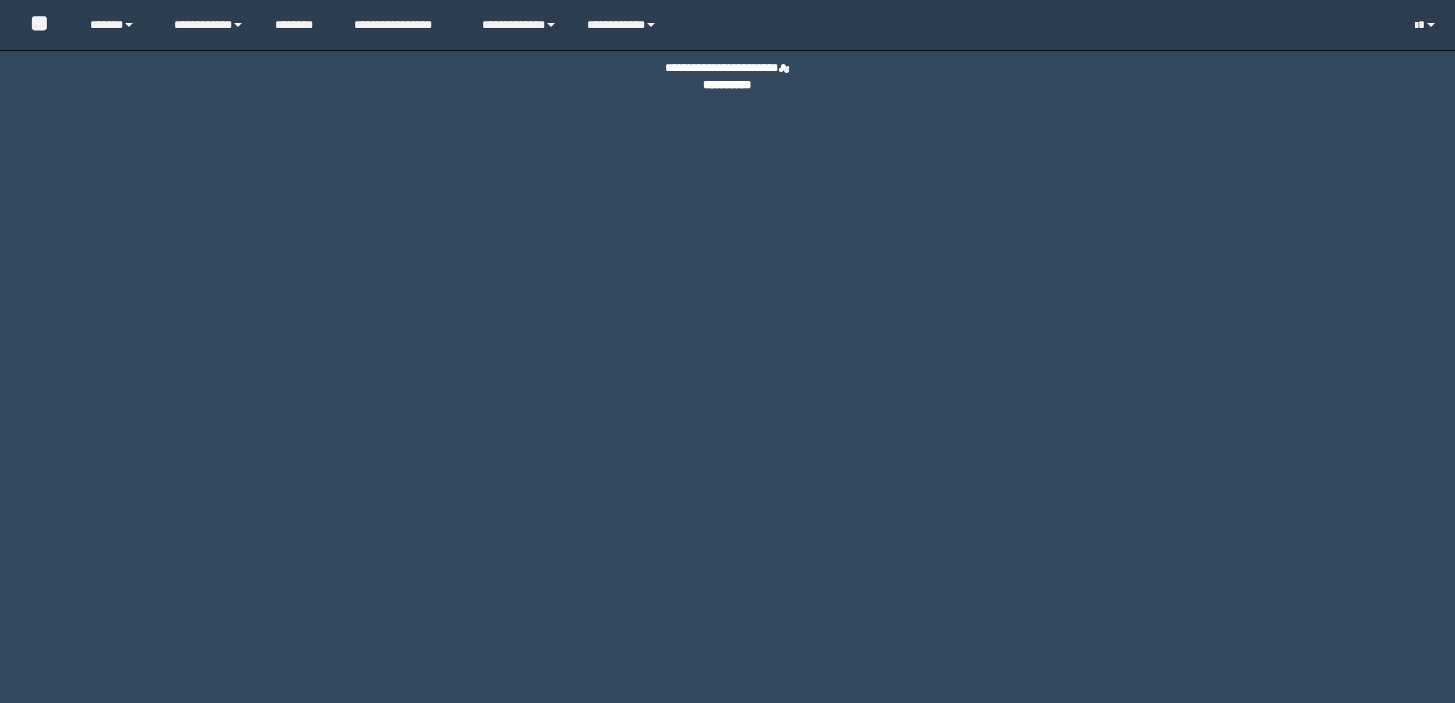 scroll, scrollTop: 0, scrollLeft: 0, axis: both 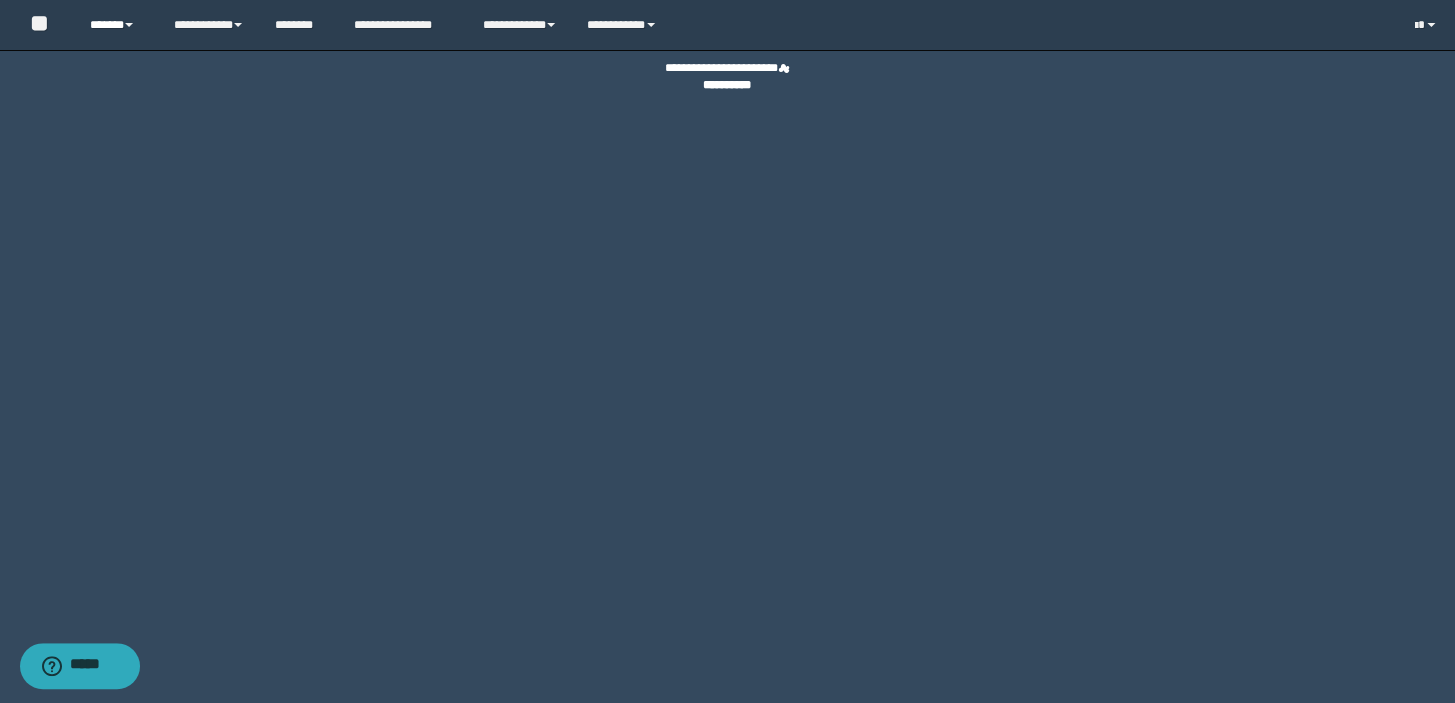 click on "******" at bounding box center [117, 25] 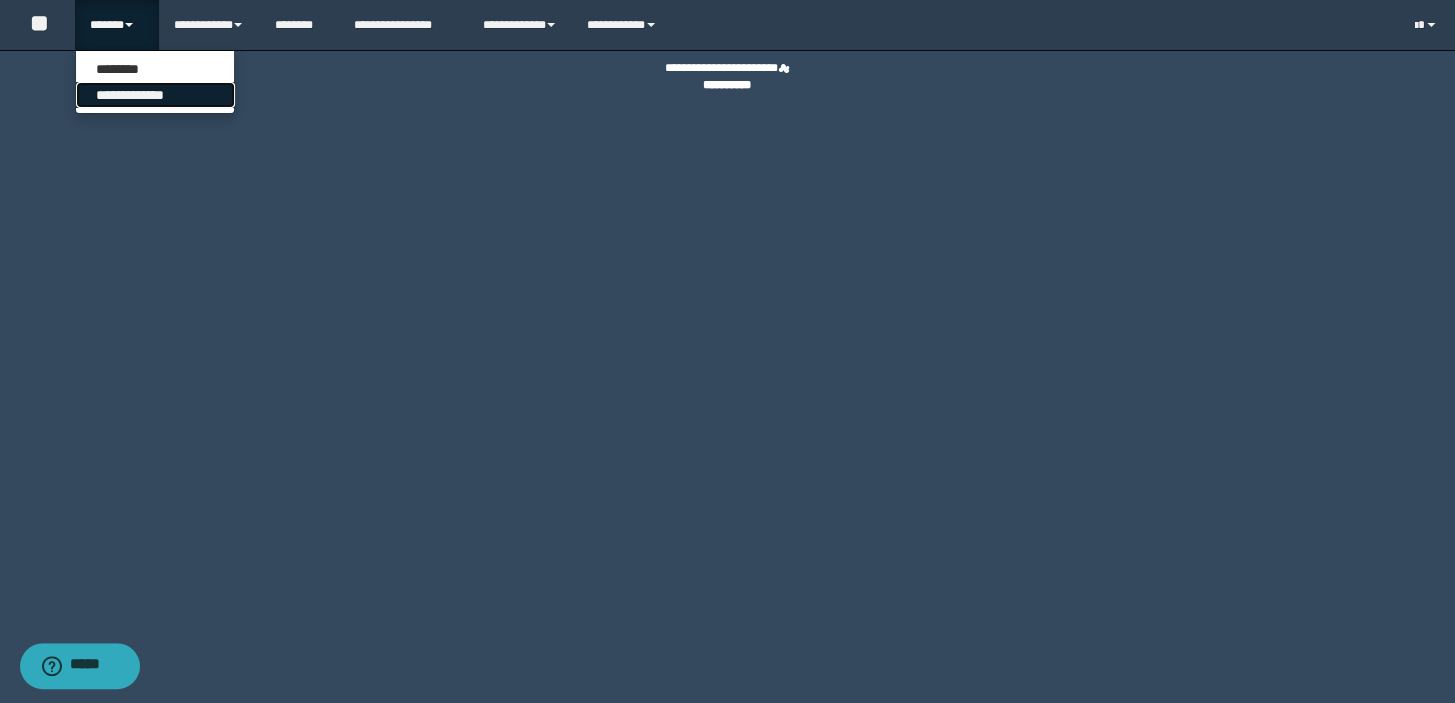 click on "**********" at bounding box center (155, 95) 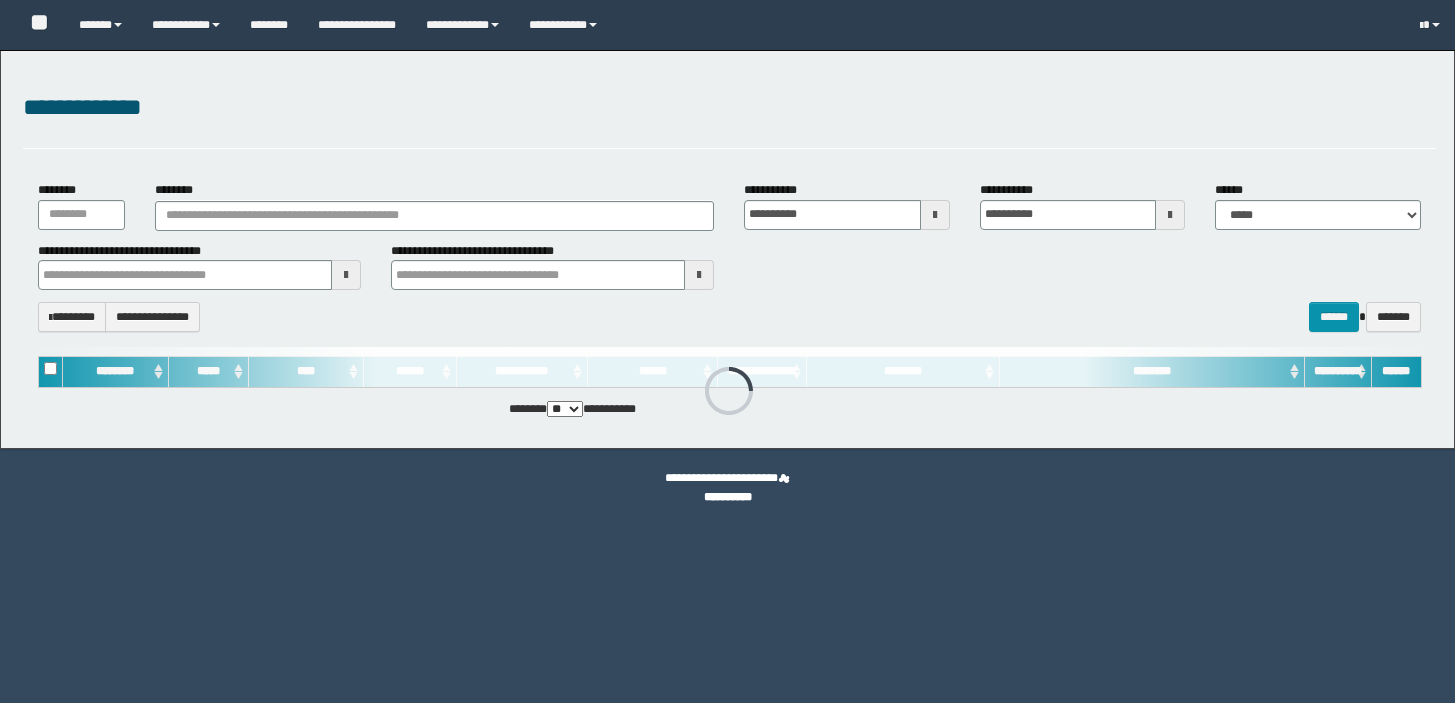 scroll, scrollTop: 0, scrollLeft: 0, axis: both 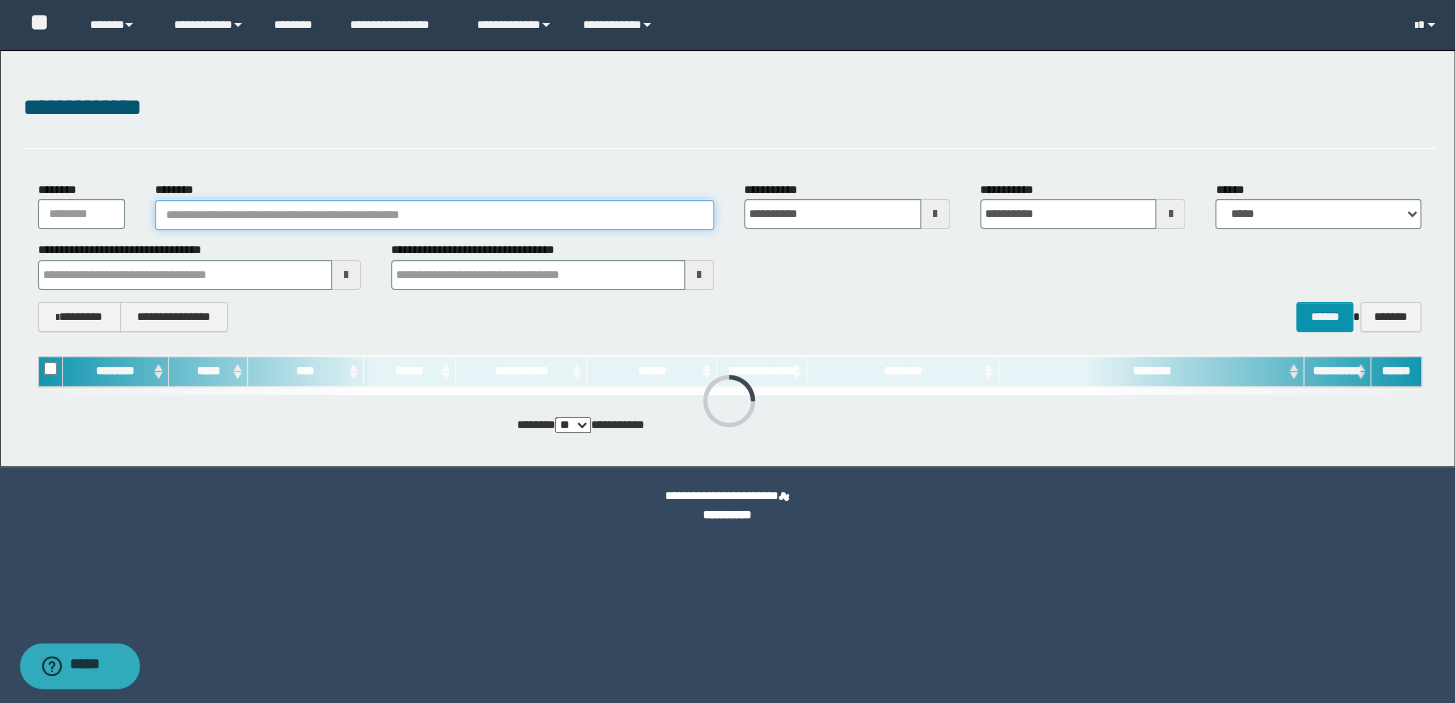 click on "********" at bounding box center (434, 215) 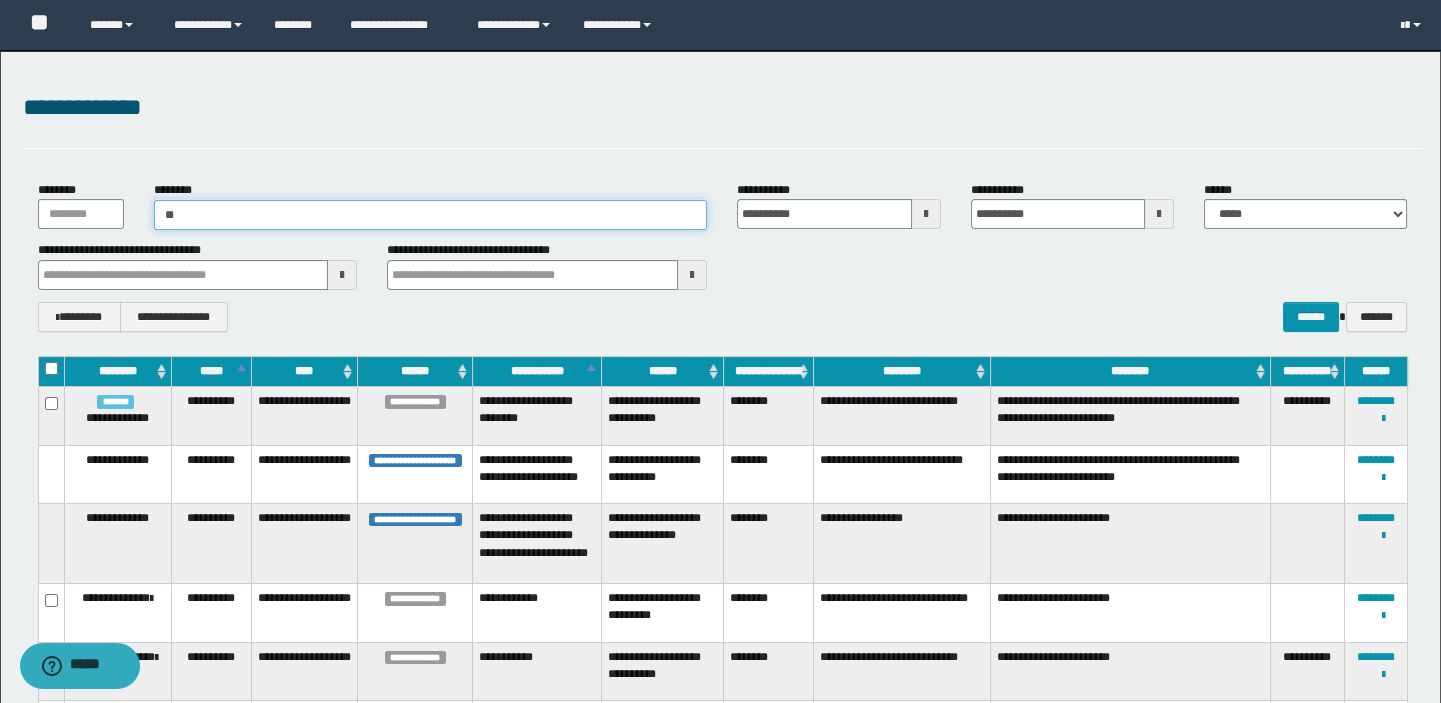 type on "***" 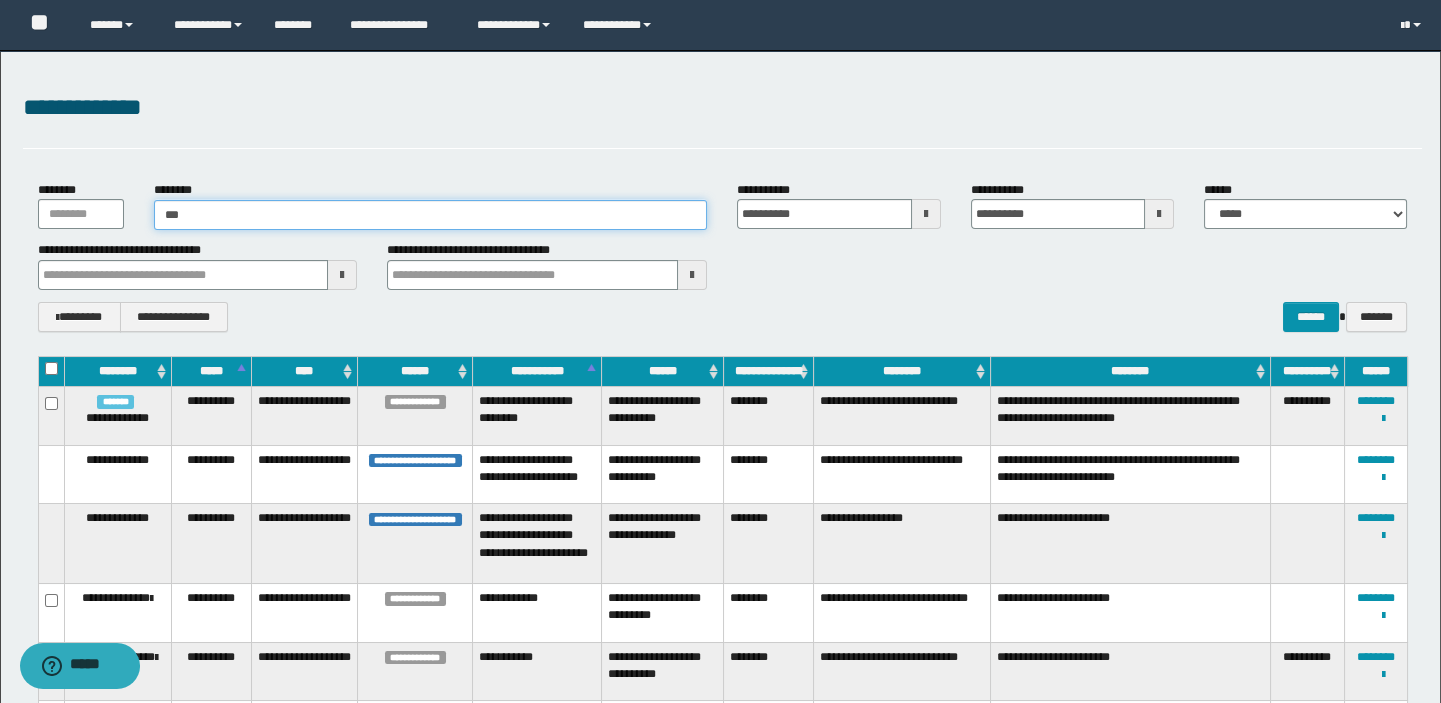 type on "***" 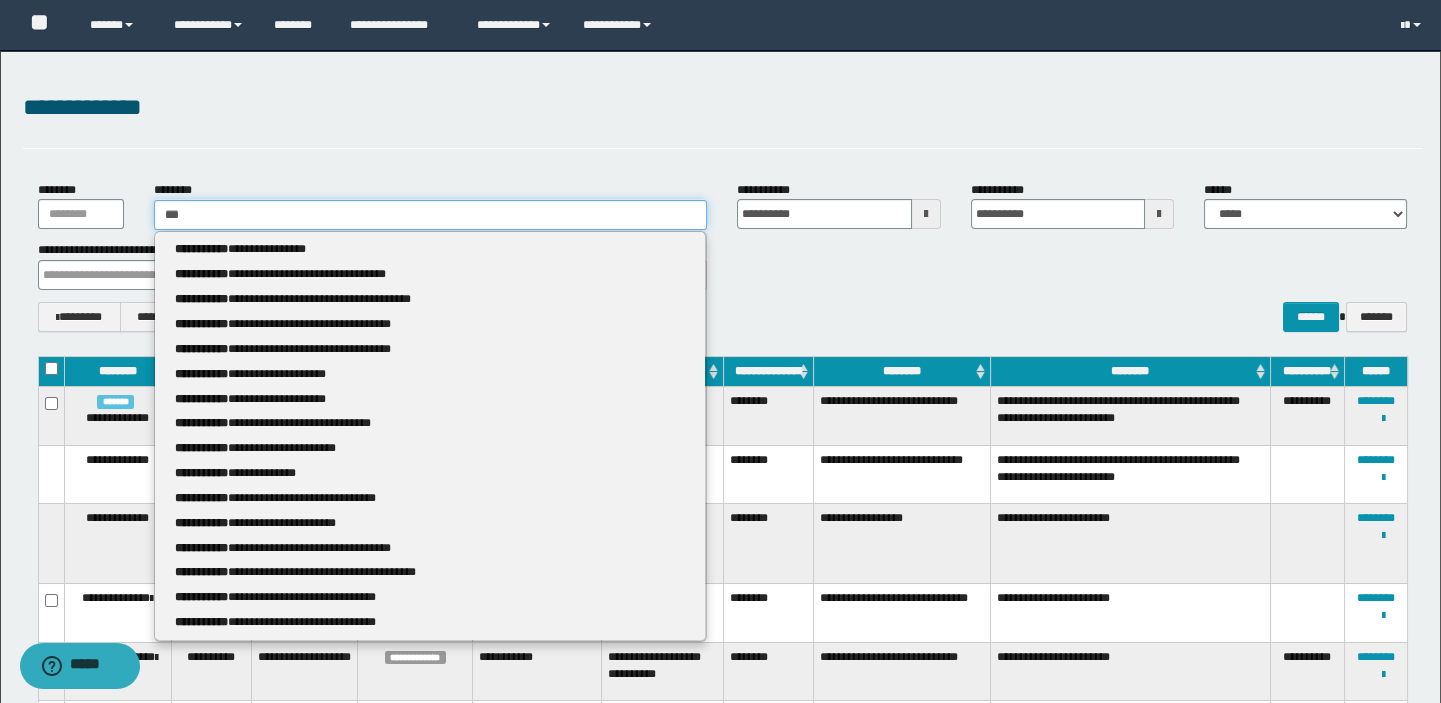 type 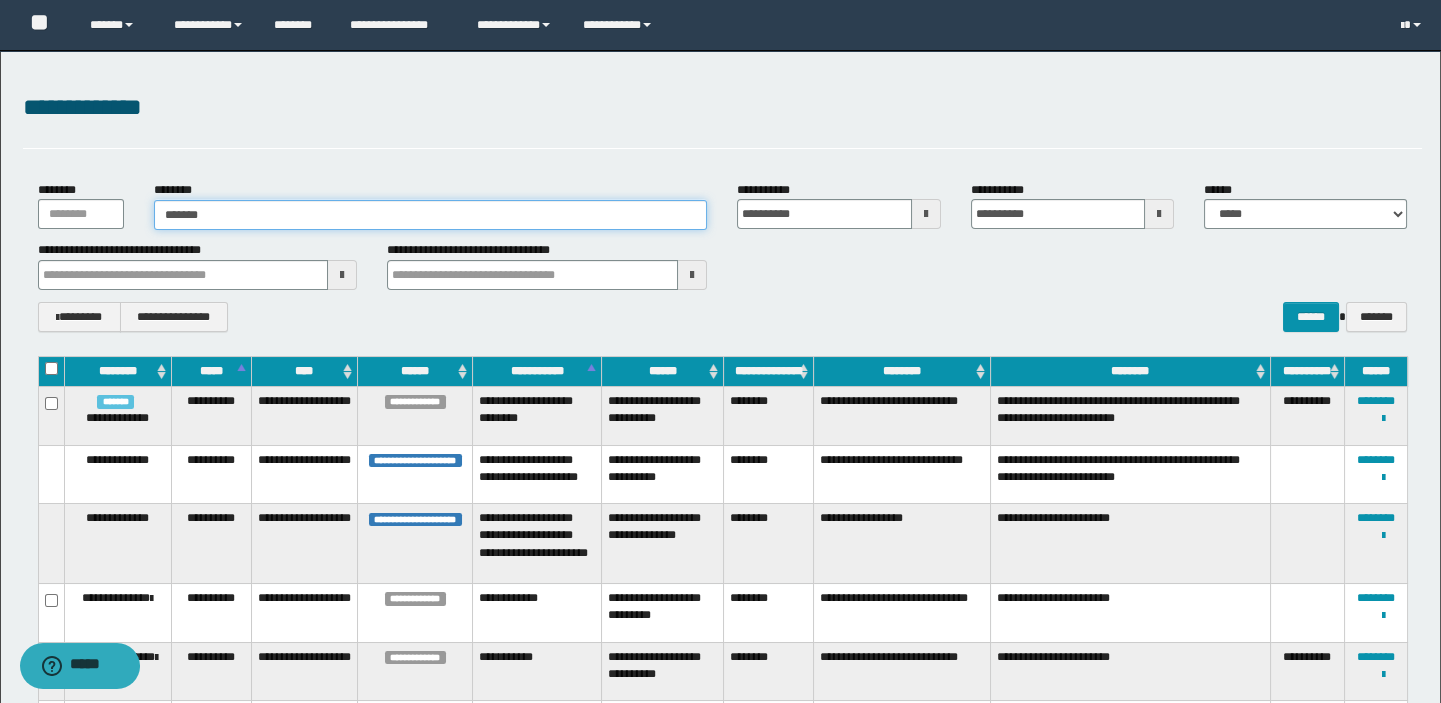 click on "*******" at bounding box center [430, 215] 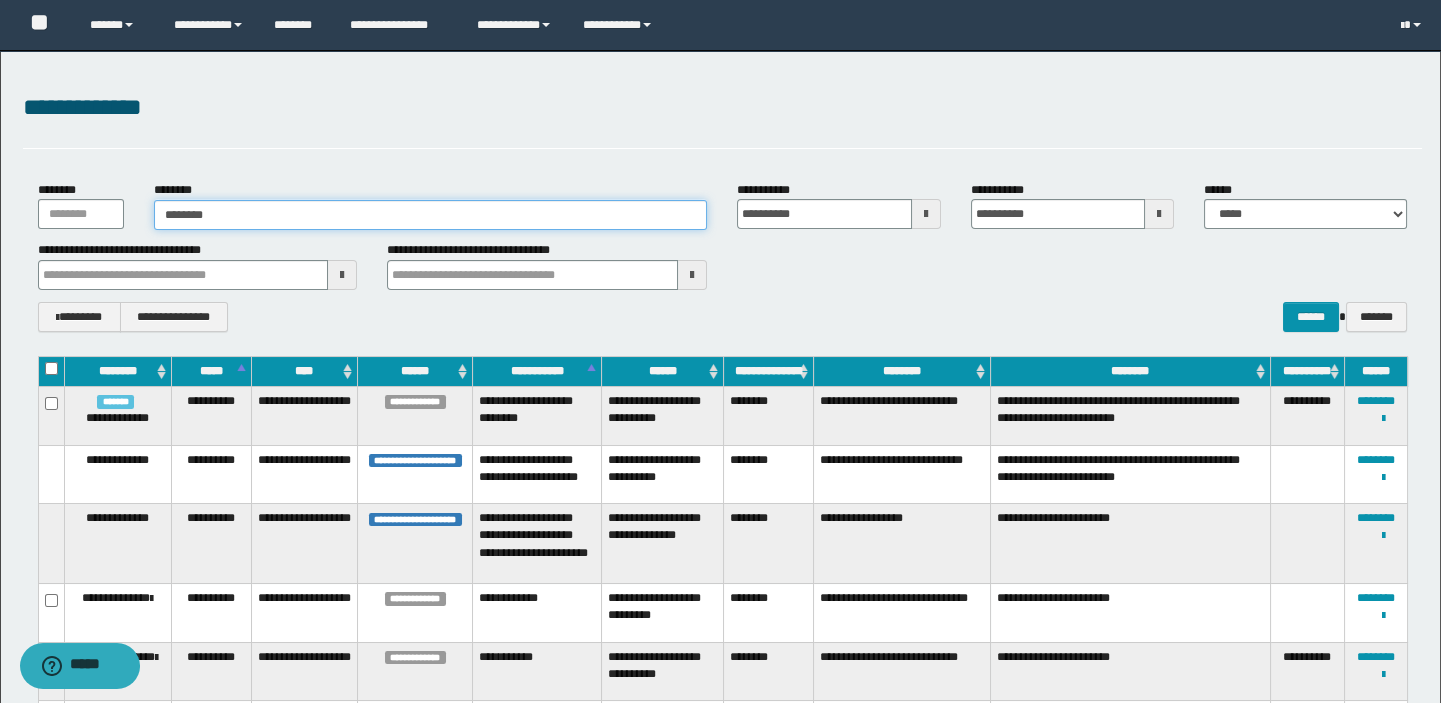 click on "********" at bounding box center [430, 215] 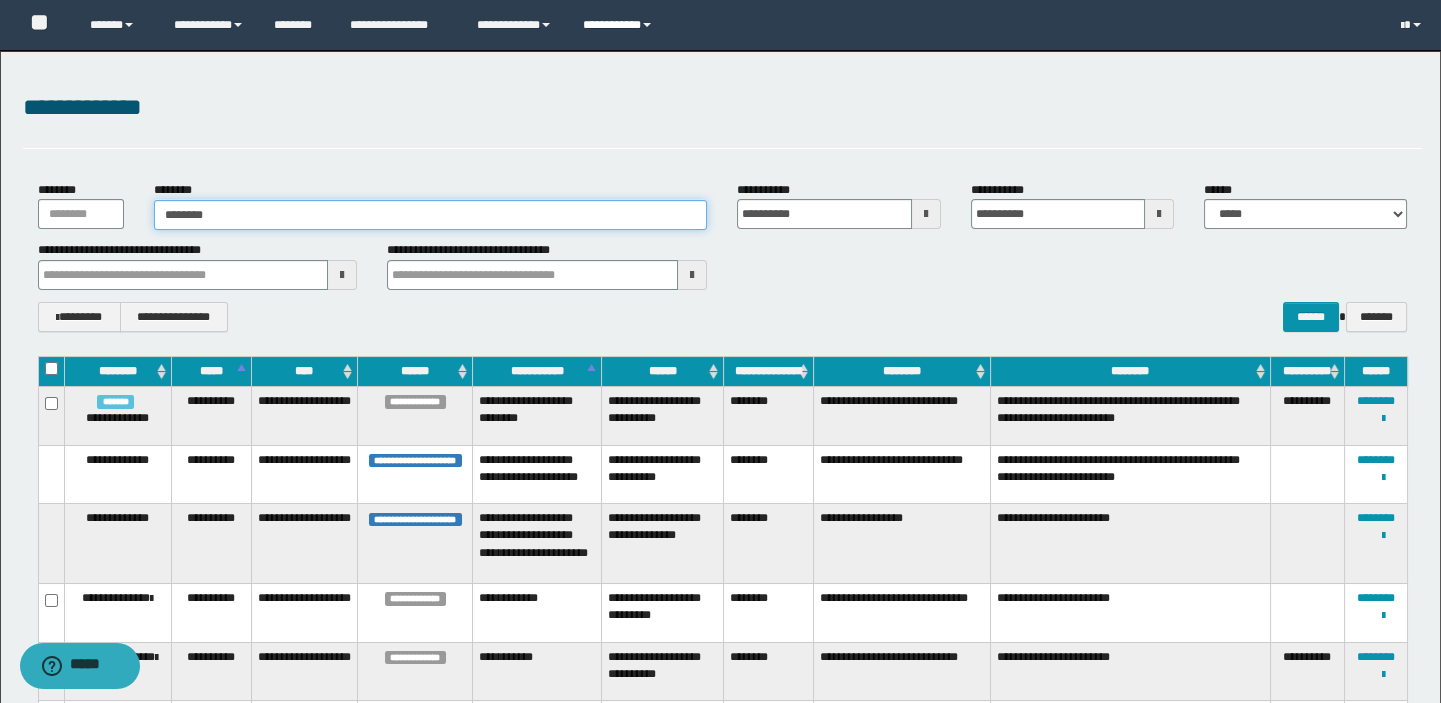 type on "********" 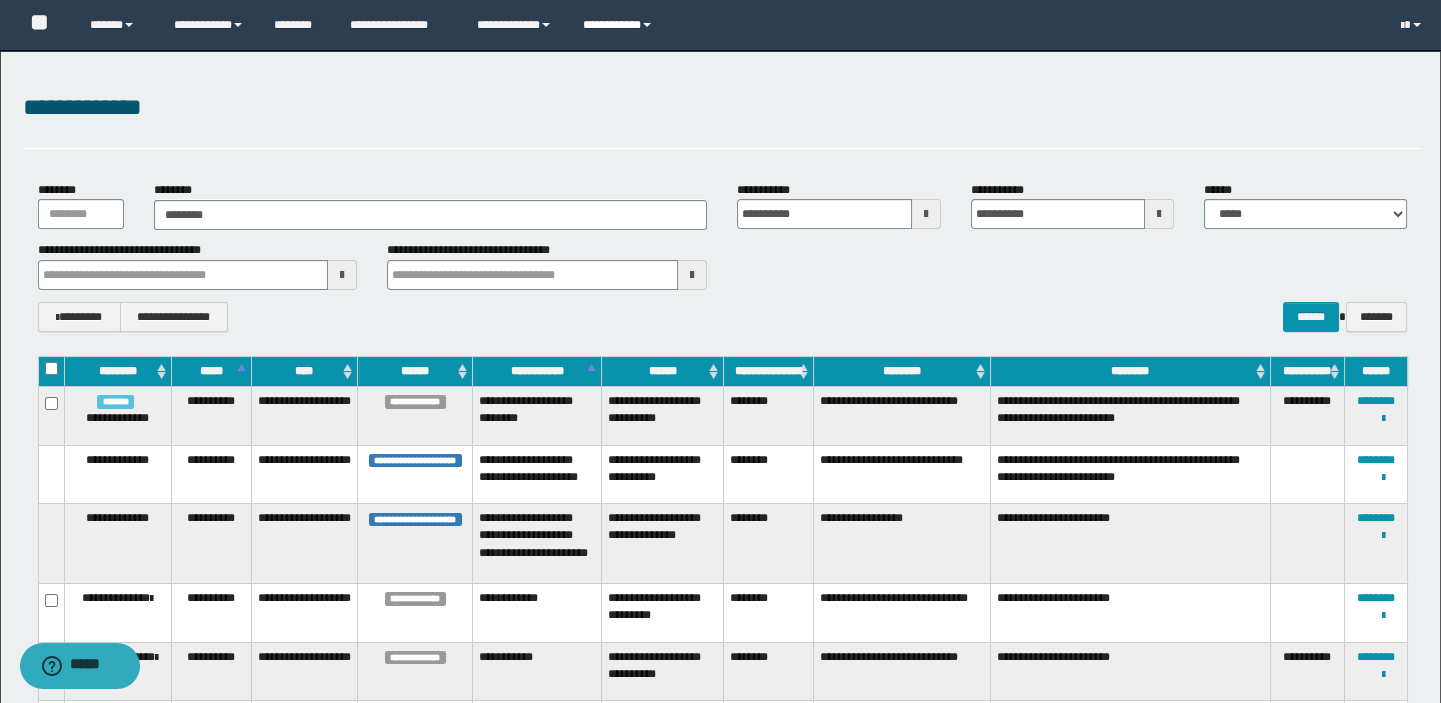 click on "**********" at bounding box center (620, 25) 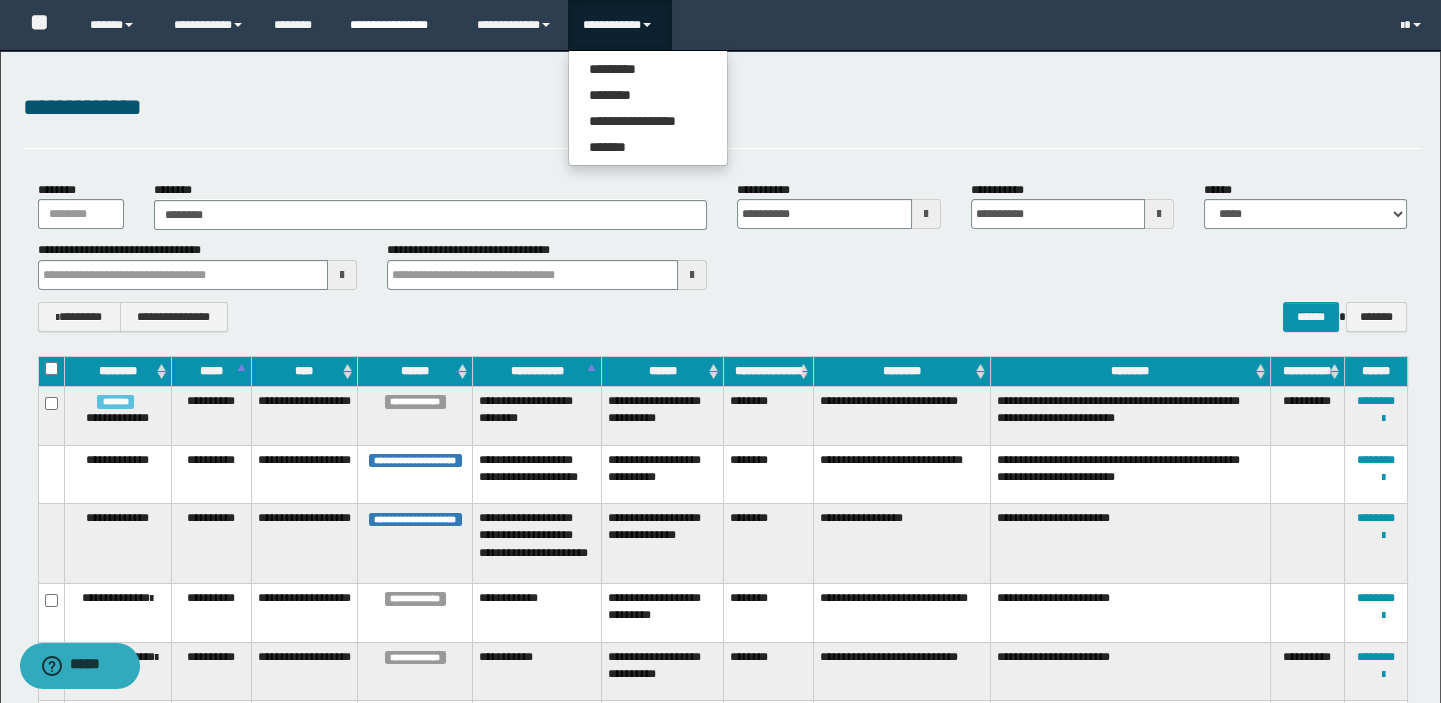 click on "**********" at bounding box center (398, 25) 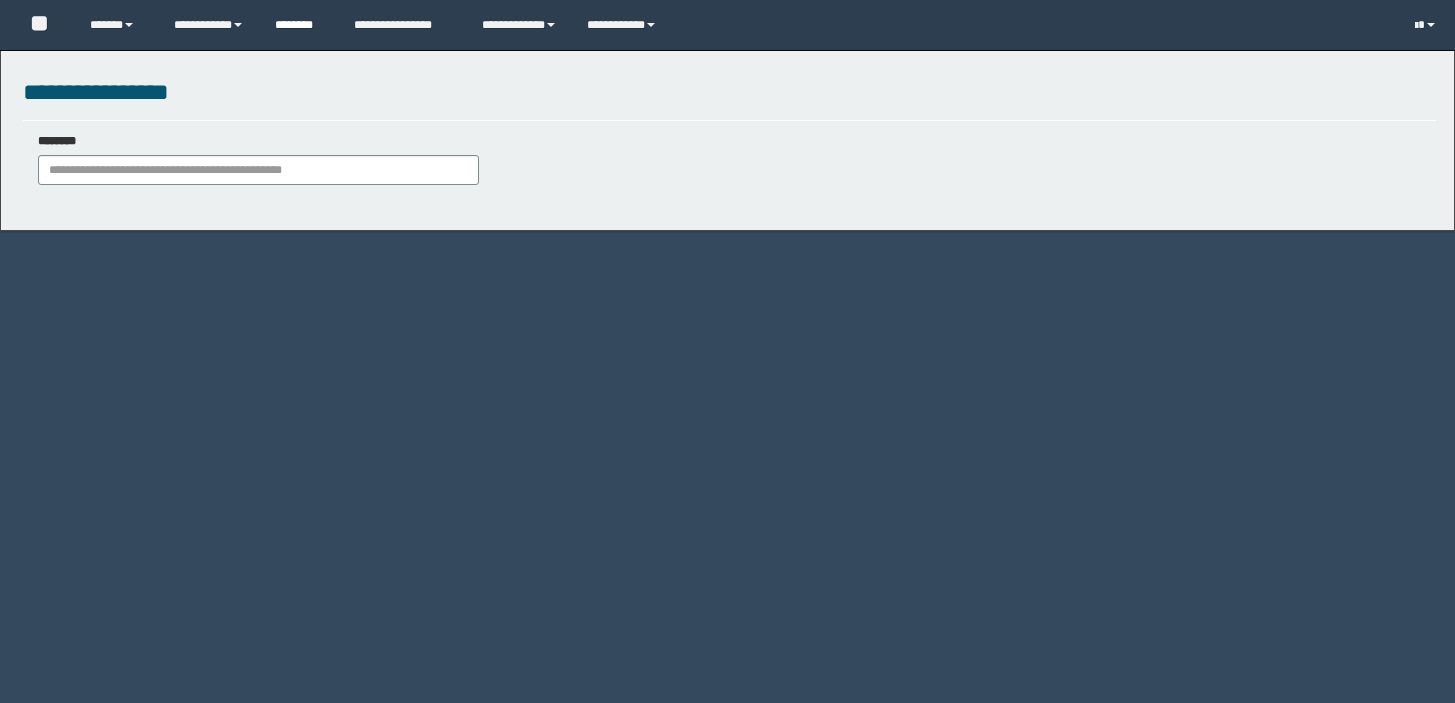 scroll, scrollTop: 0, scrollLeft: 0, axis: both 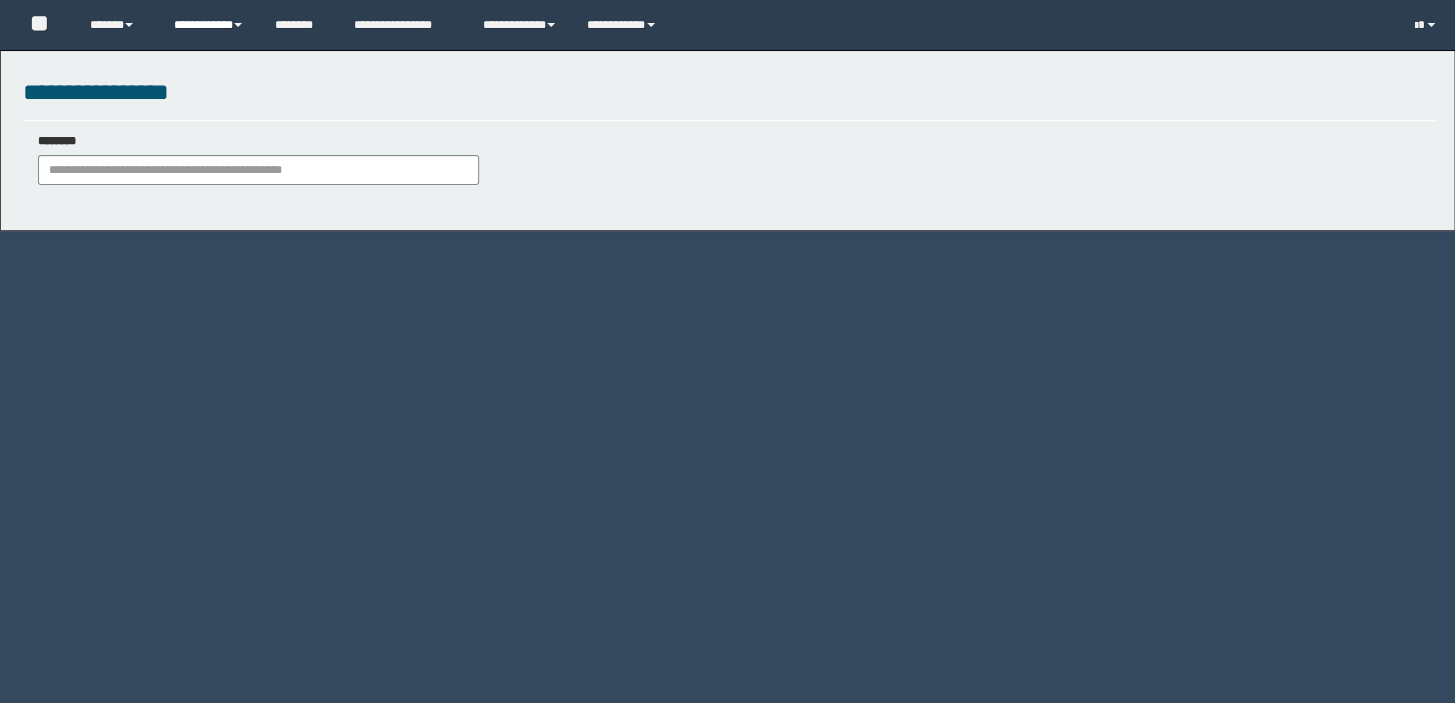 click on "**********" at bounding box center (209, 25) 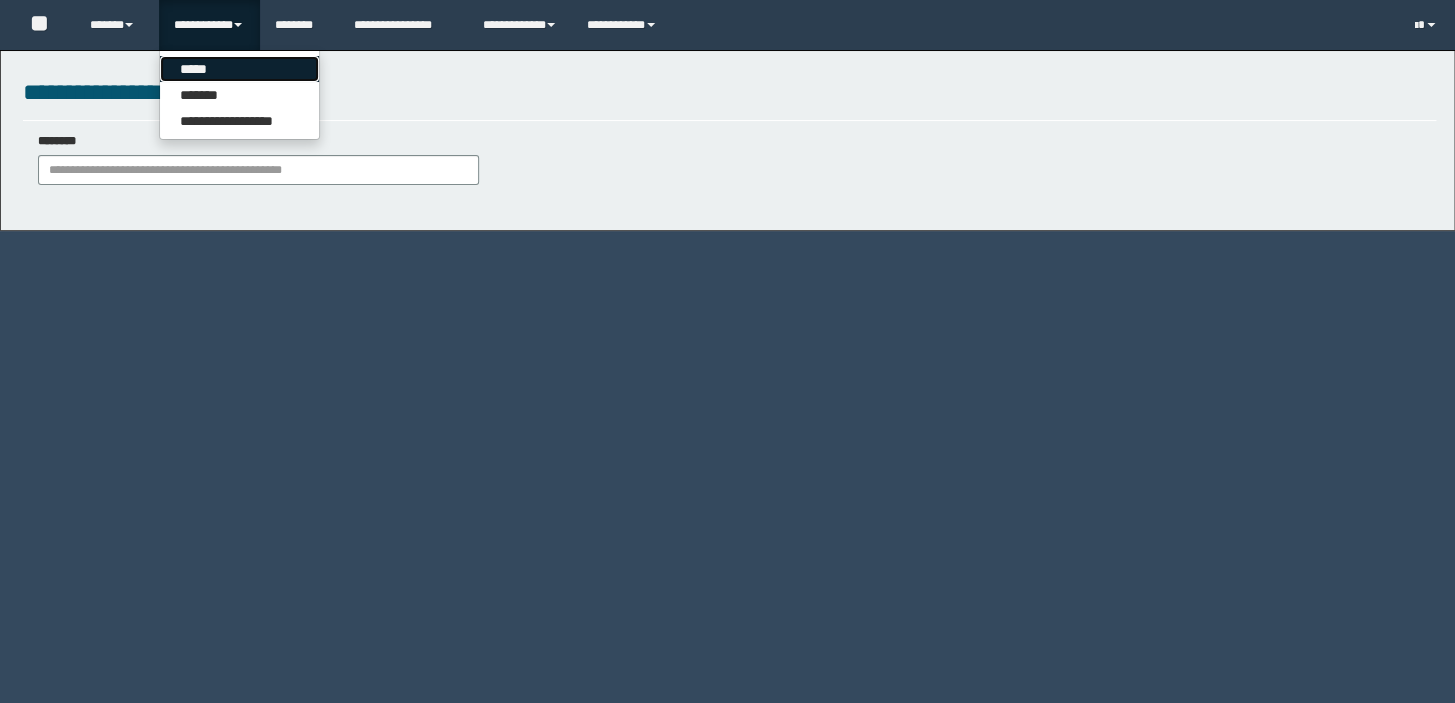 click on "*****" at bounding box center [239, 69] 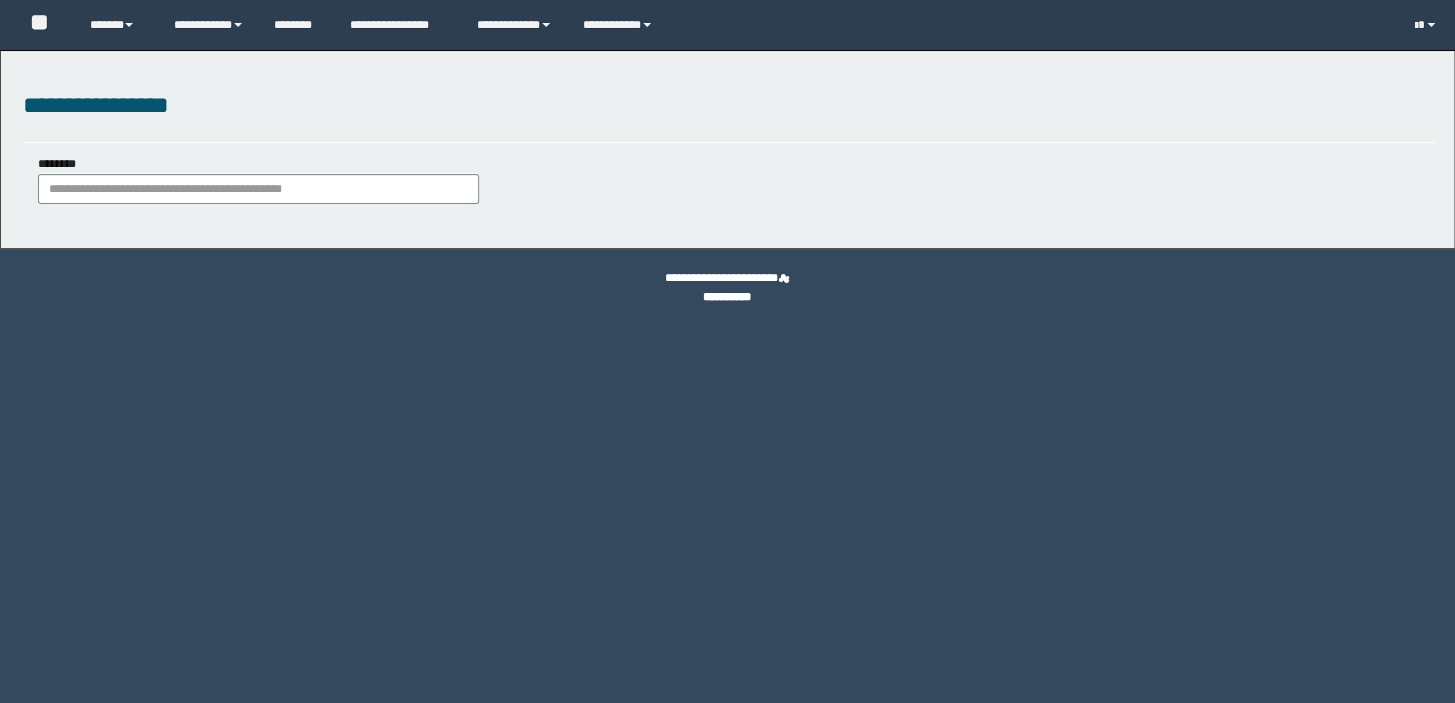 scroll, scrollTop: 0, scrollLeft: 0, axis: both 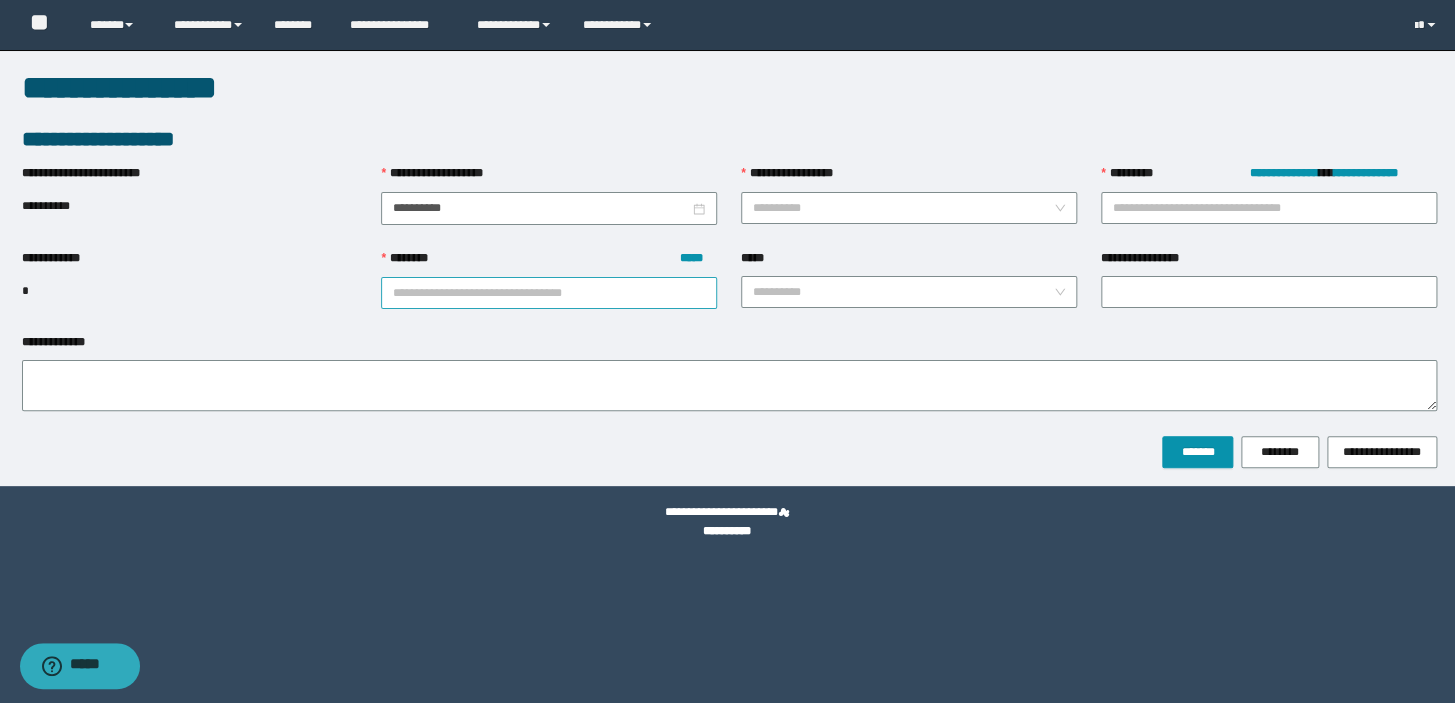 click on "******** *****" at bounding box center [549, 293] 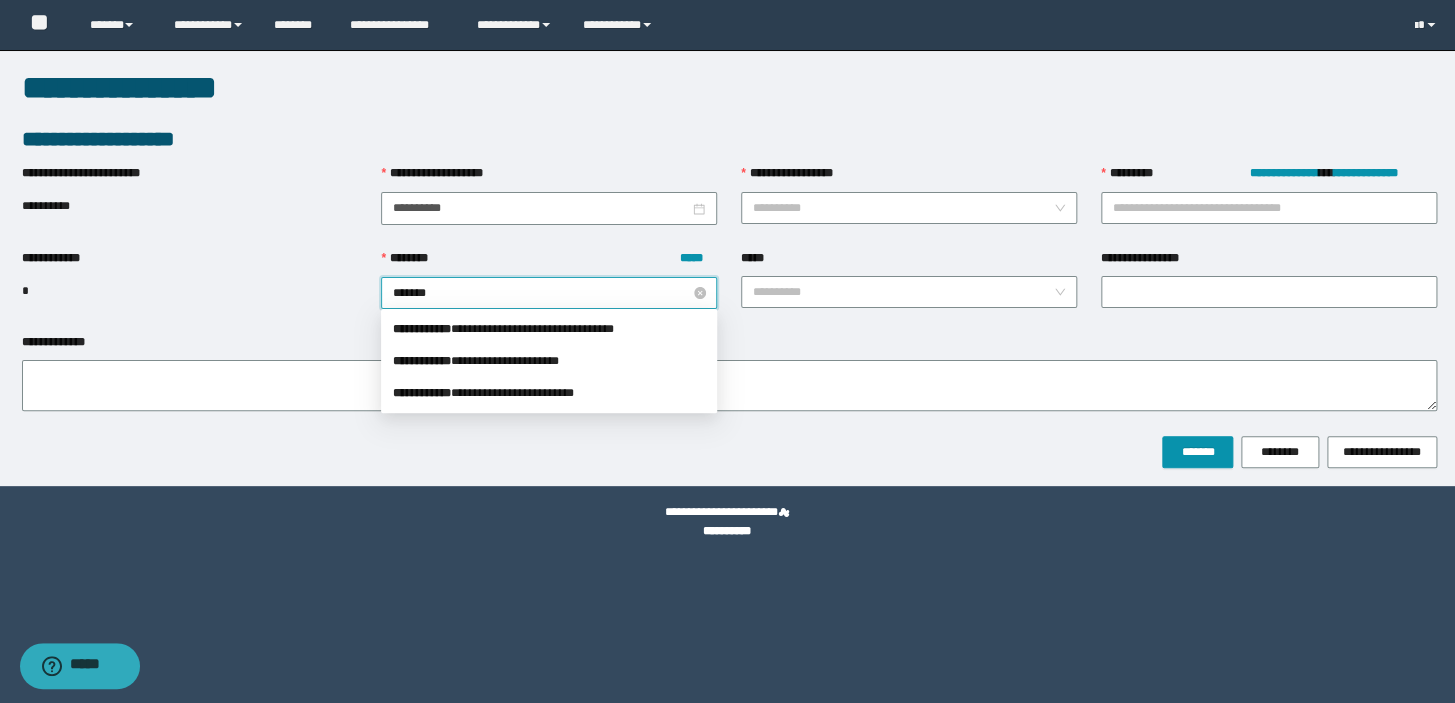type on "********" 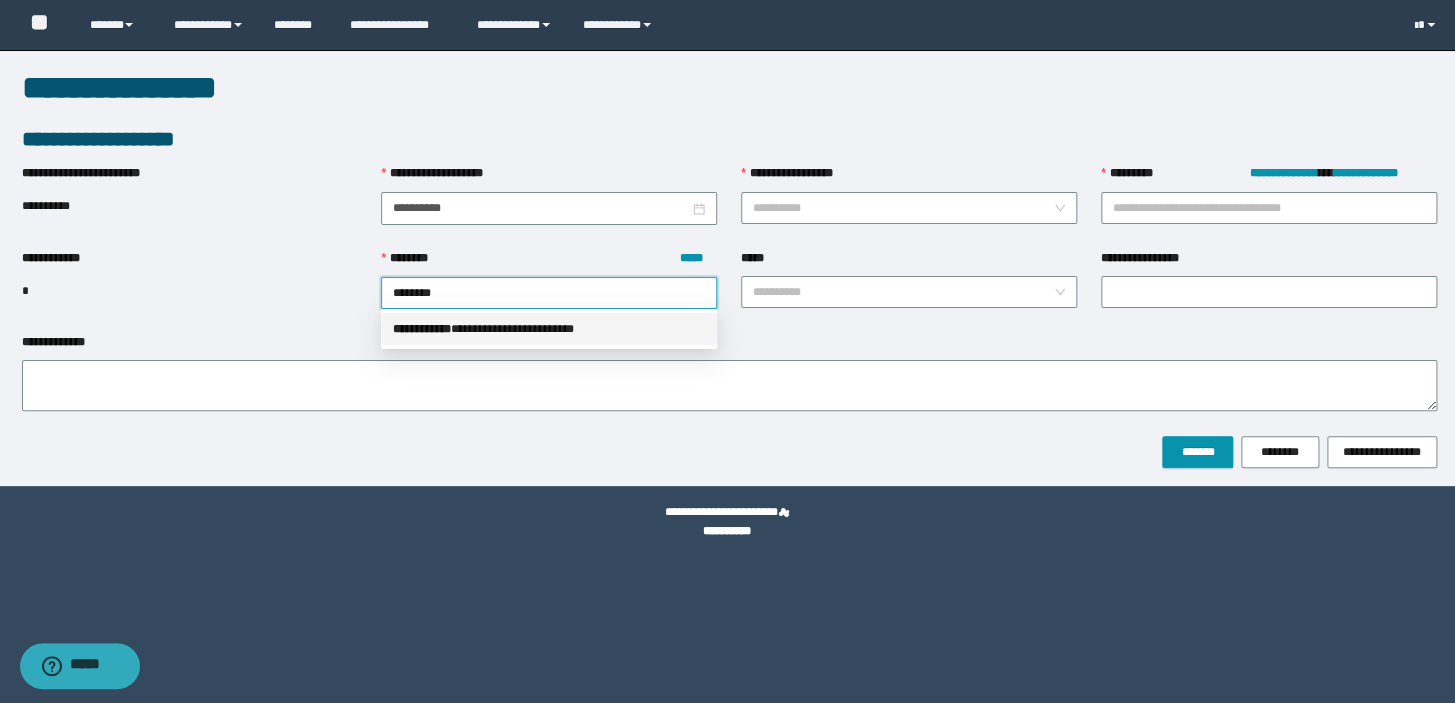 click on "**********" at bounding box center (549, 329) 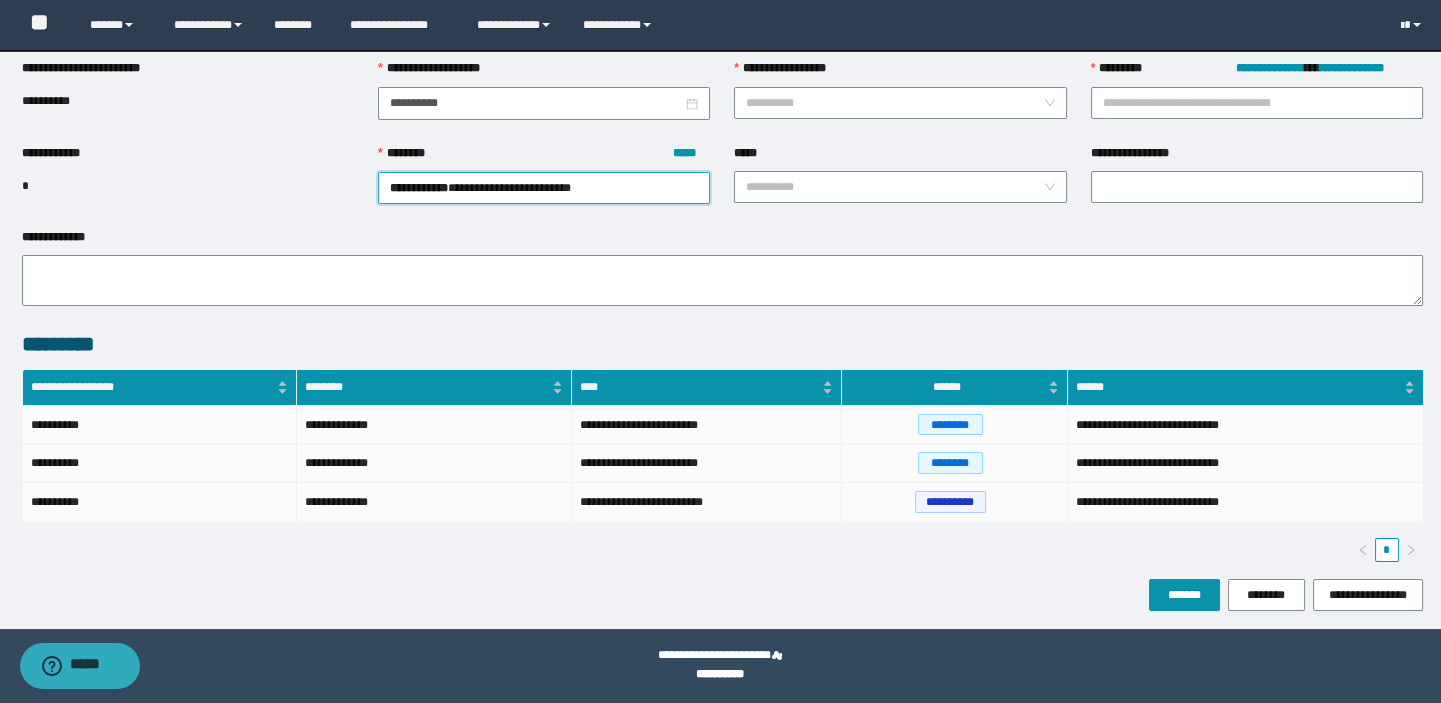 scroll, scrollTop: 0, scrollLeft: 0, axis: both 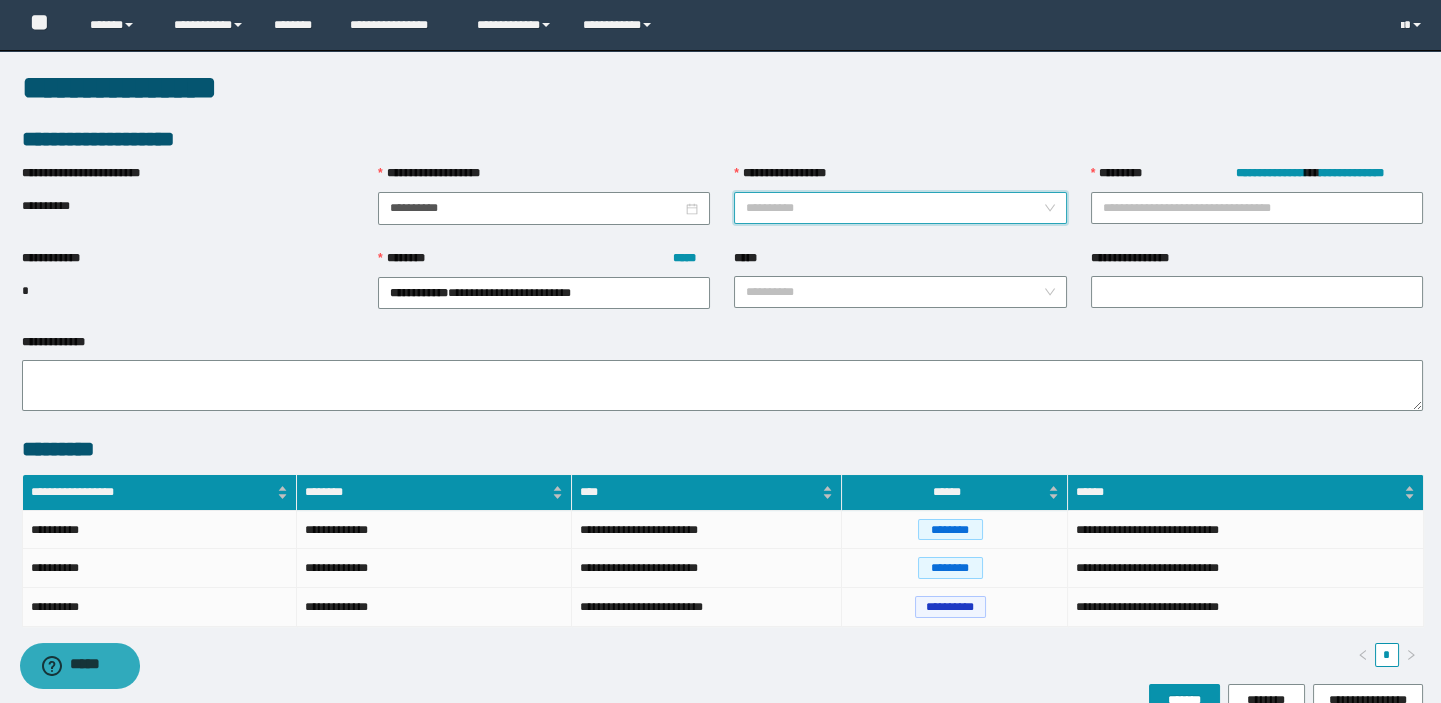 click on "**********" at bounding box center (894, 208) 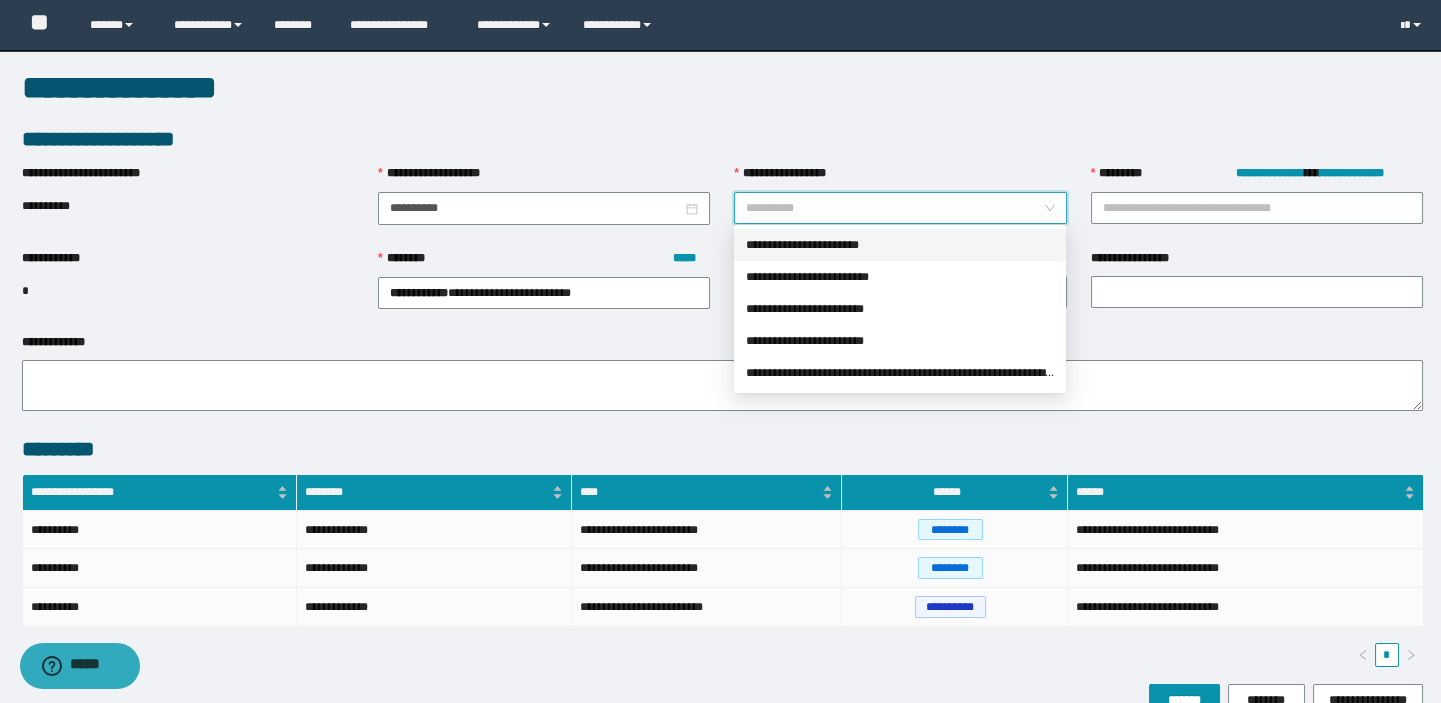 click on "**********" at bounding box center [900, 245] 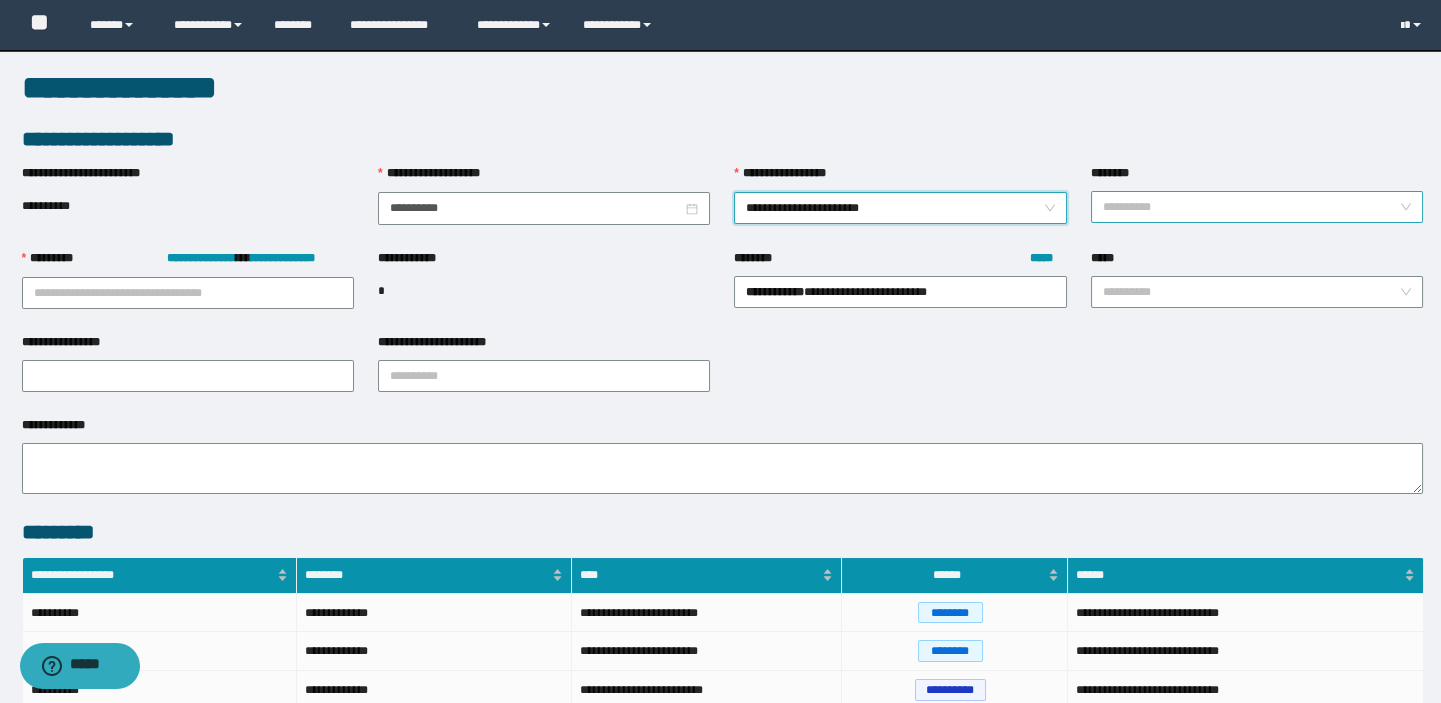 click on "********" at bounding box center (1251, 207) 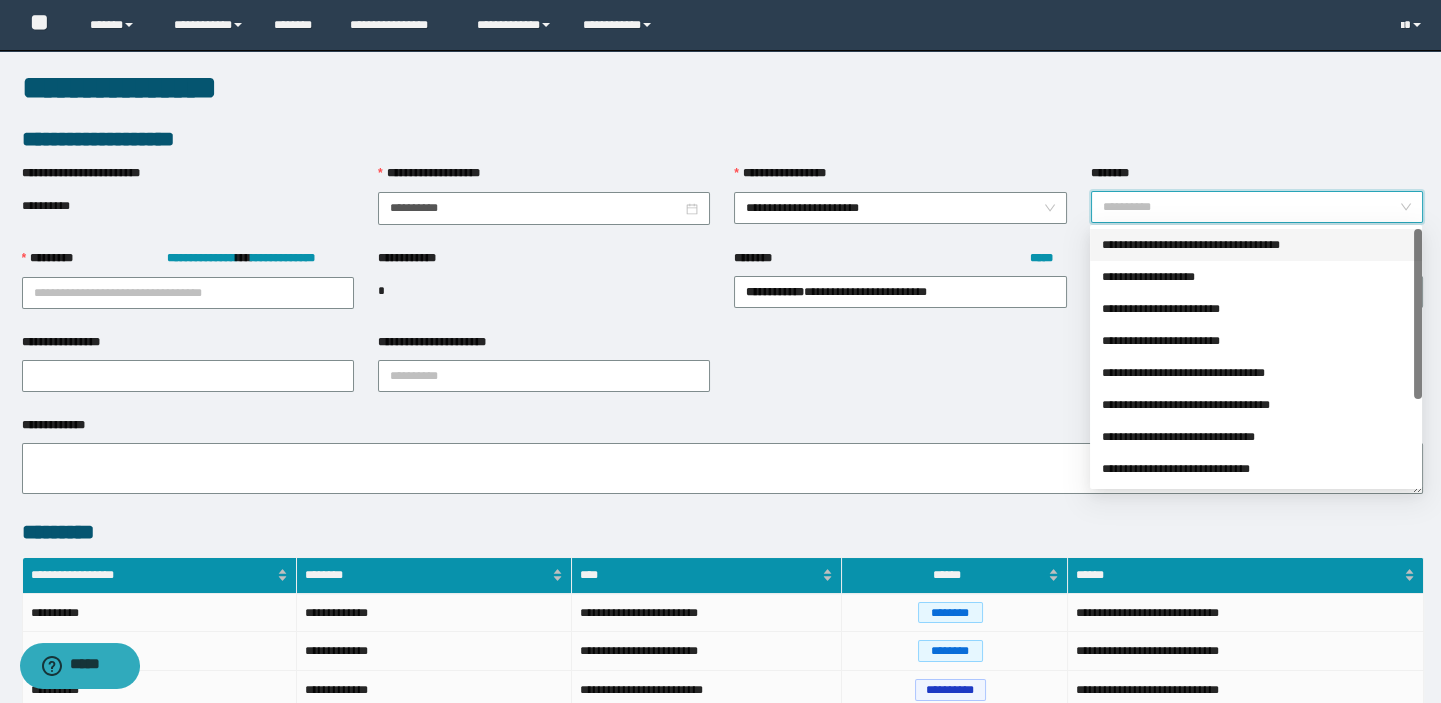 click on "**********" at bounding box center [1256, 245] 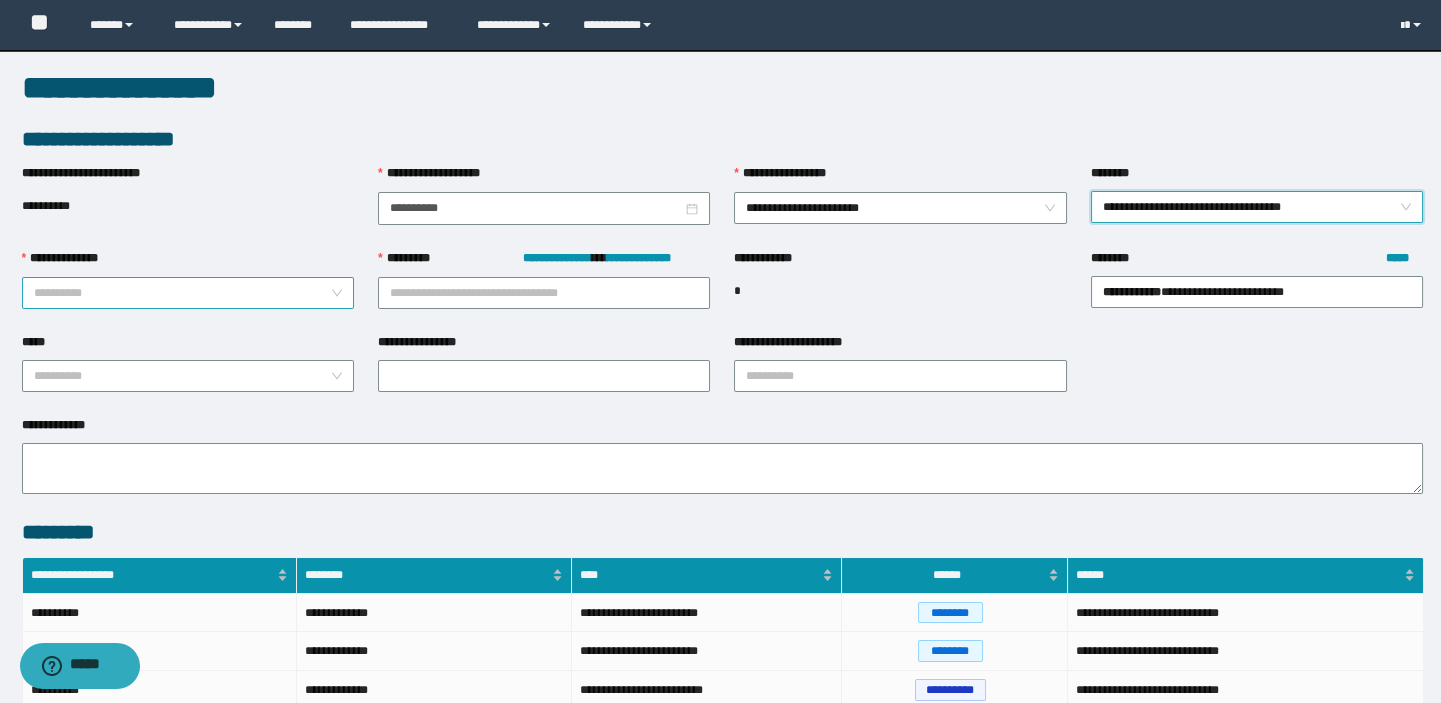 click on "**********" at bounding box center (182, 293) 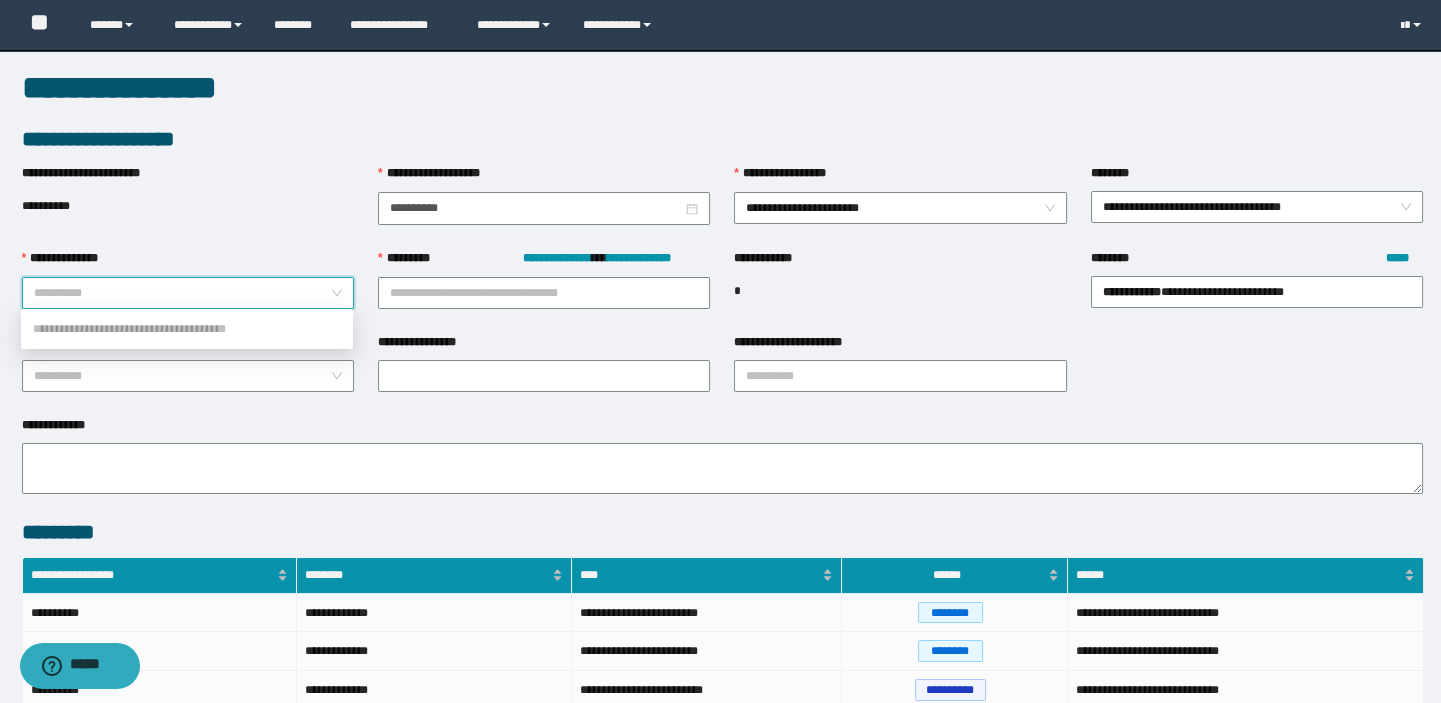 click on "**********" at bounding box center (182, 293) 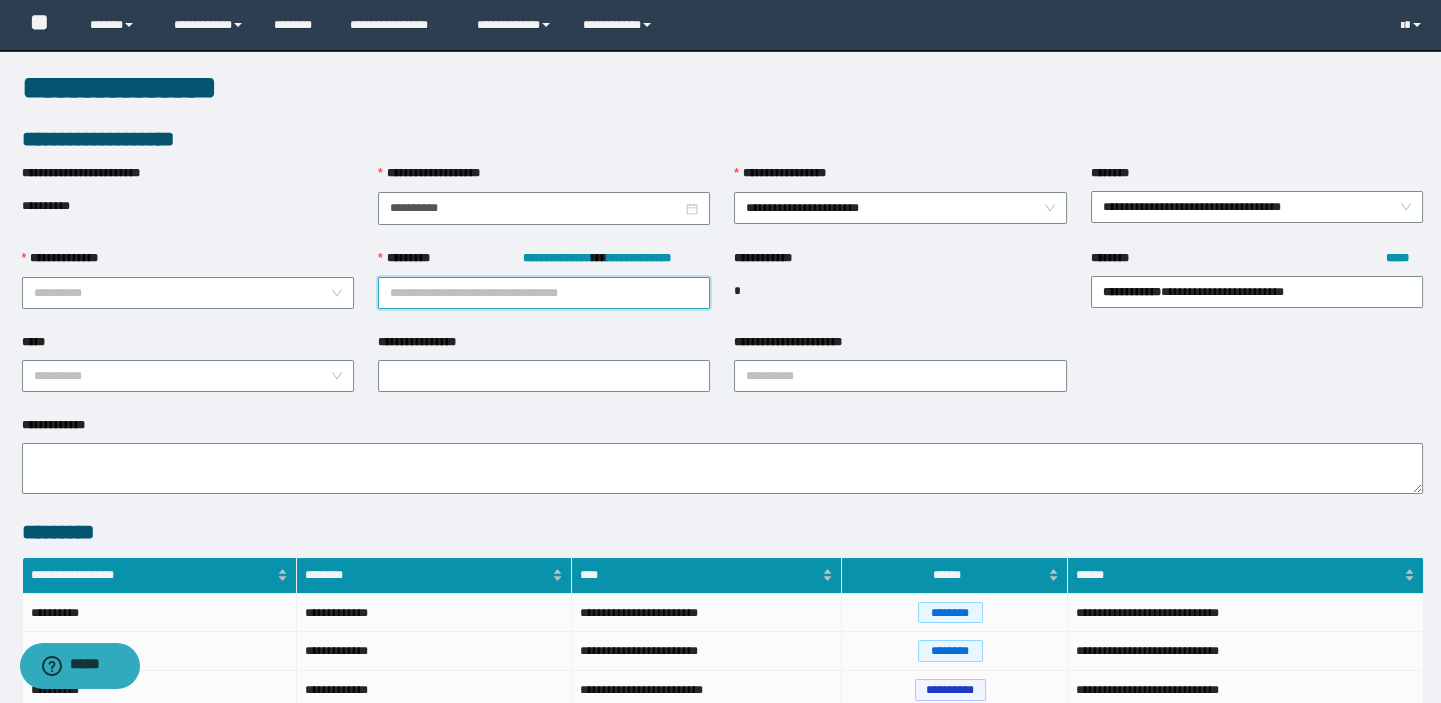 click on "**********" at bounding box center (544, 293) 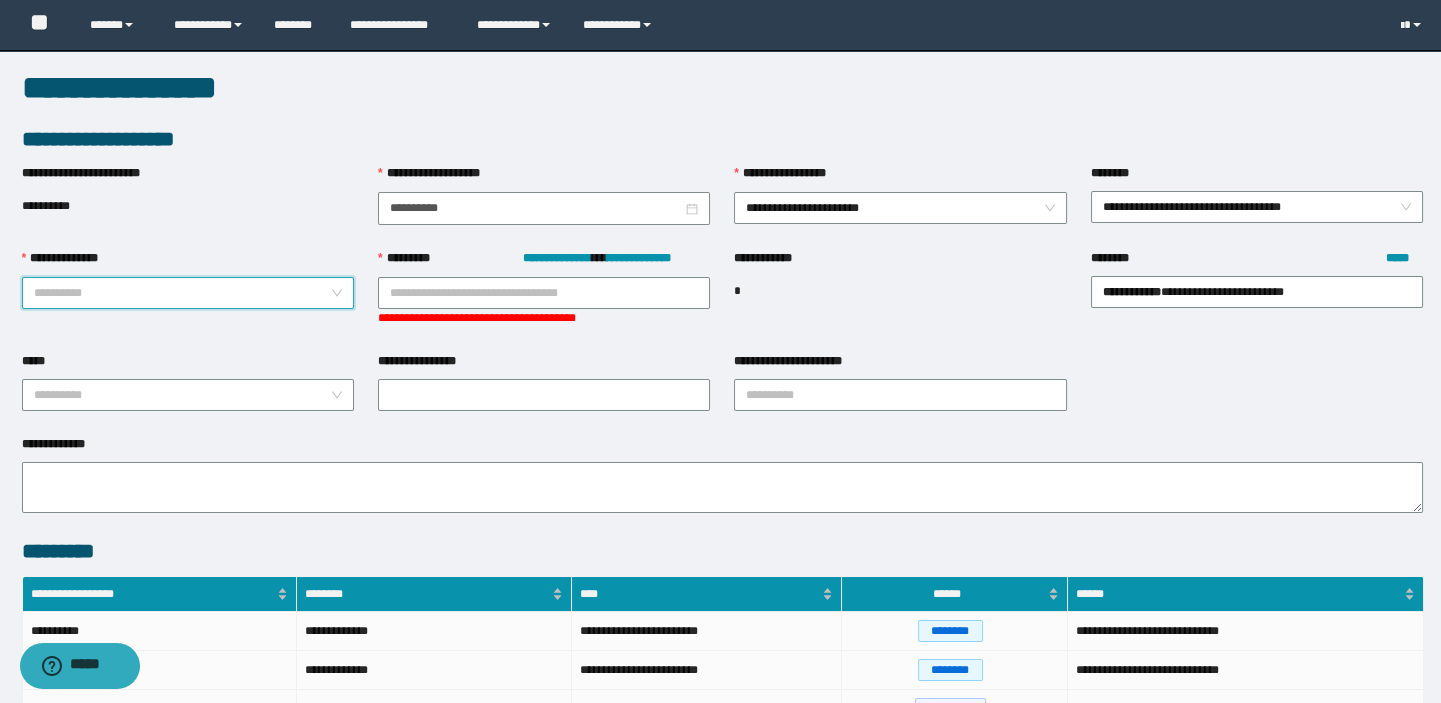 click on "**********" at bounding box center [182, 293] 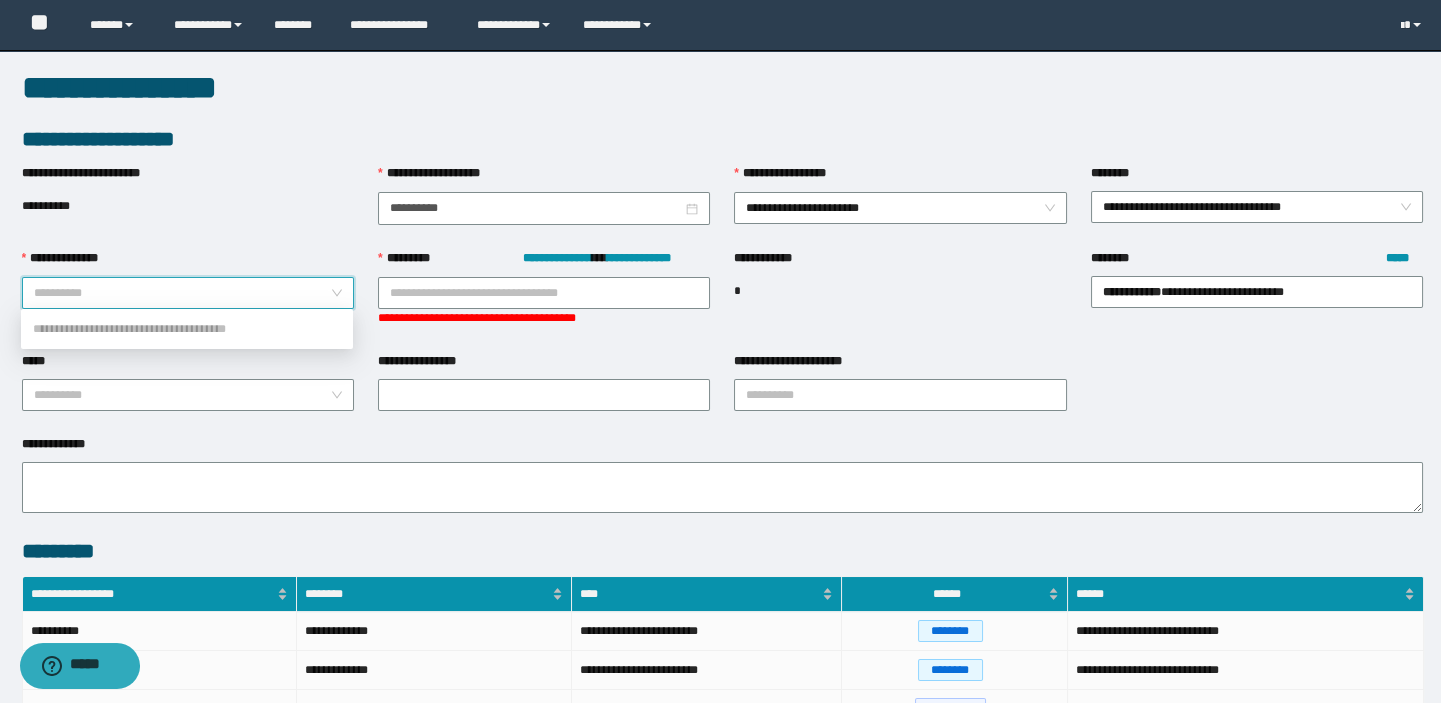 click on "**********" at bounding box center (182, 293) 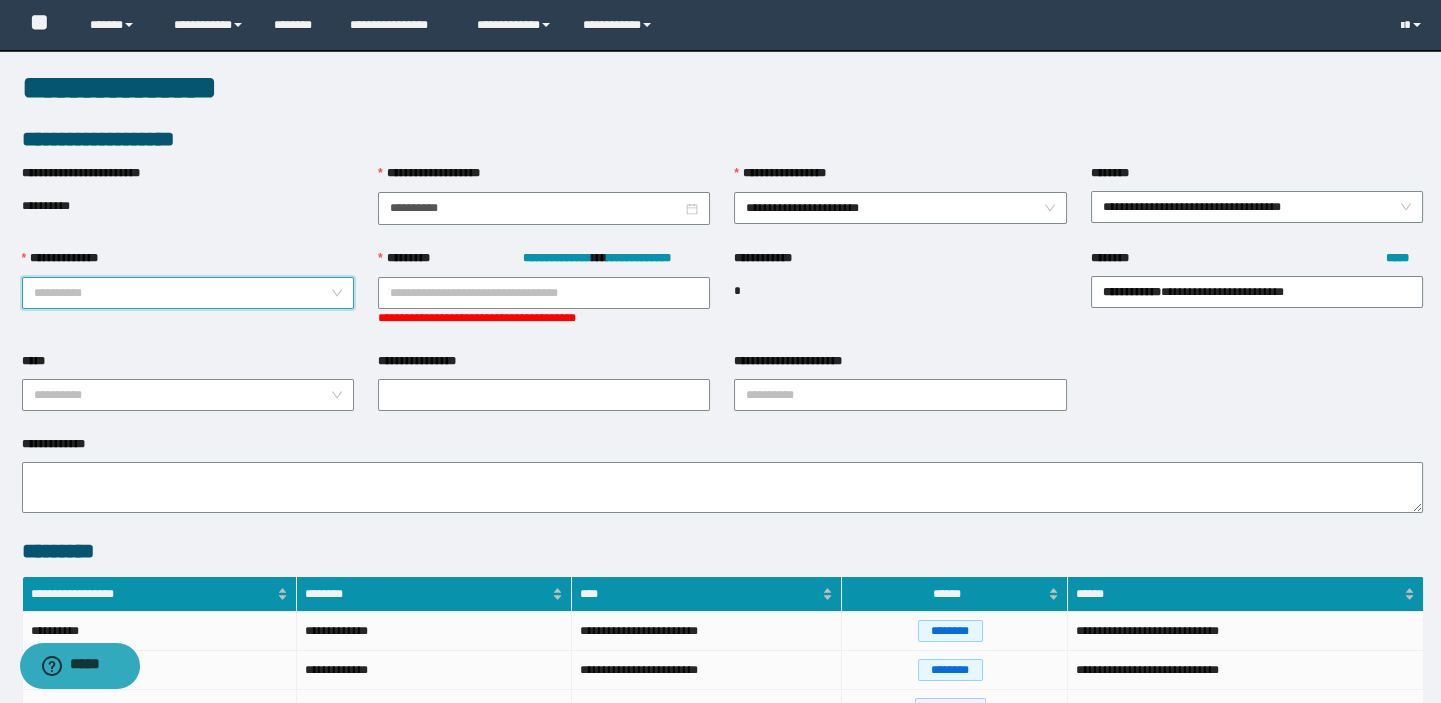 click on "**********" at bounding box center (182, 293) 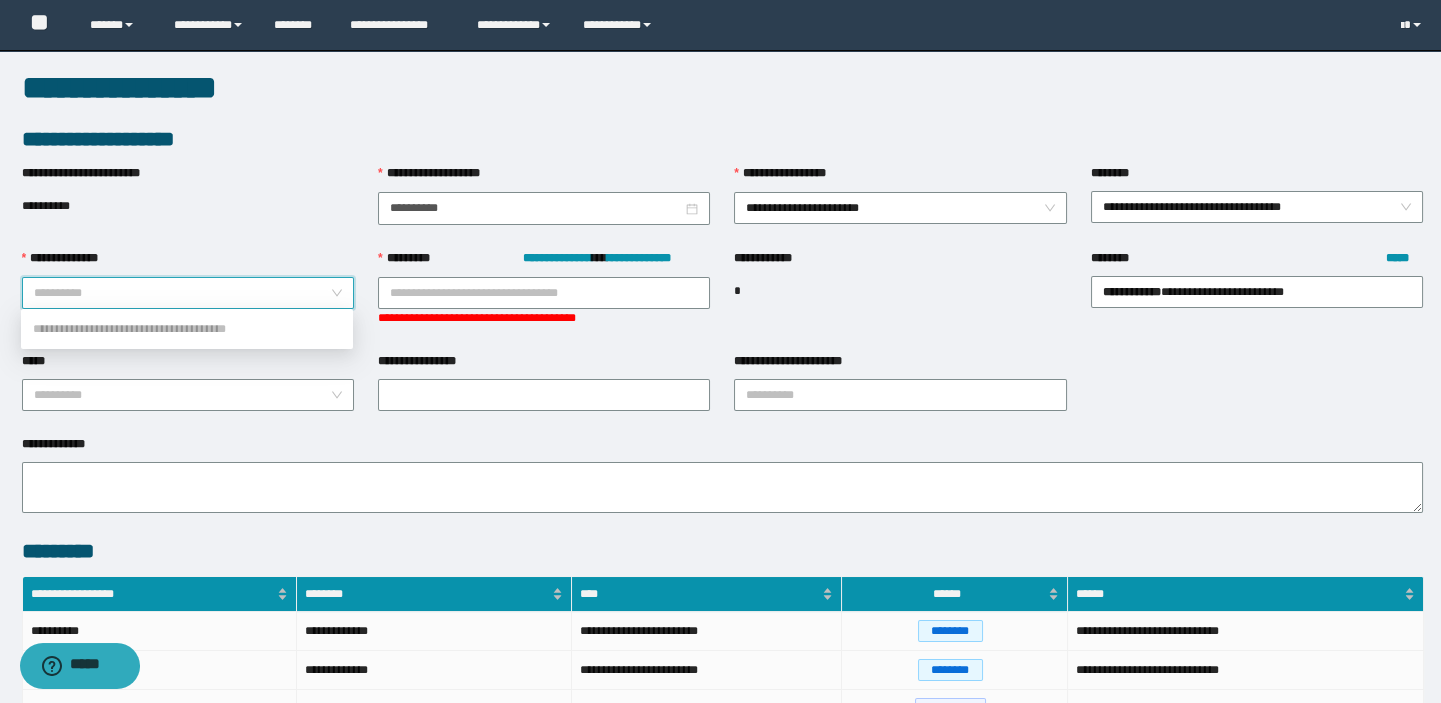 click on "**********" at bounding box center (187, 329) 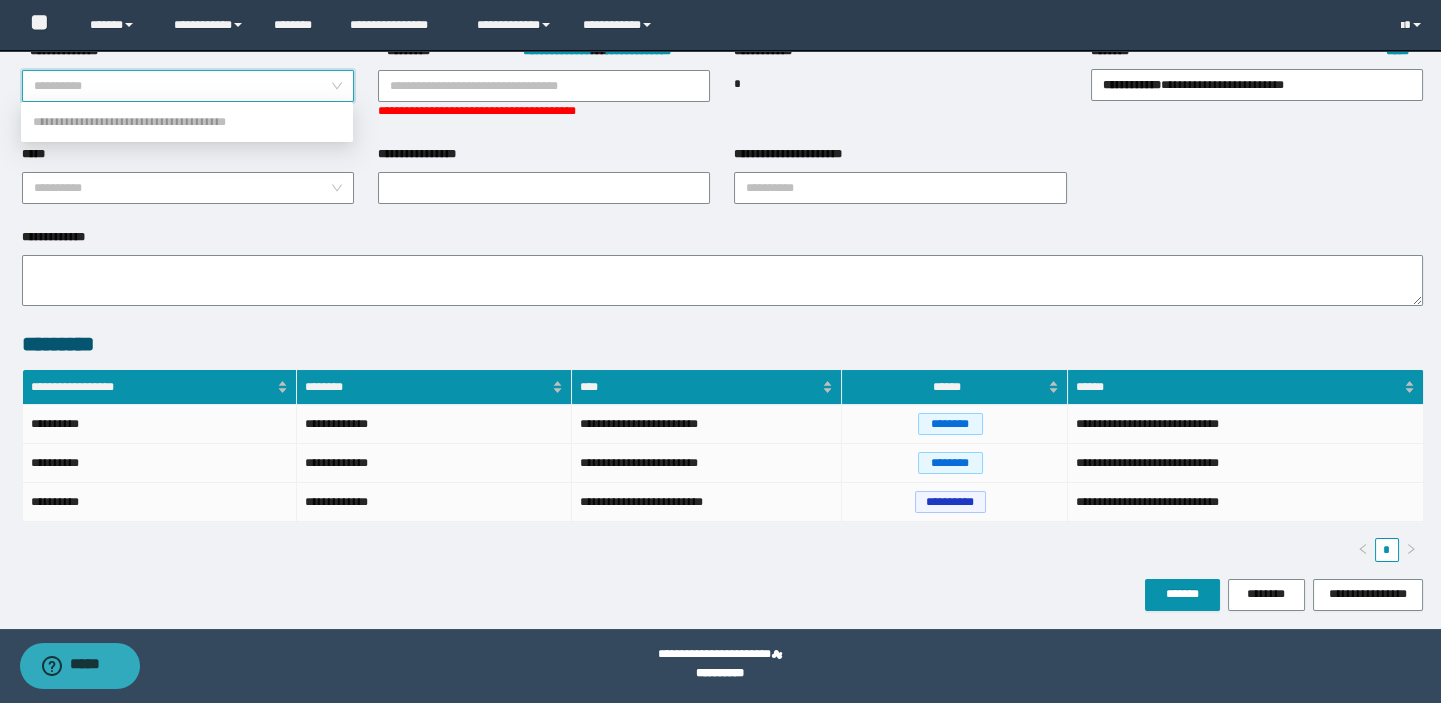 scroll, scrollTop: 0, scrollLeft: 0, axis: both 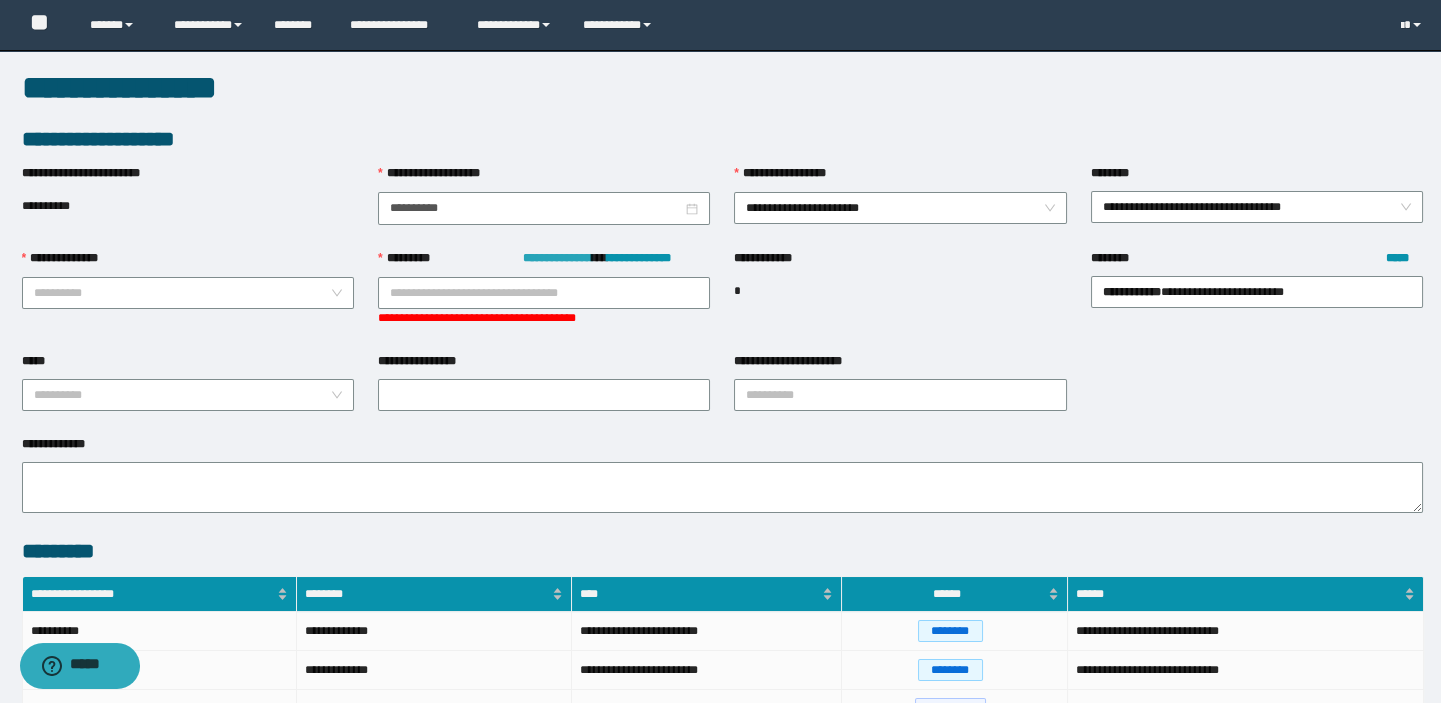 click on "**********" at bounding box center [557, 258] 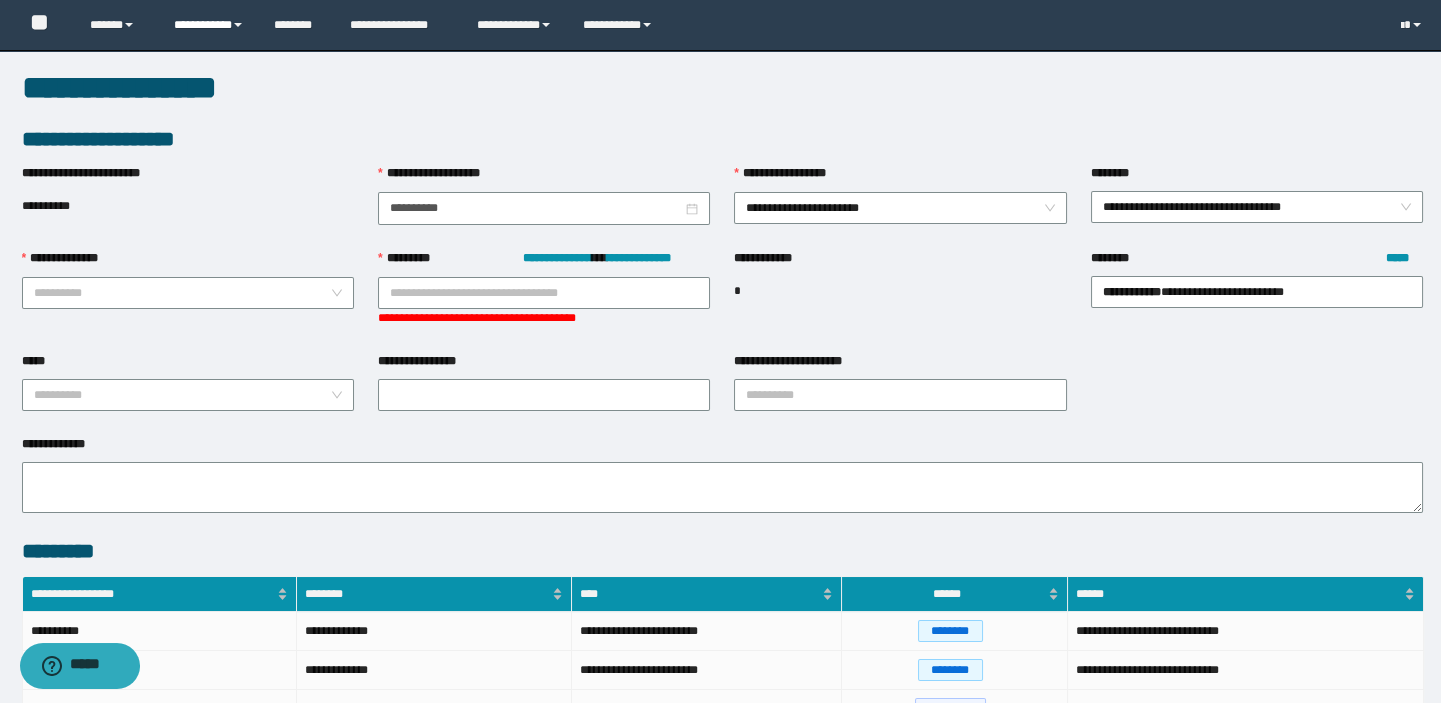 click on "**********" at bounding box center [209, 25] 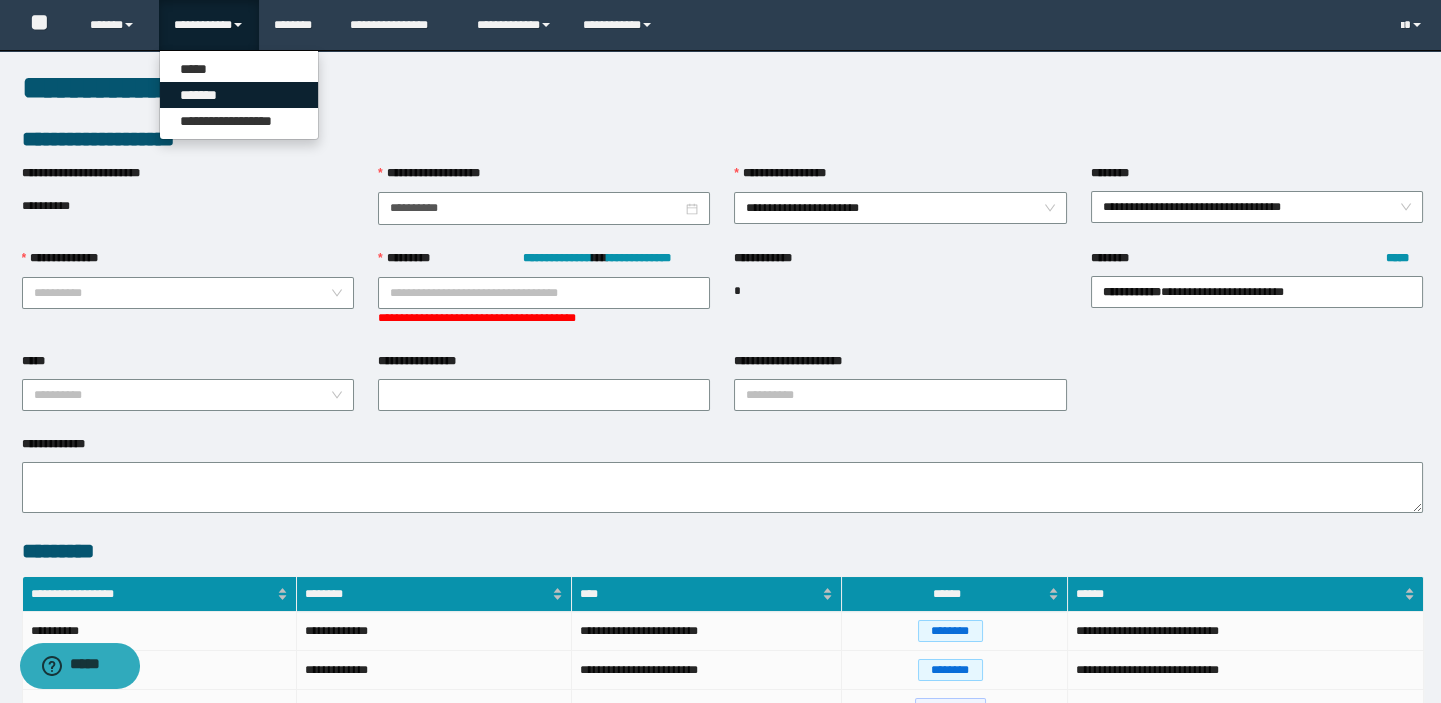 click on "*******" at bounding box center (239, 95) 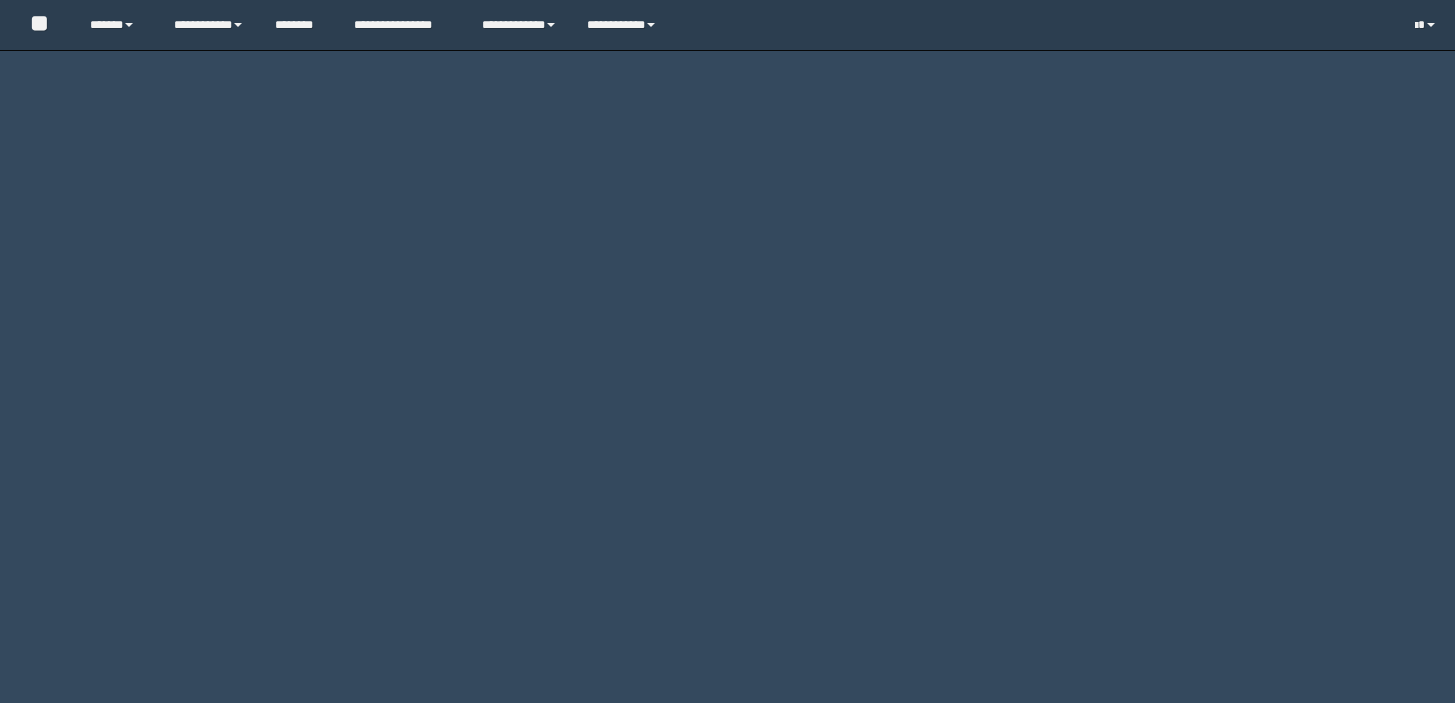 scroll, scrollTop: 0, scrollLeft: 0, axis: both 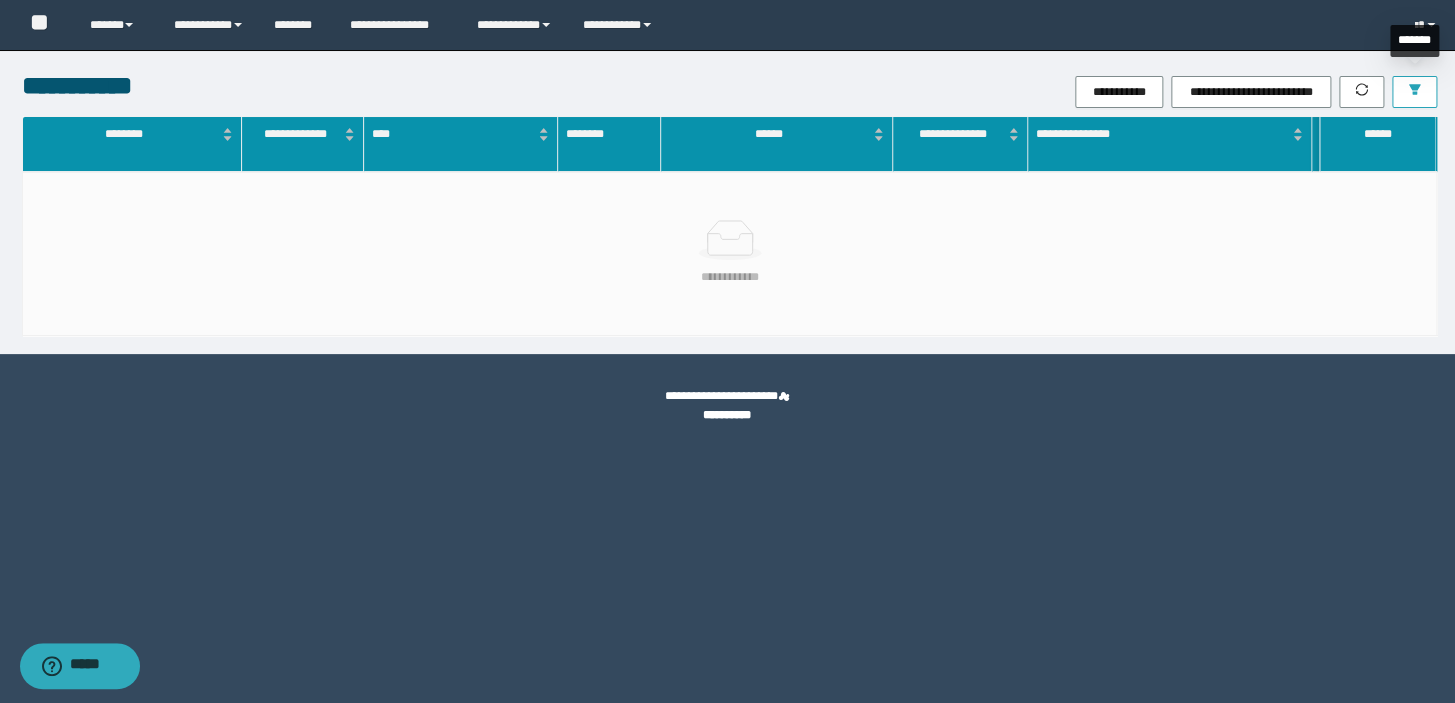 click at bounding box center [1414, 92] 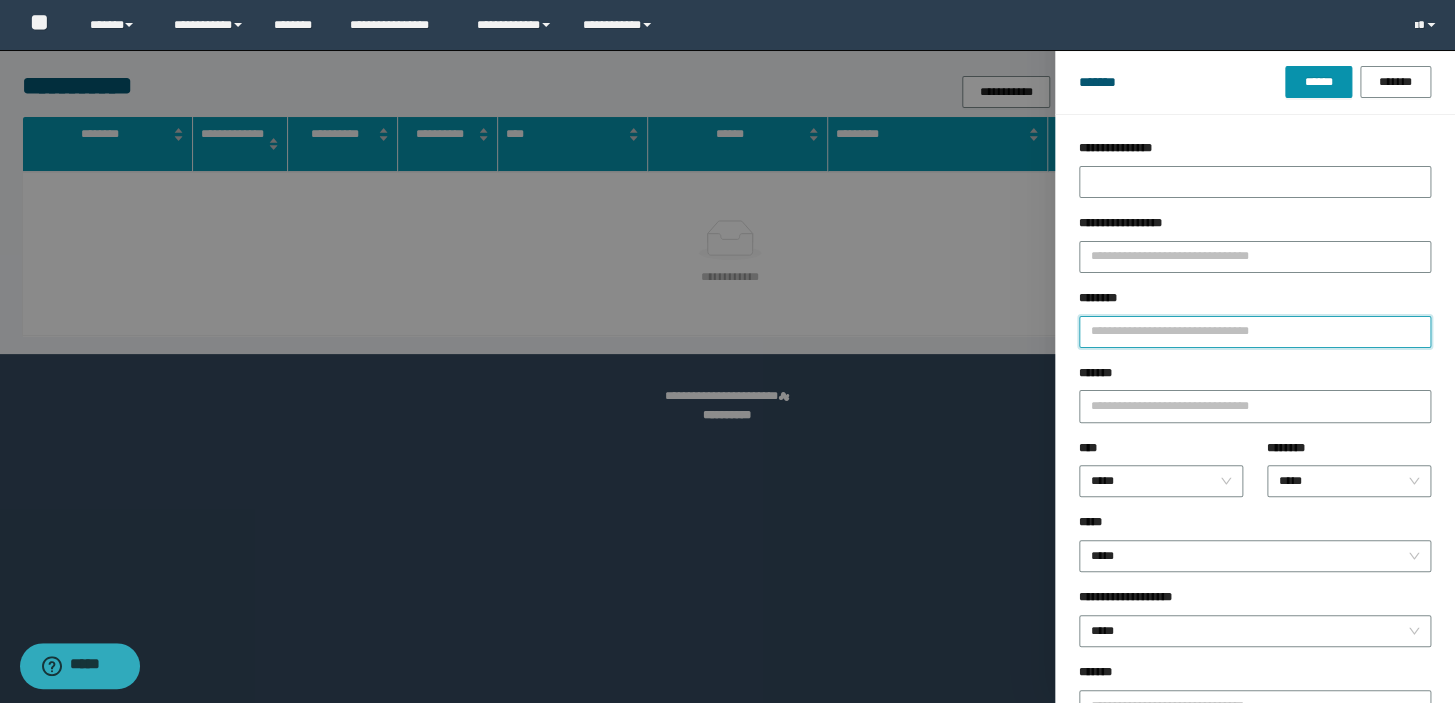 click on "********" at bounding box center (1255, 332) 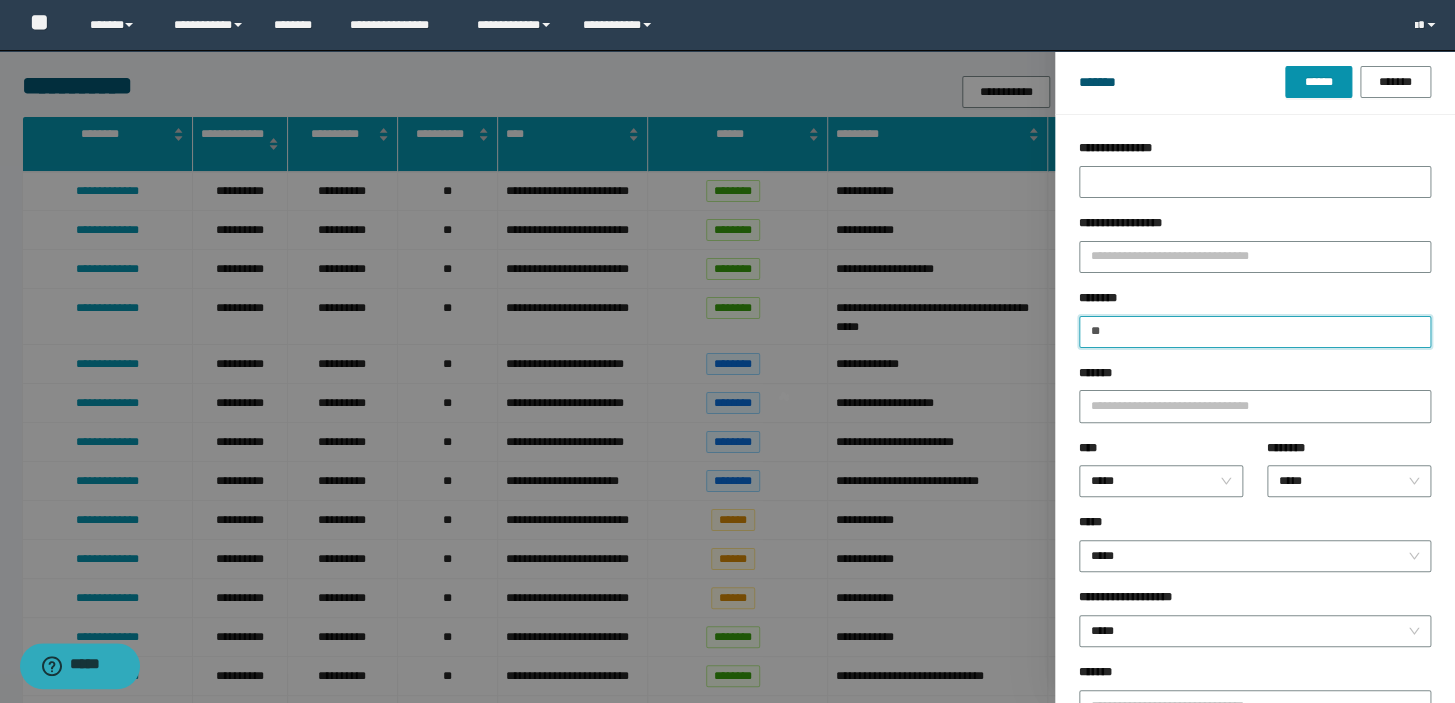 type on "***" 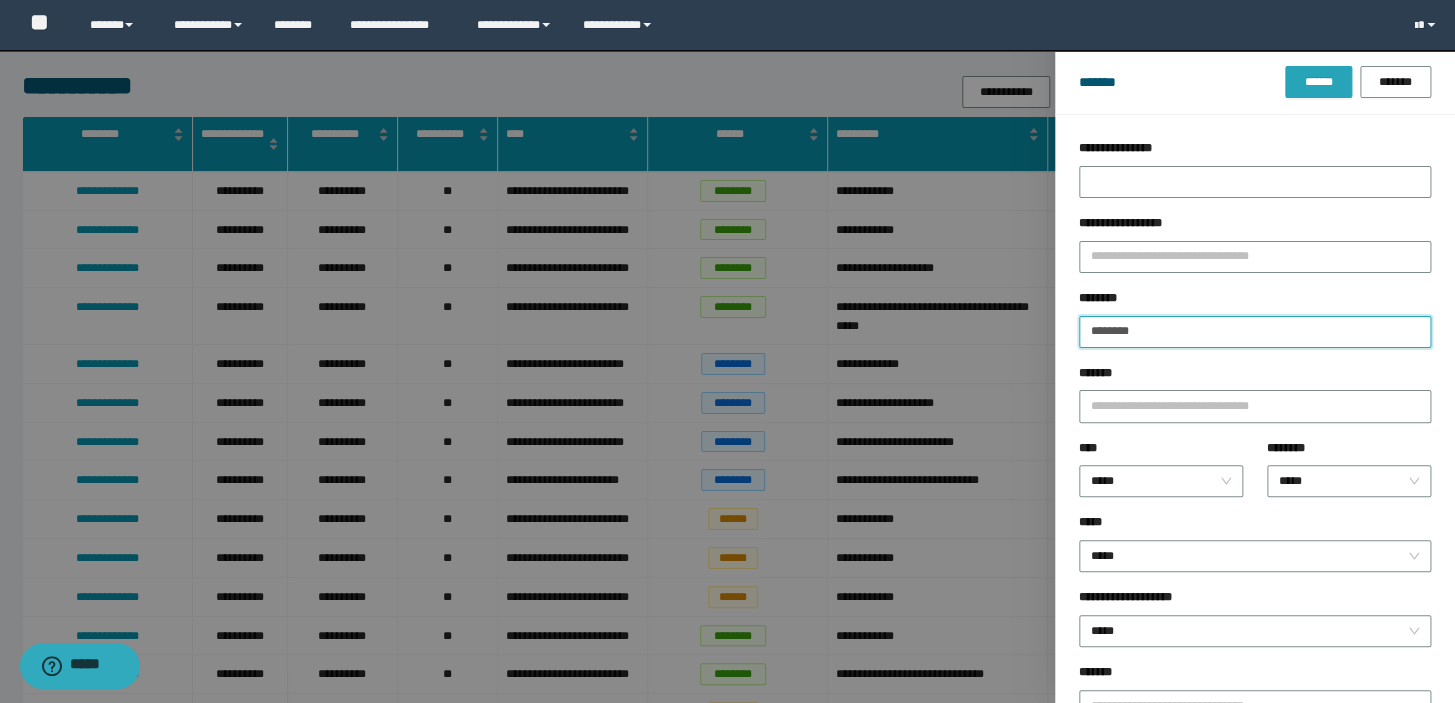 type on "********" 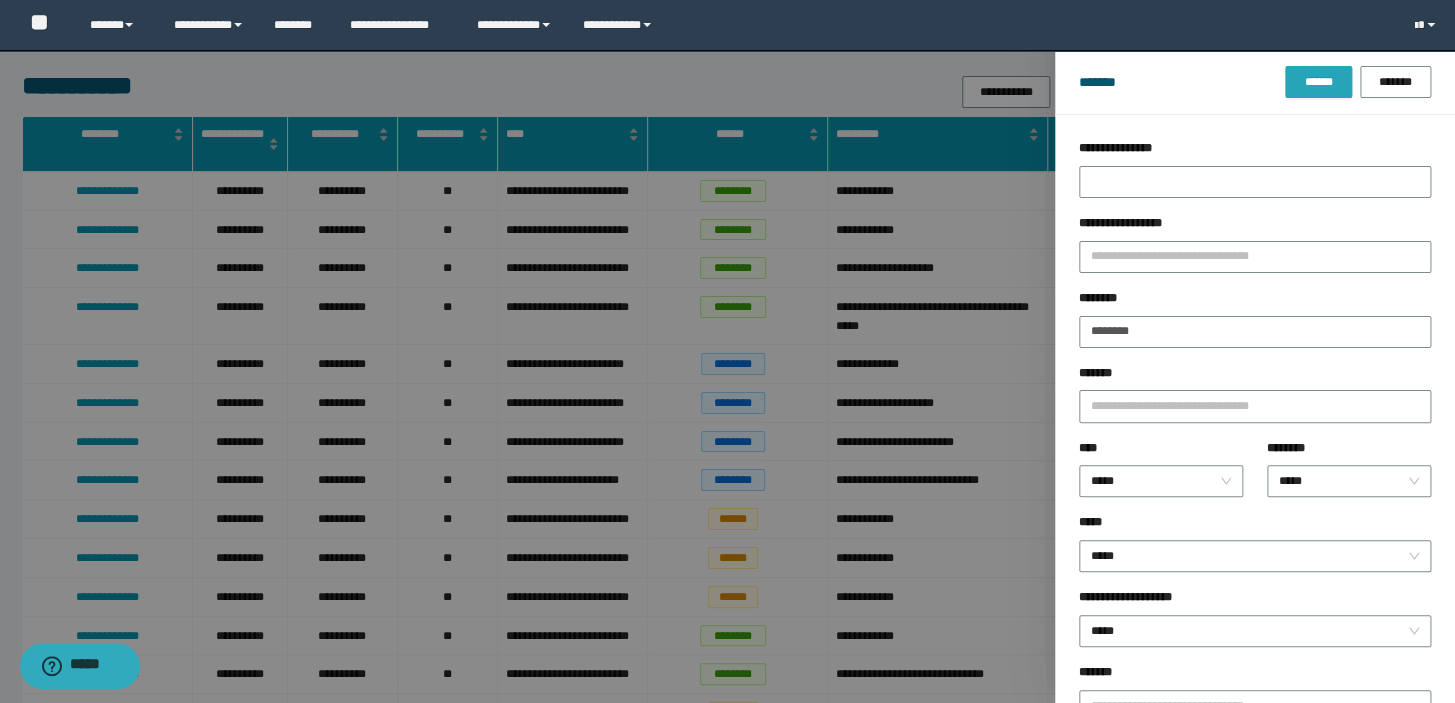 click on "******" at bounding box center (1318, 82) 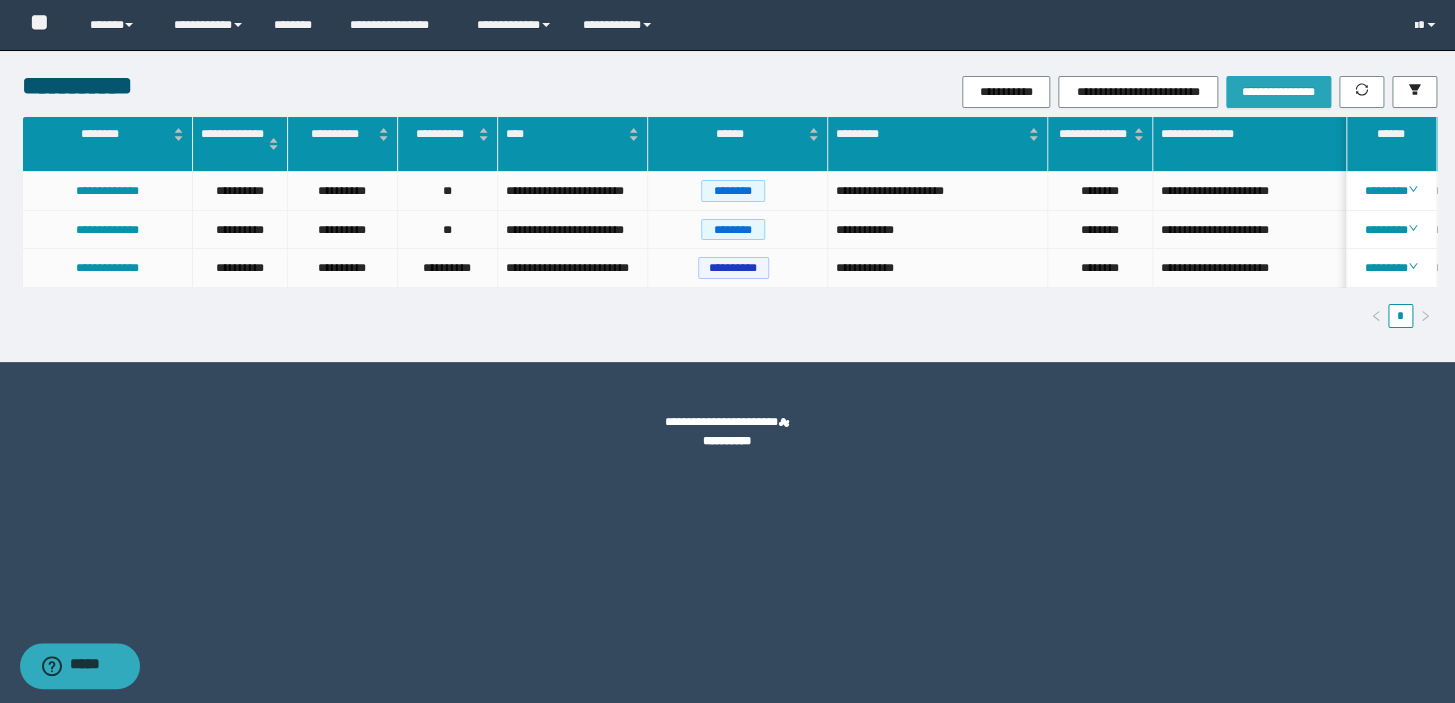click on "**********" at bounding box center [1278, 92] 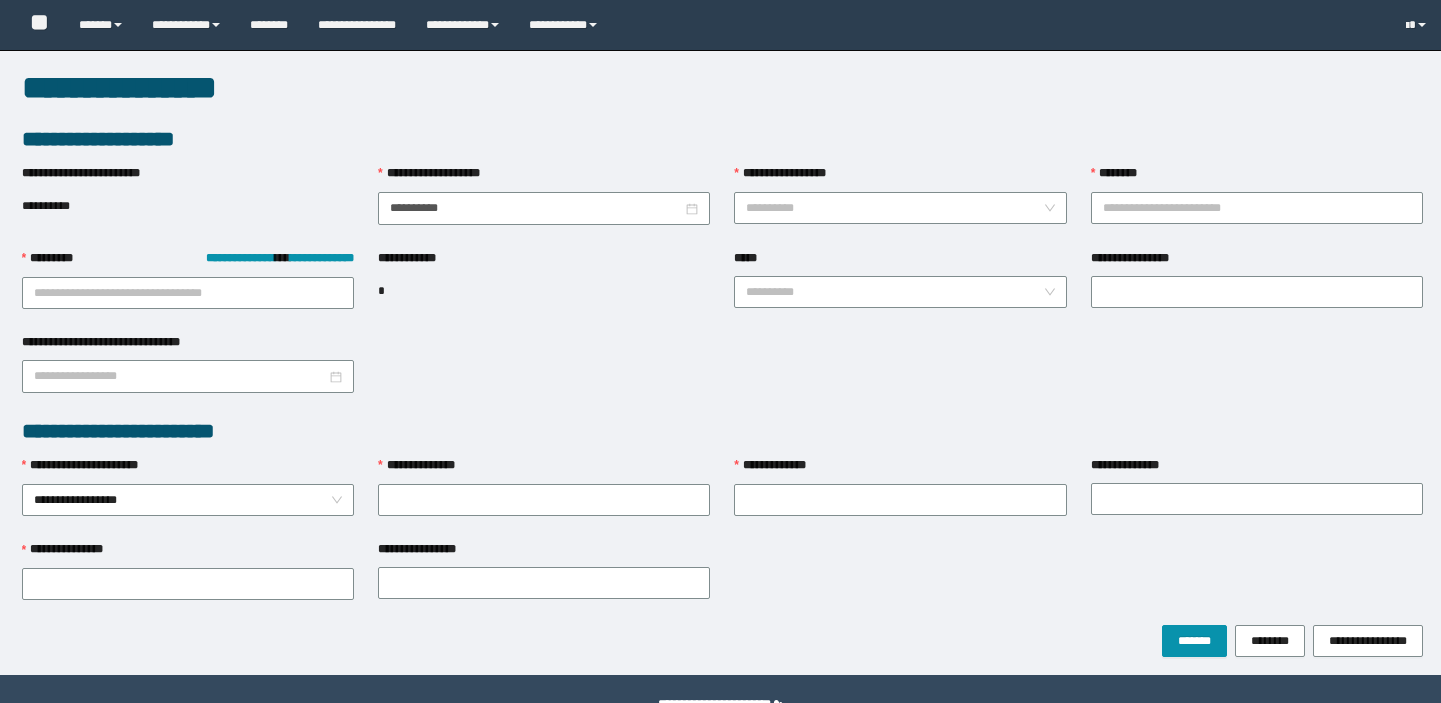 scroll, scrollTop: 0, scrollLeft: 0, axis: both 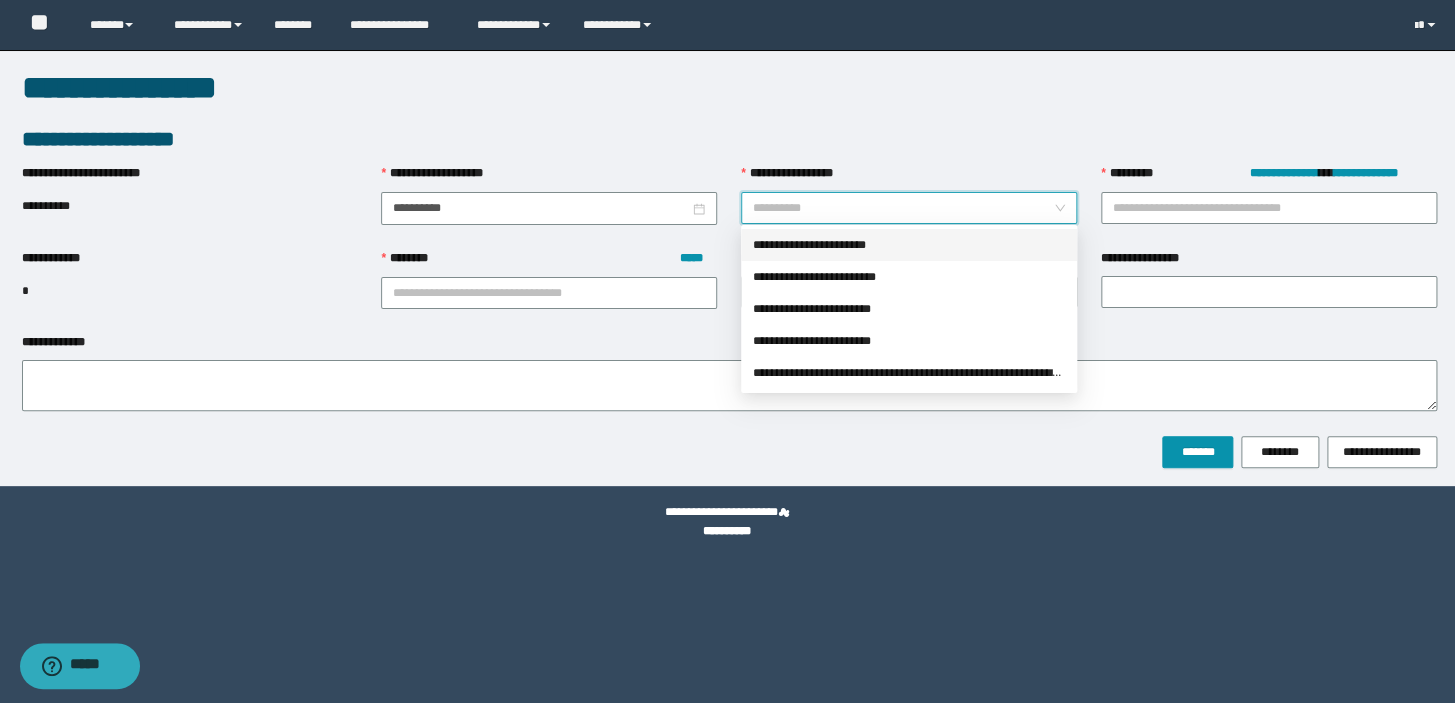 click on "**********" at bounding box center [903, 208] 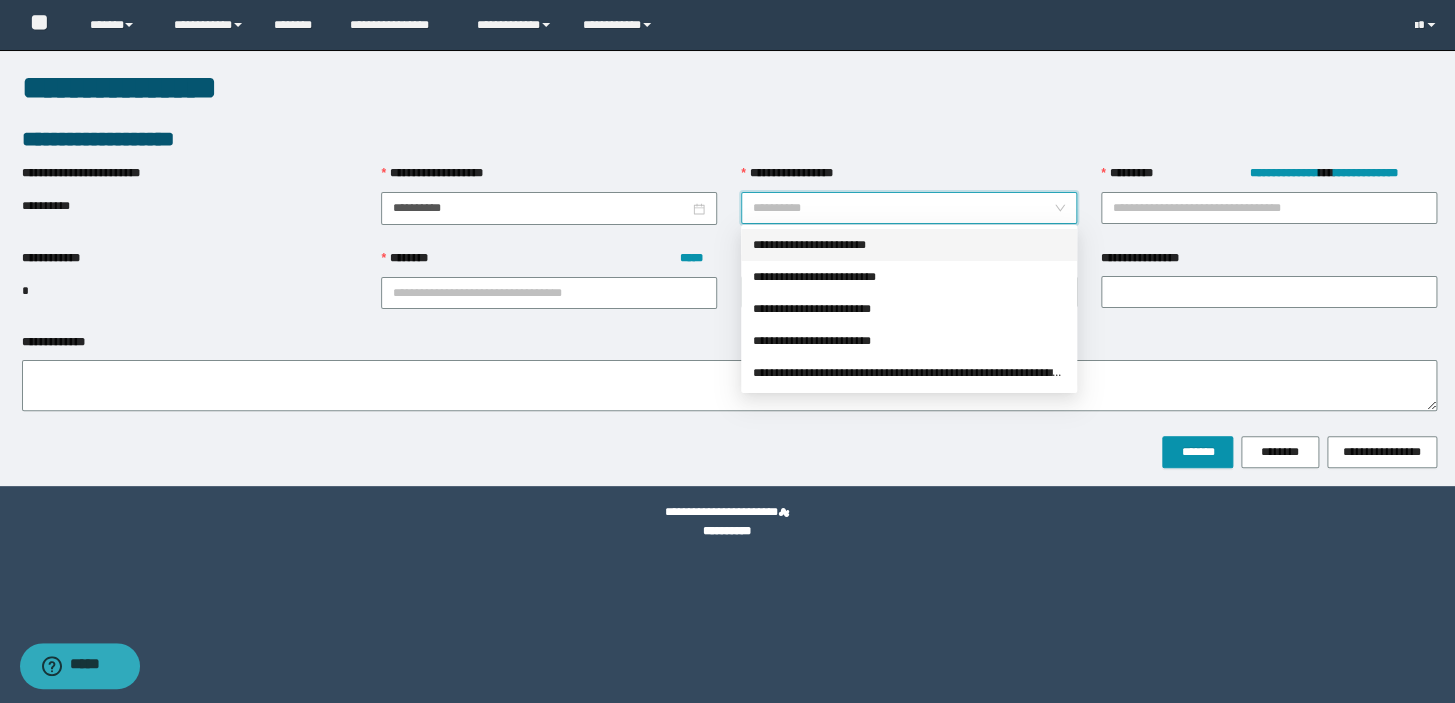 click on "**********" at bounding box center (909, 245) 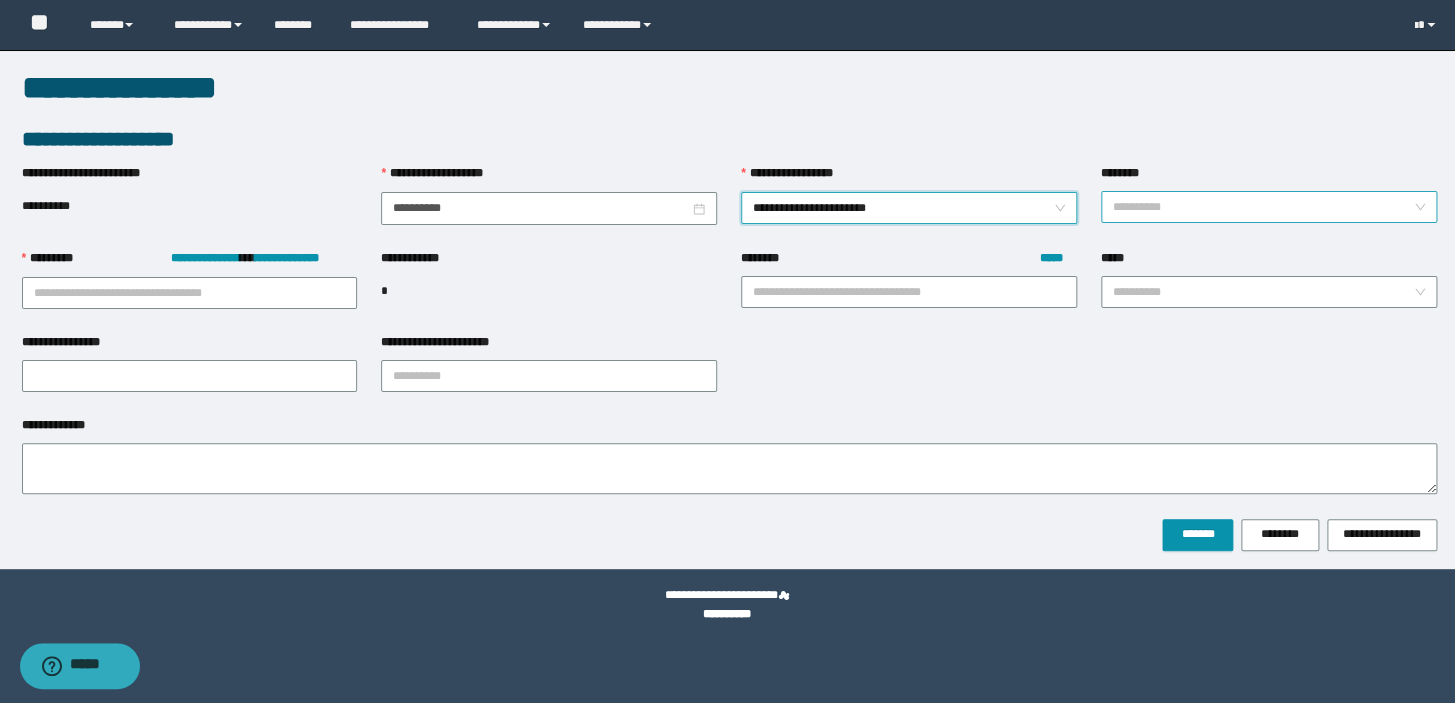 click on "********" at bounding box center [1263, 207] 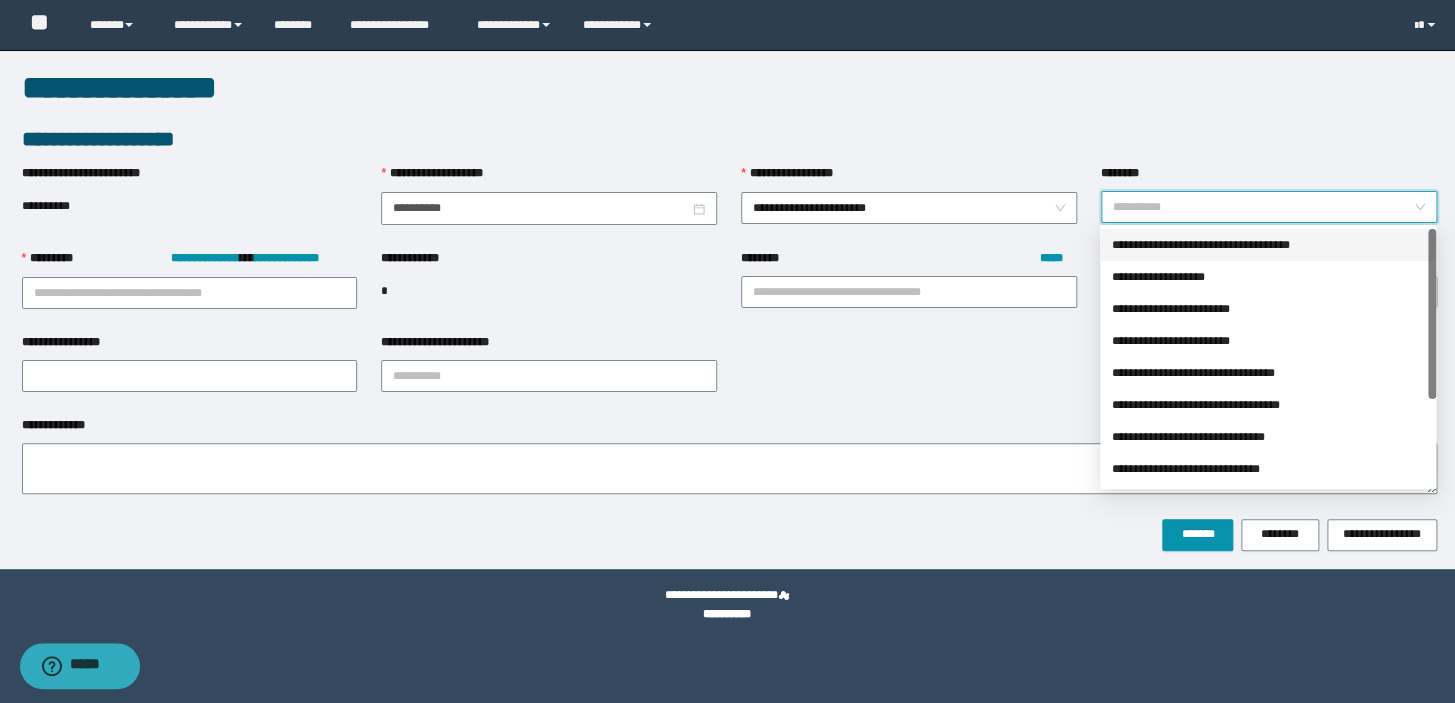 click on "**********" at bounding box center (1268, 245) 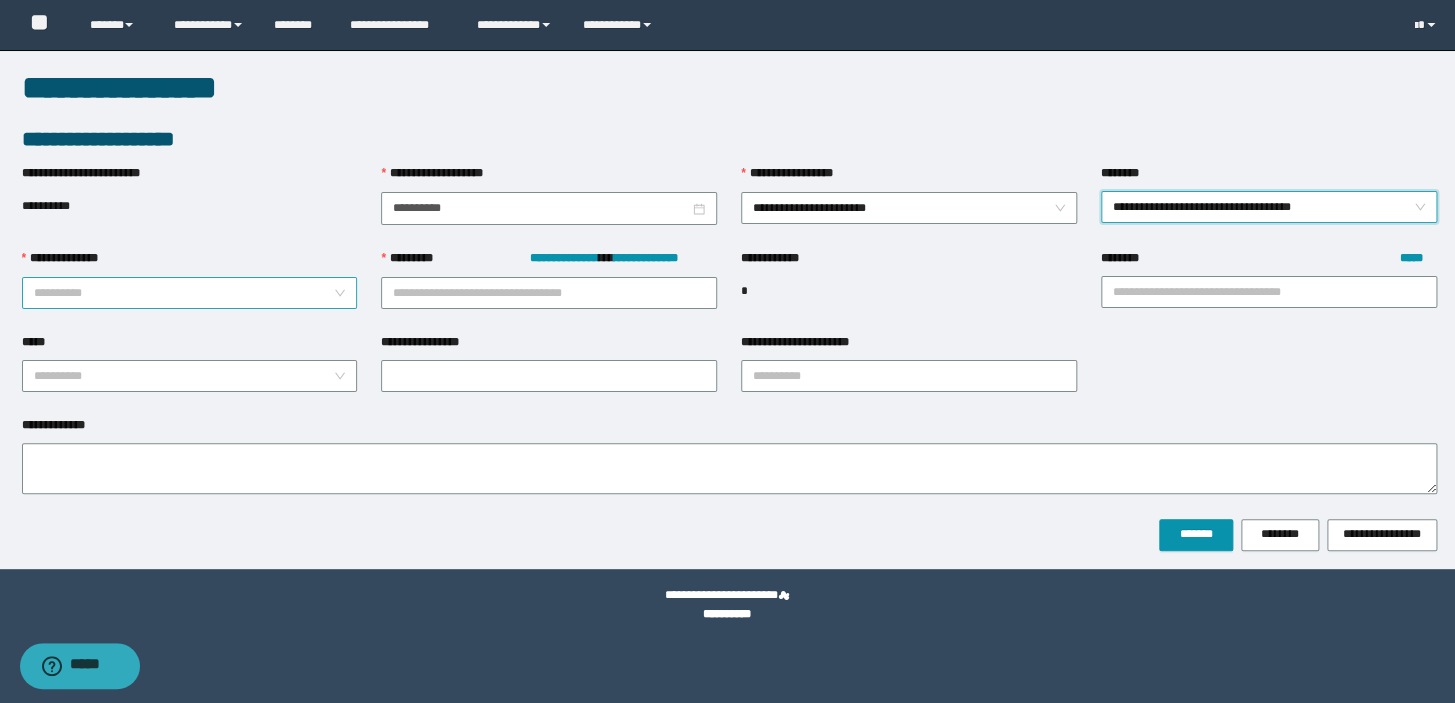 click on "**********" at bounding box center [190, 293] 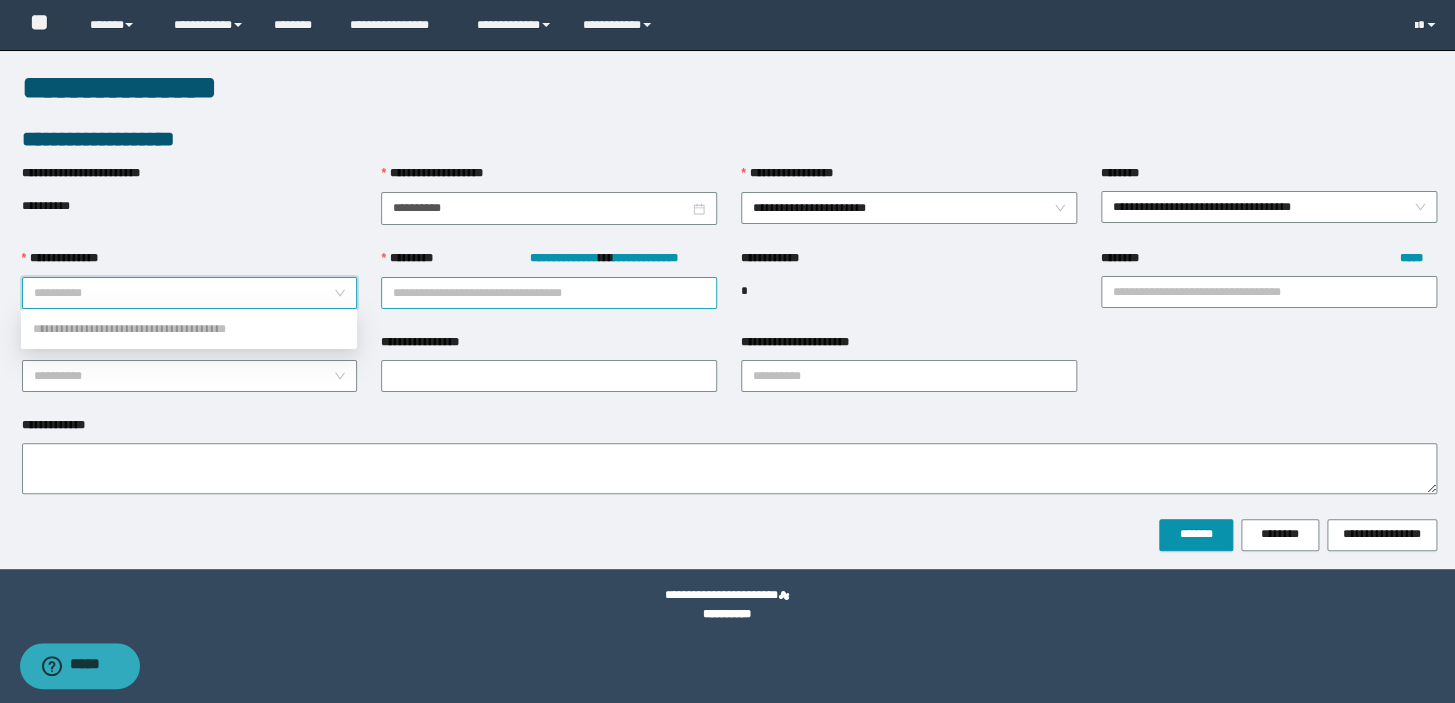 click on "**********" at bounding box center (549, 293) 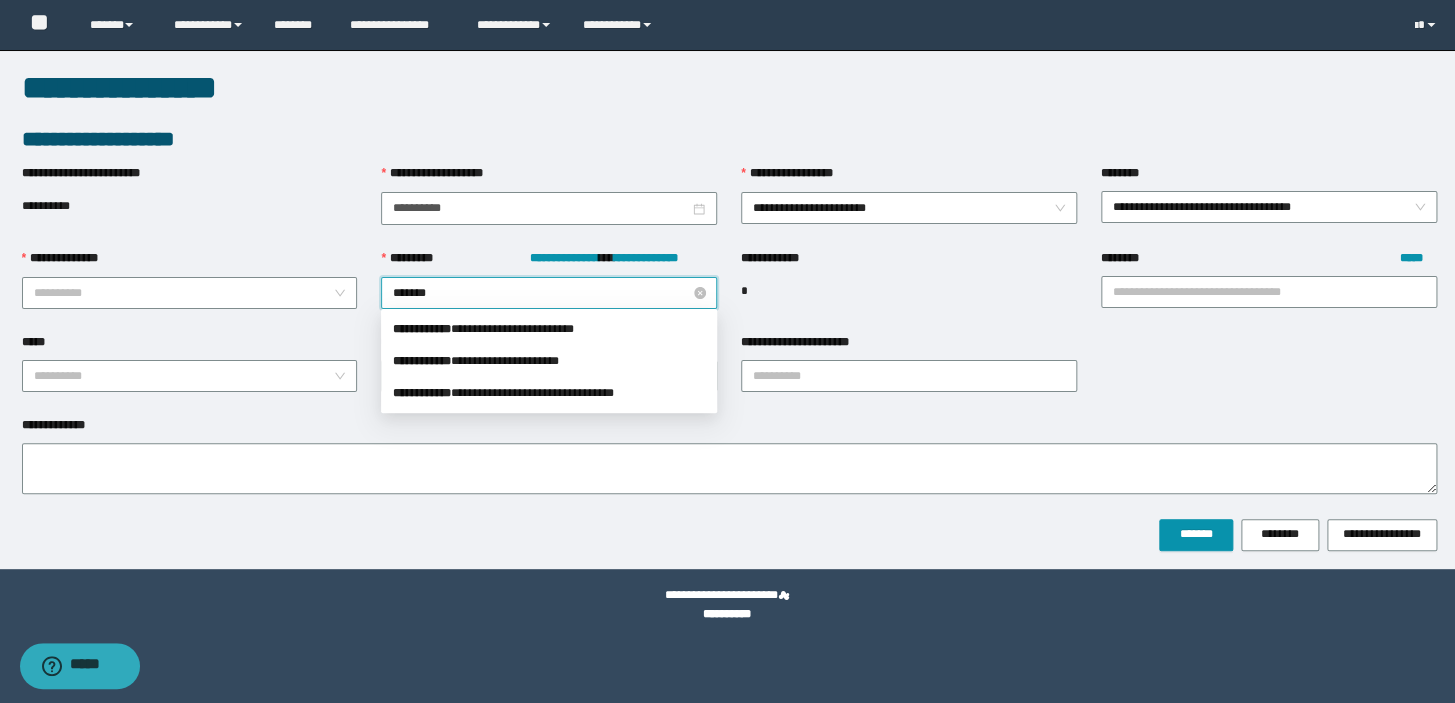 type on "********" 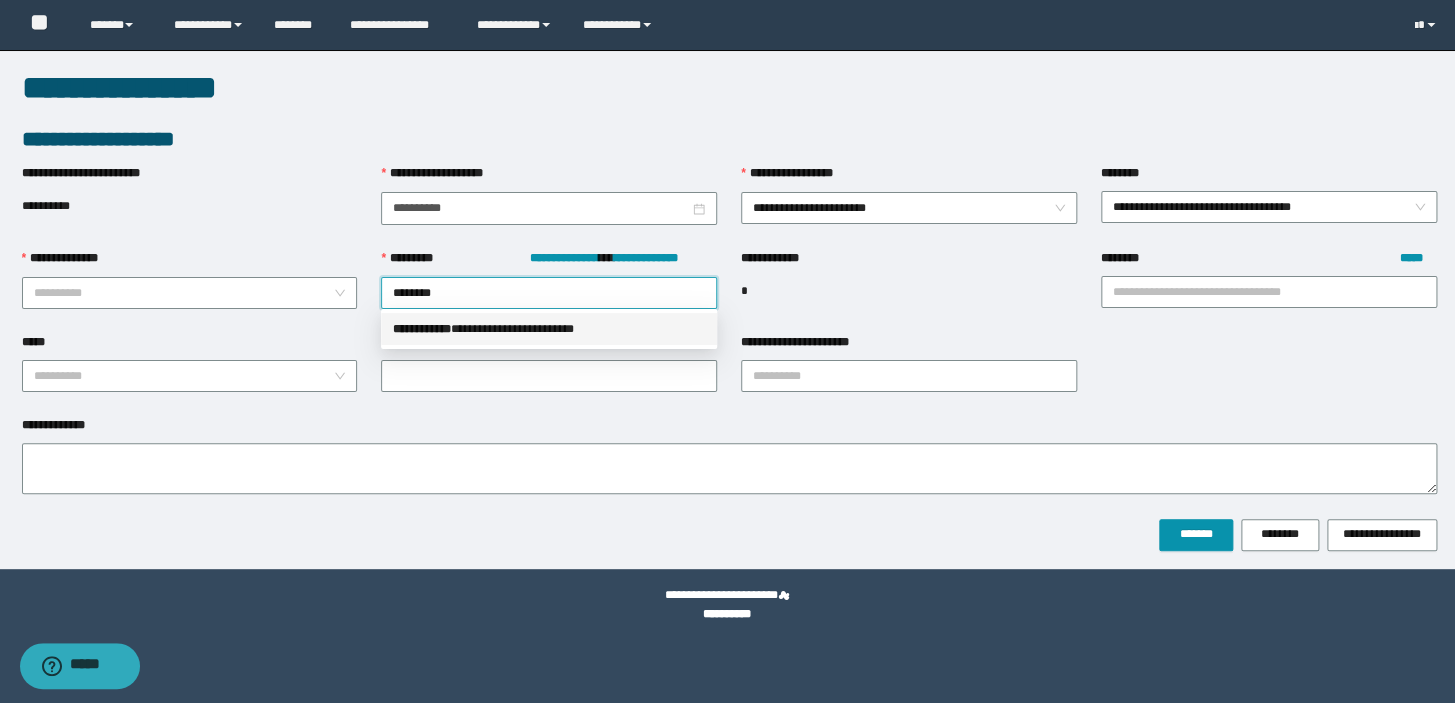 click on "**********" at bounding box center (549, 329) 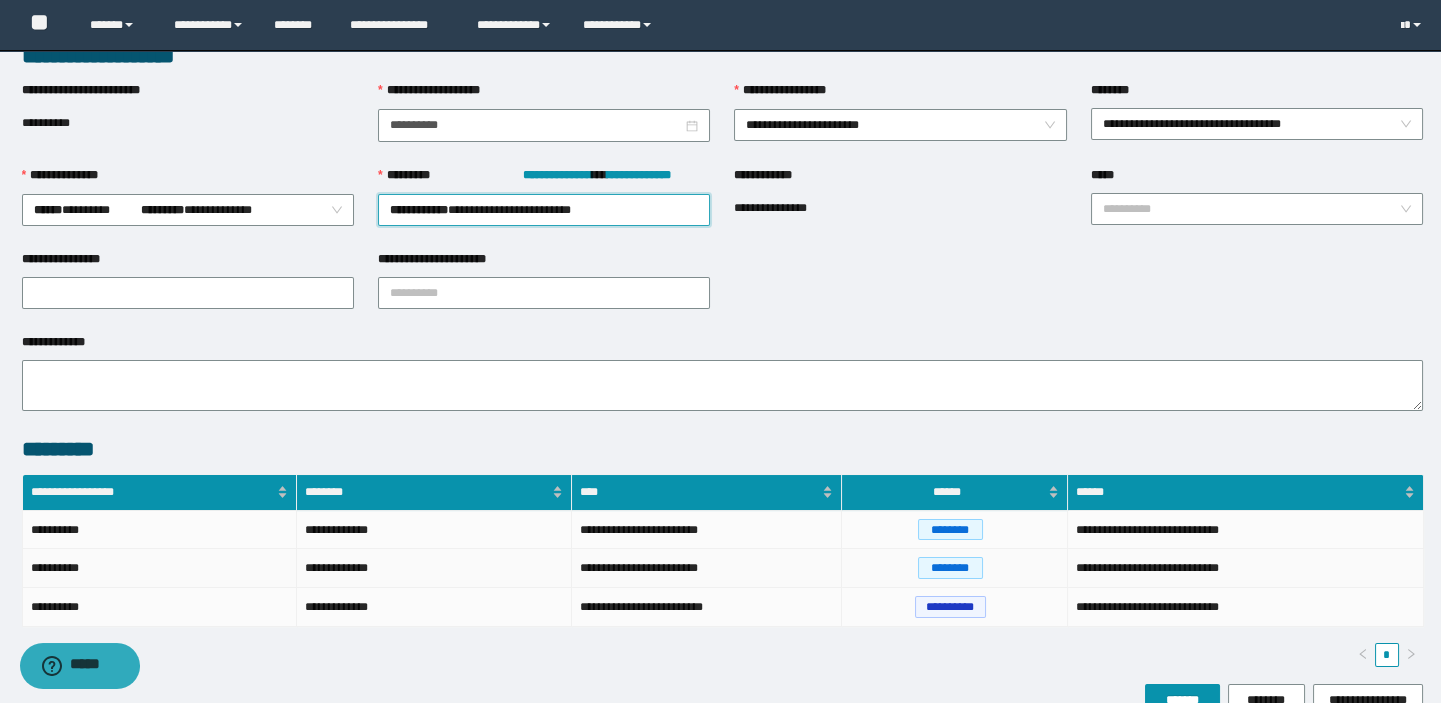 scroll, scrollTop: 188, scrollLeft: 0, axis: vertical 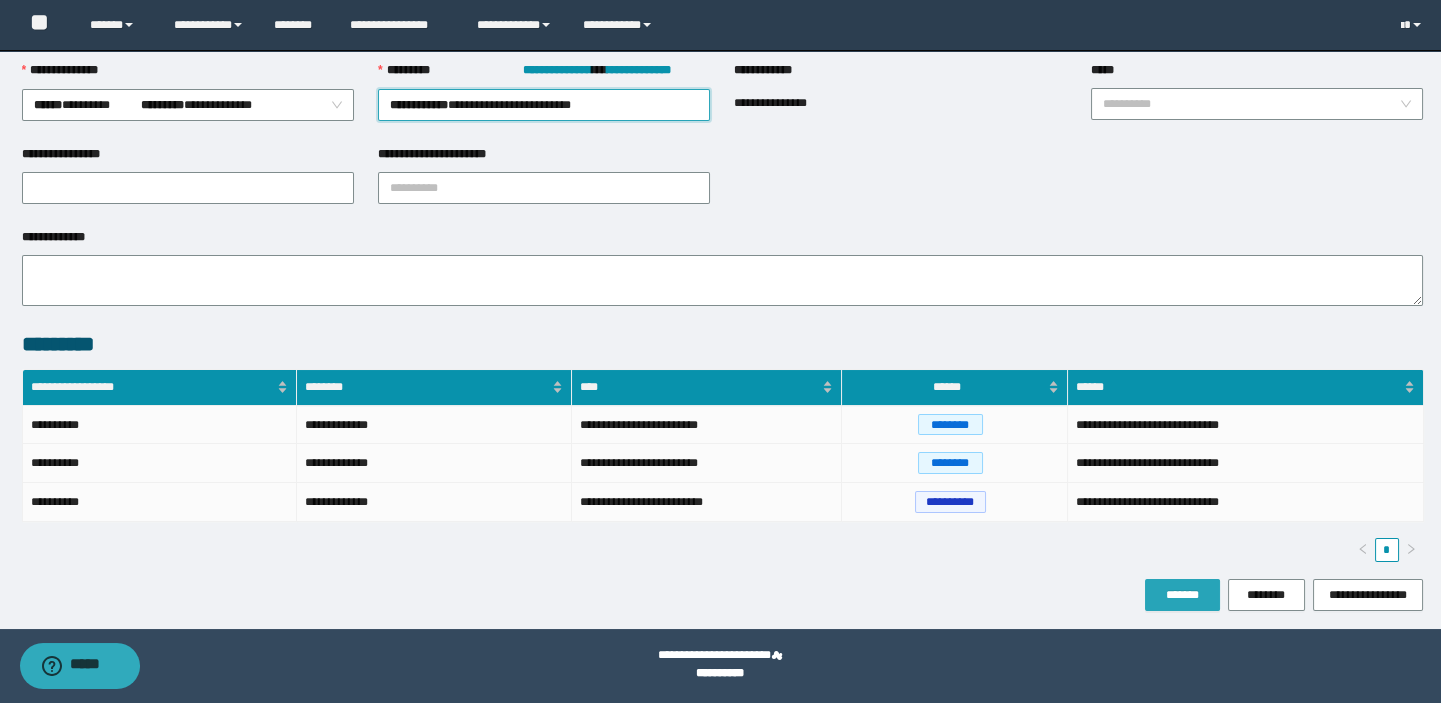 click on "*******" at bounding box center (1182, 595) 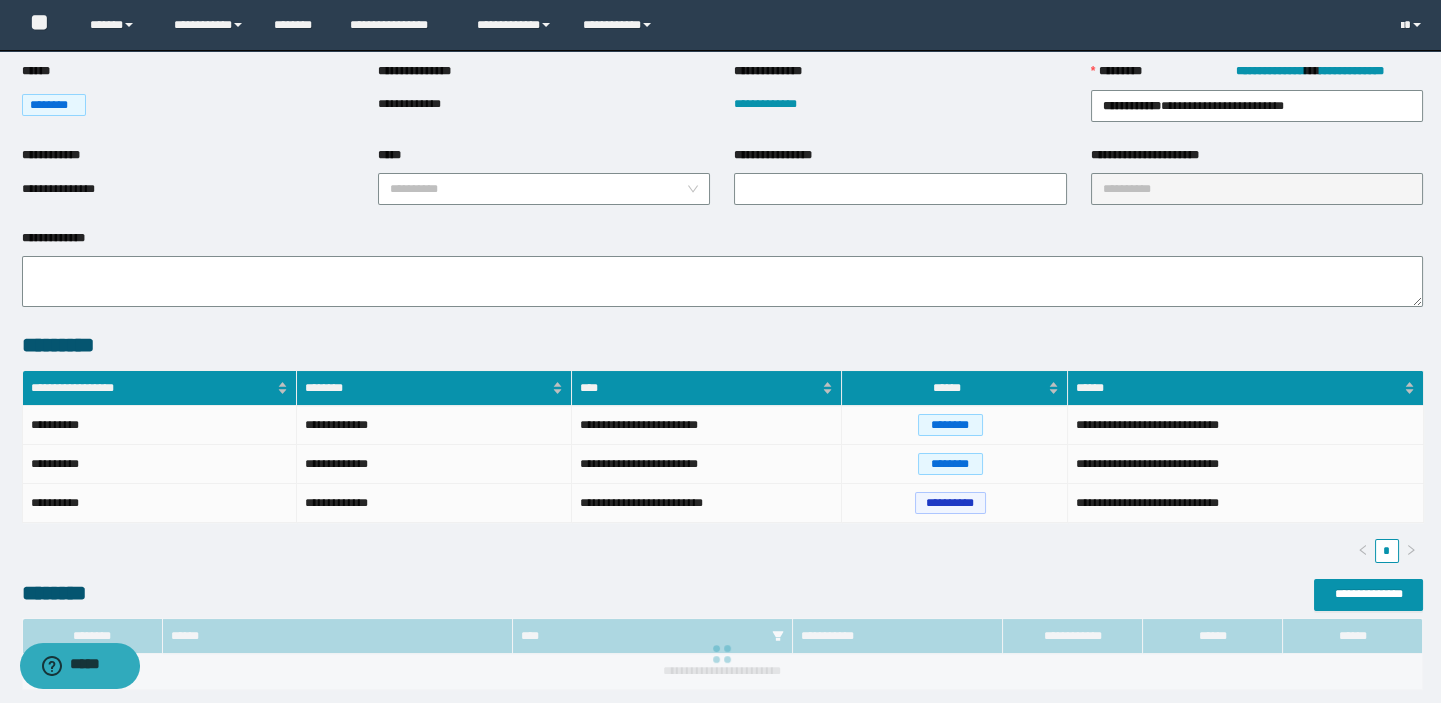 scroll, scrollTop: 0, scrollLeft: 0, axis: both 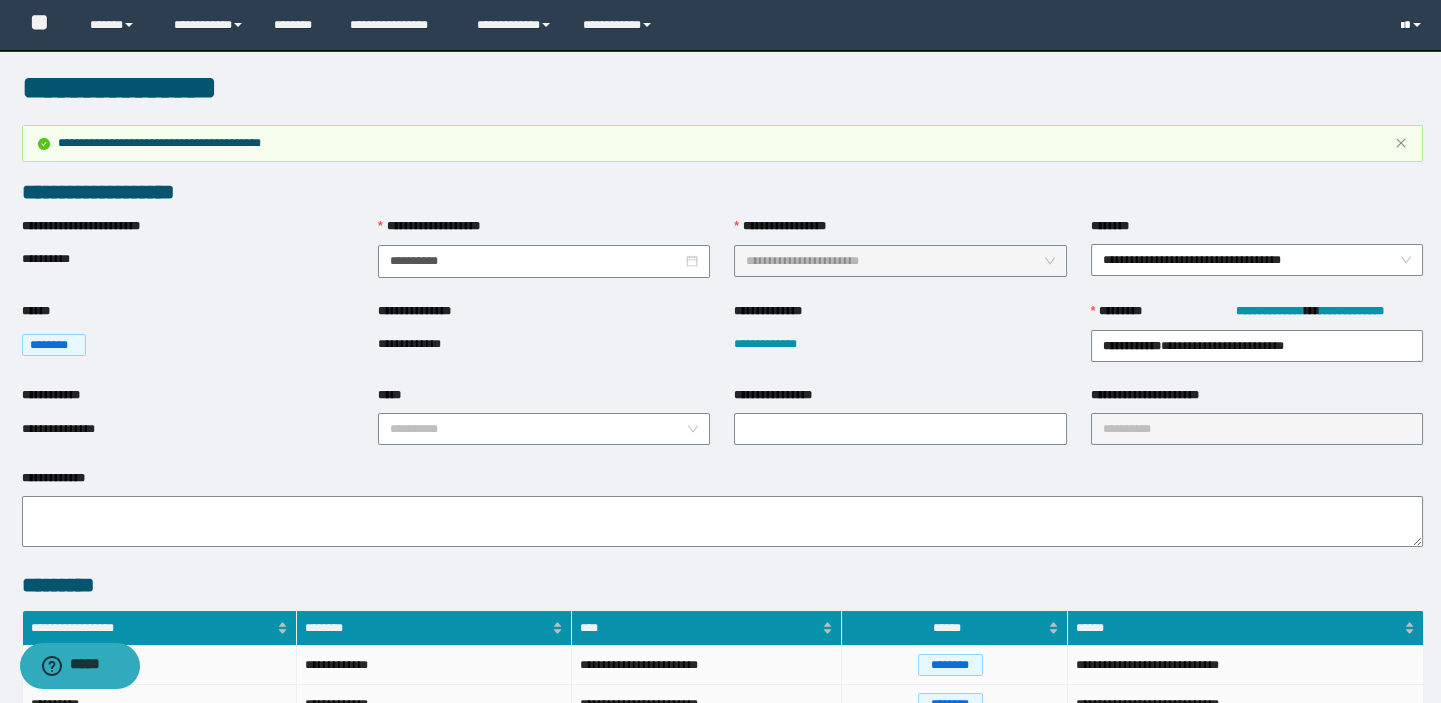 click at bounding box center [1402, 26] 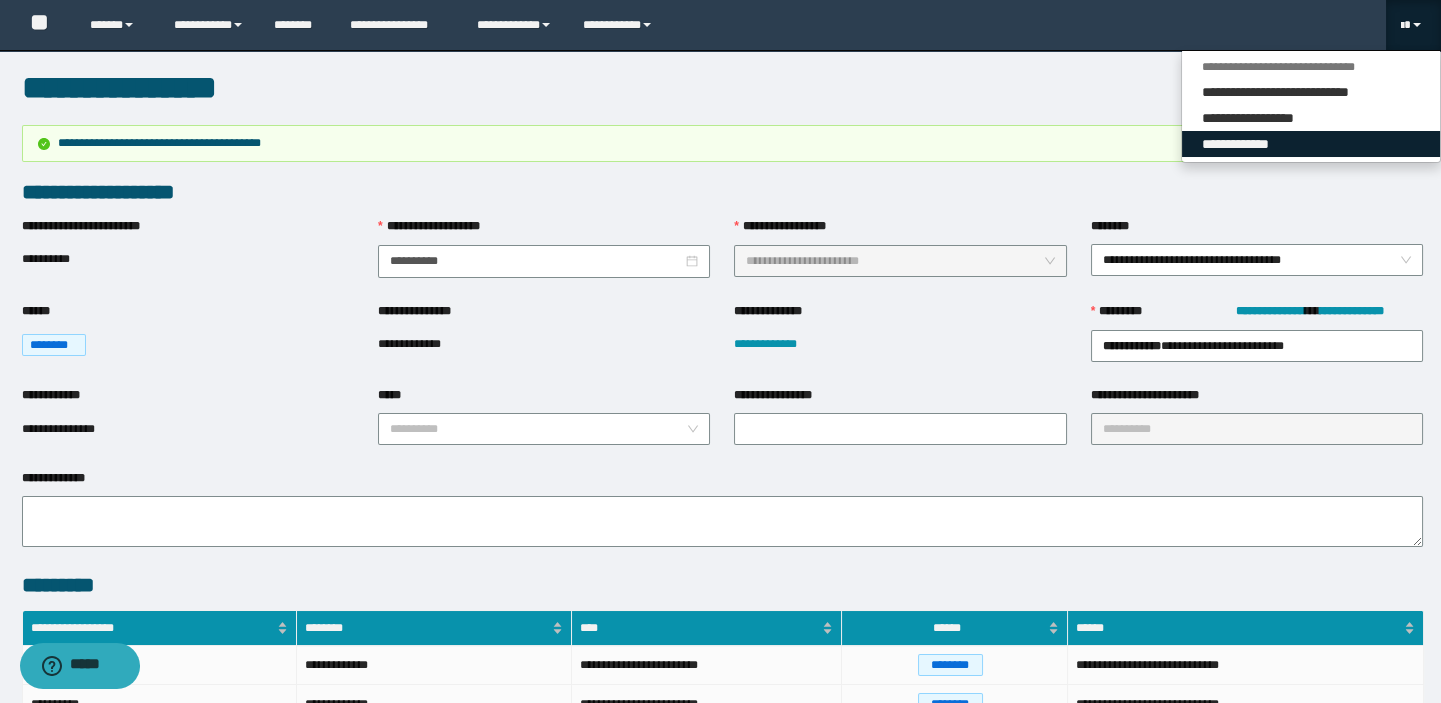 click on "**********" at bounding box center [1311, 144] 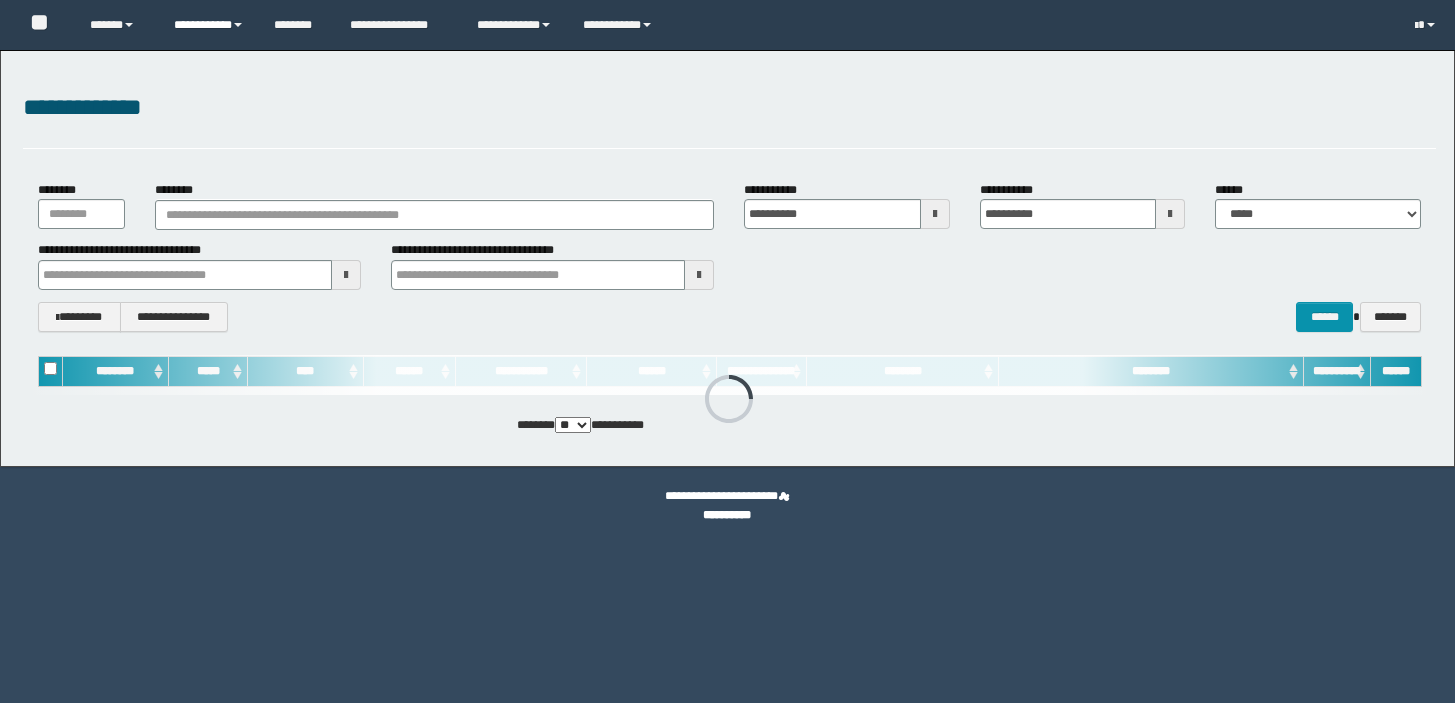 scroll, scrollTop: 0, scrollLeft: 0, axis: both 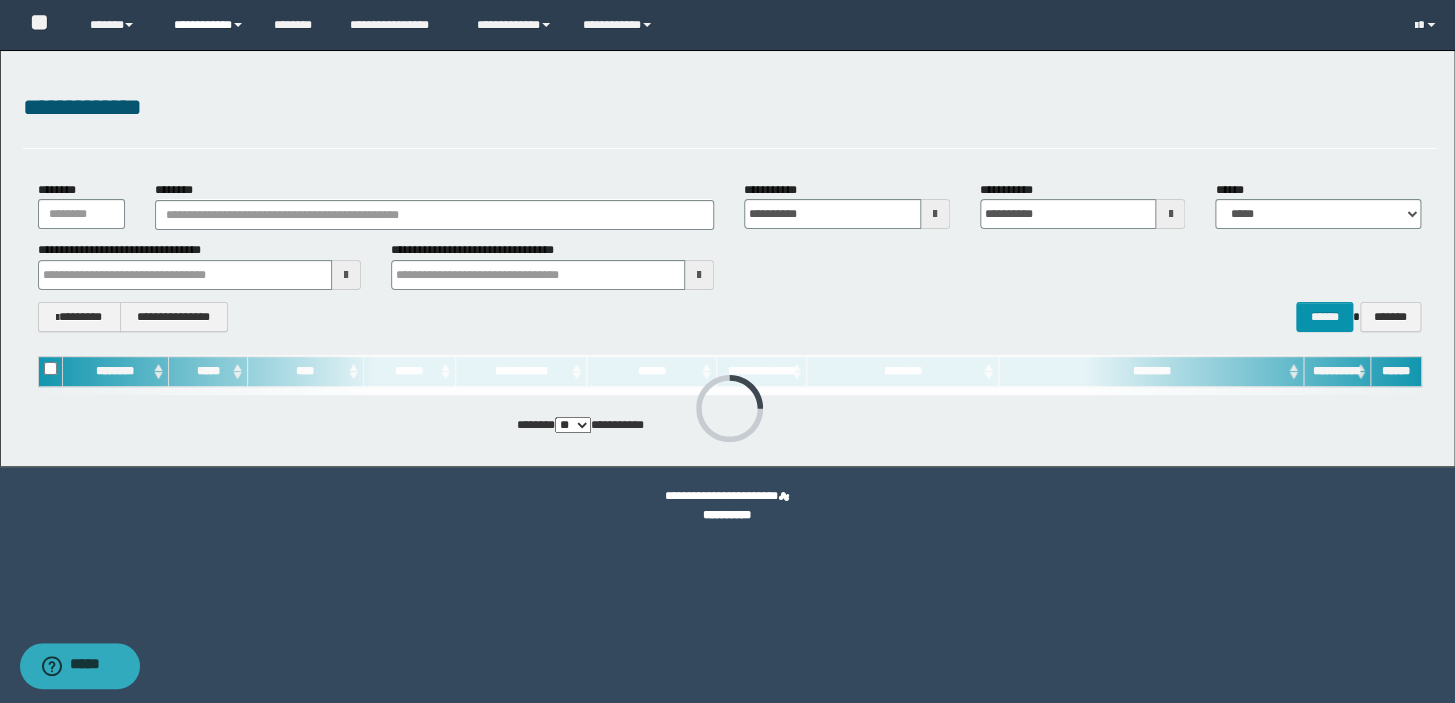 click on "**********" at bounding box center [209, 25] 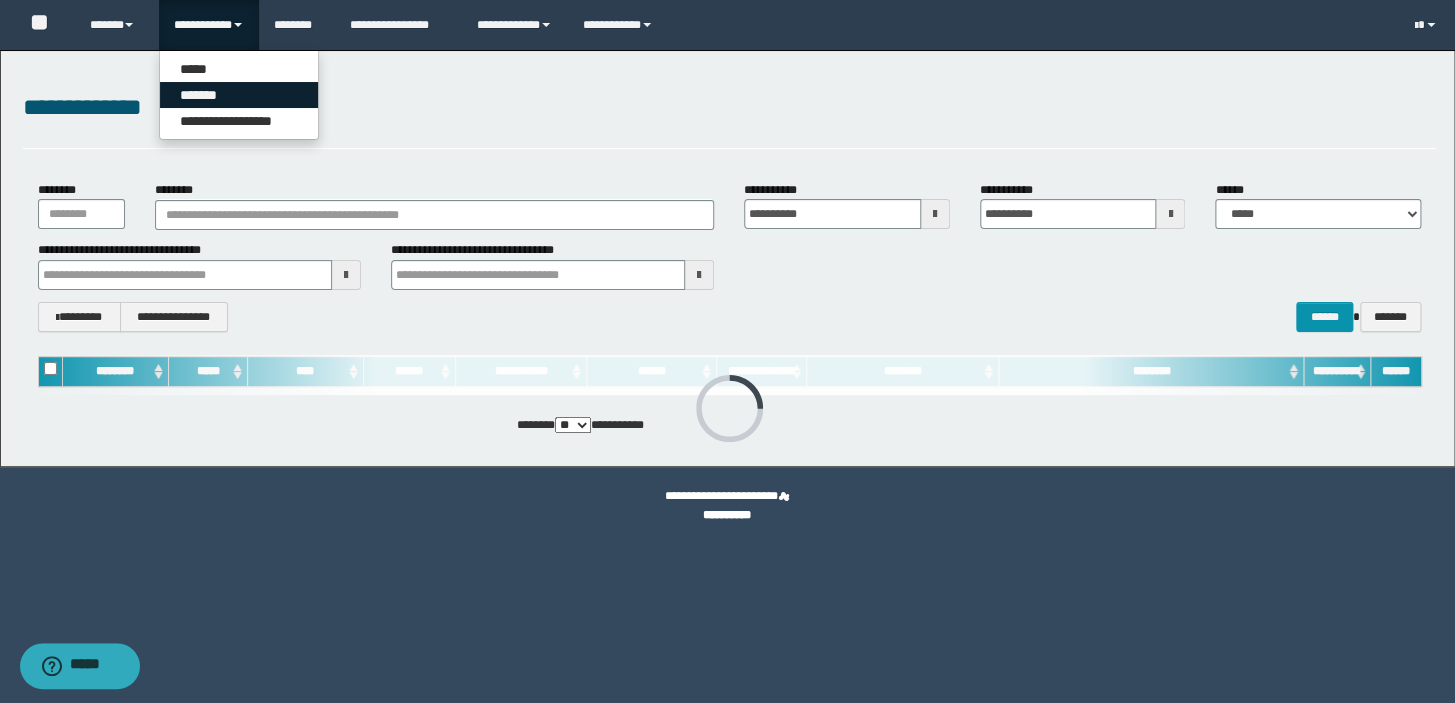 click on "*******" at bounding box center [239, 95] 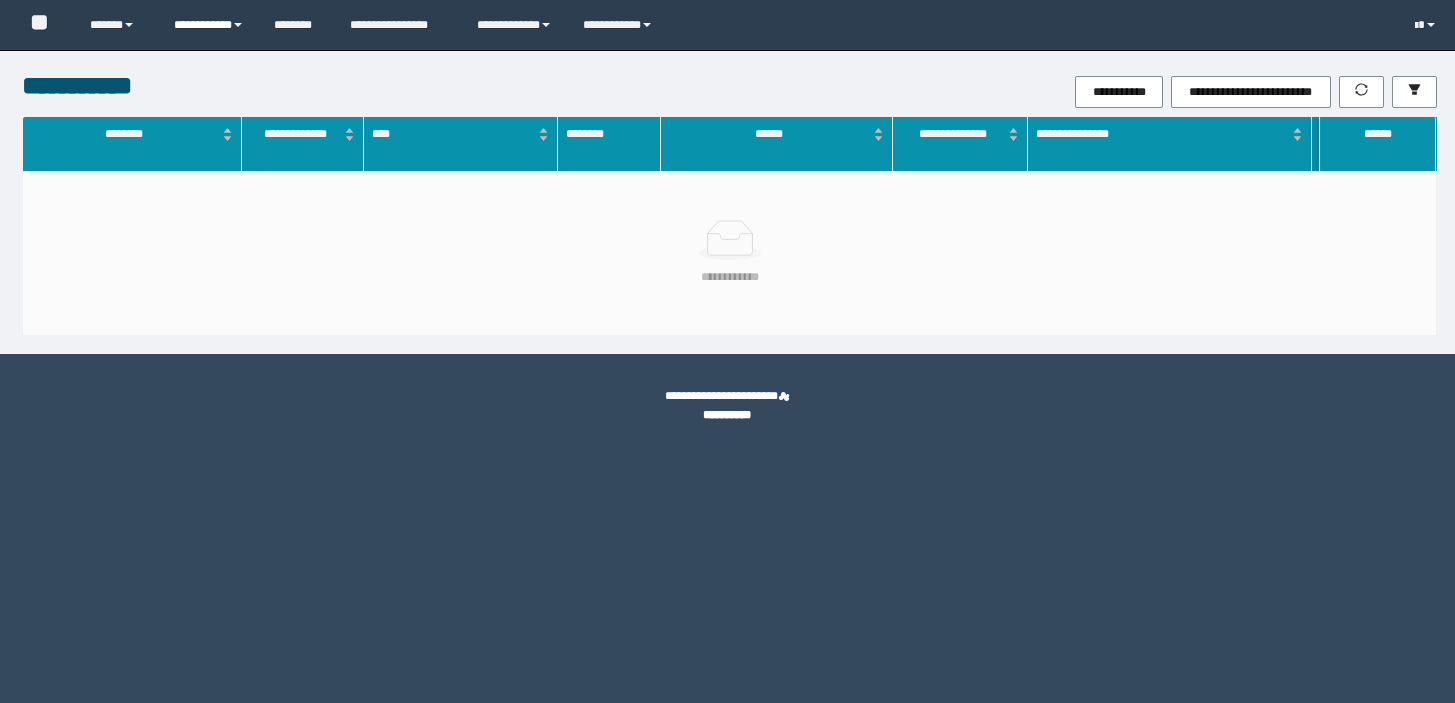 scroll, scrollTop: 0, scrollLeft: 0, axis: both 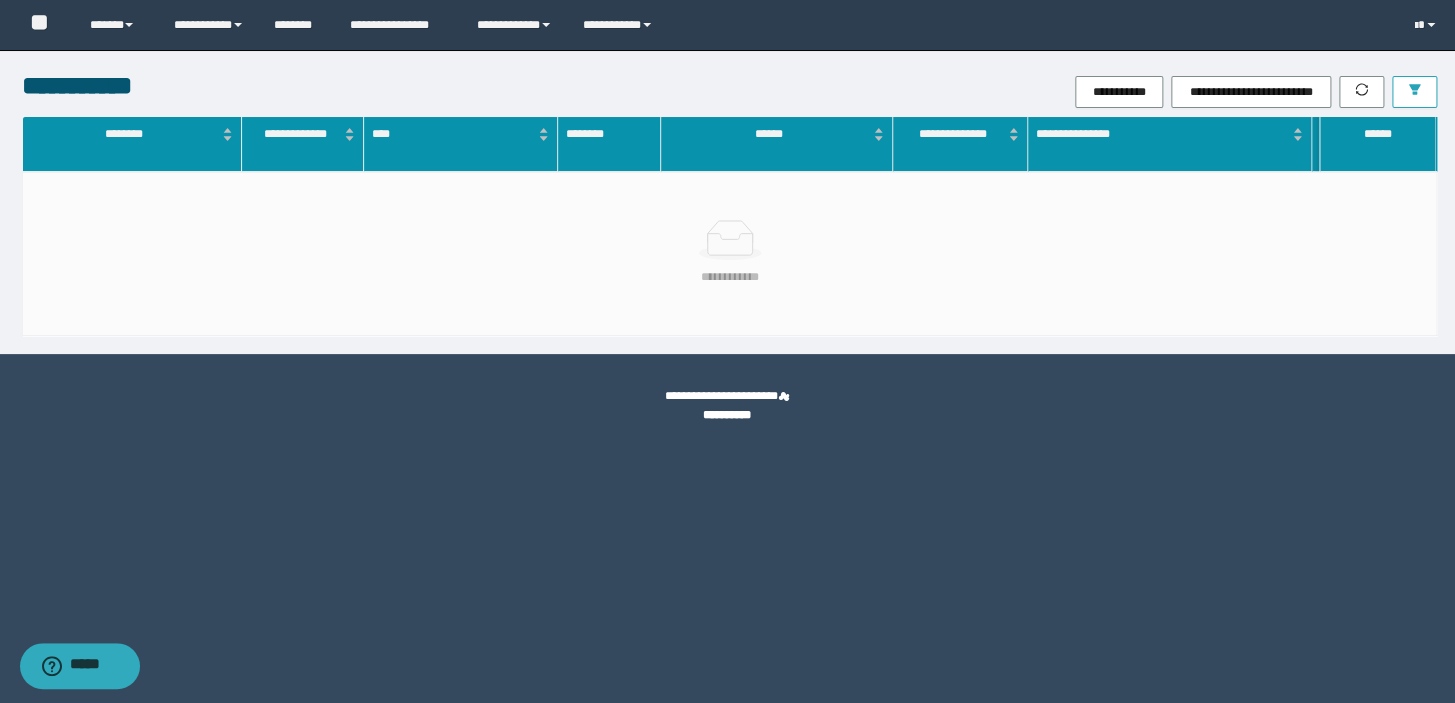 click at bounding box center [1414, 92] 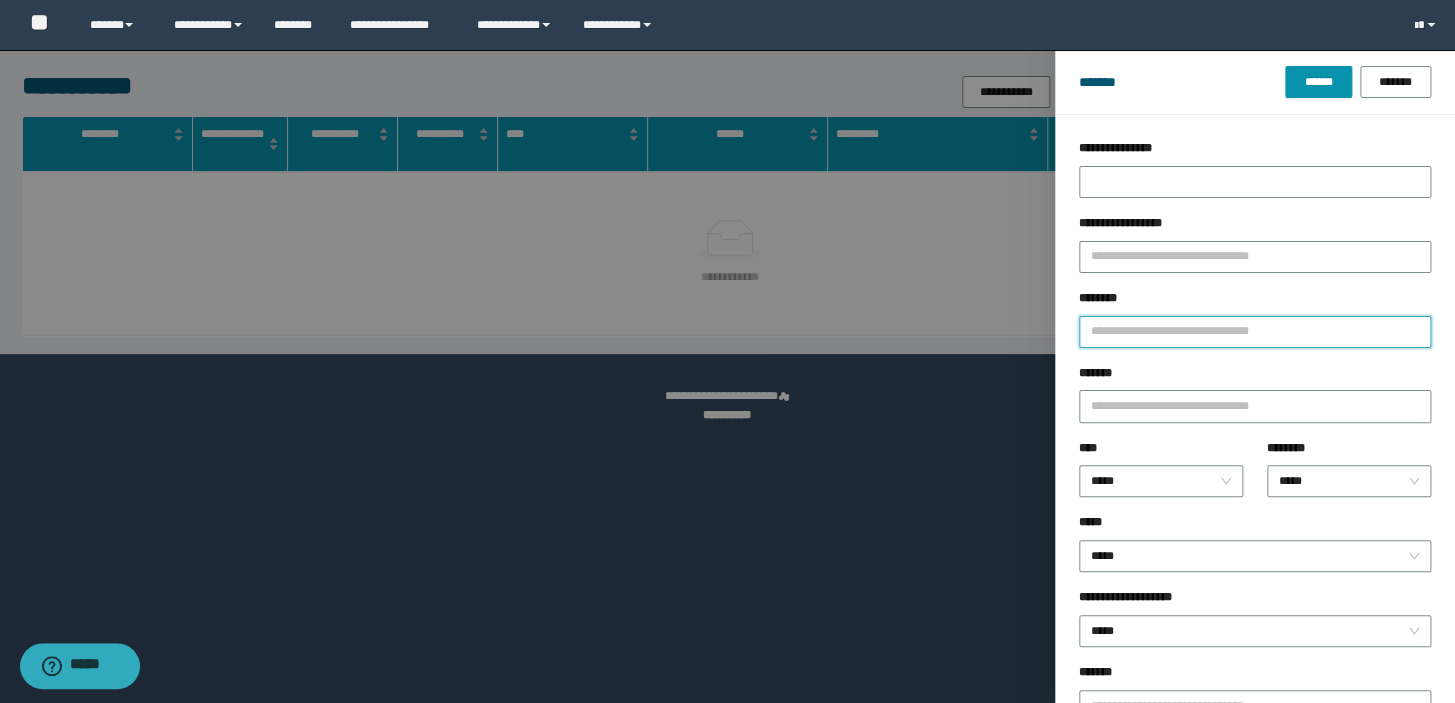 click on "********" at bounding box center (1255, 332) 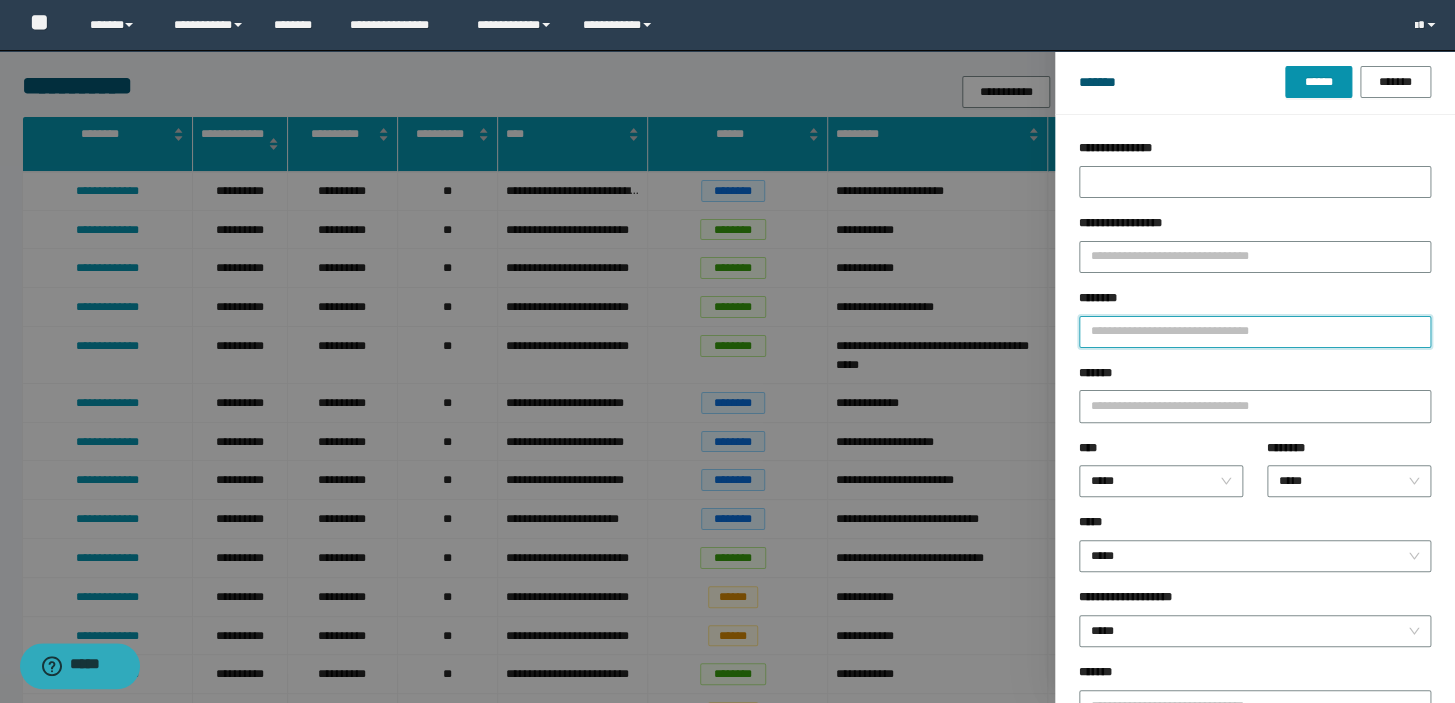 type on "*" 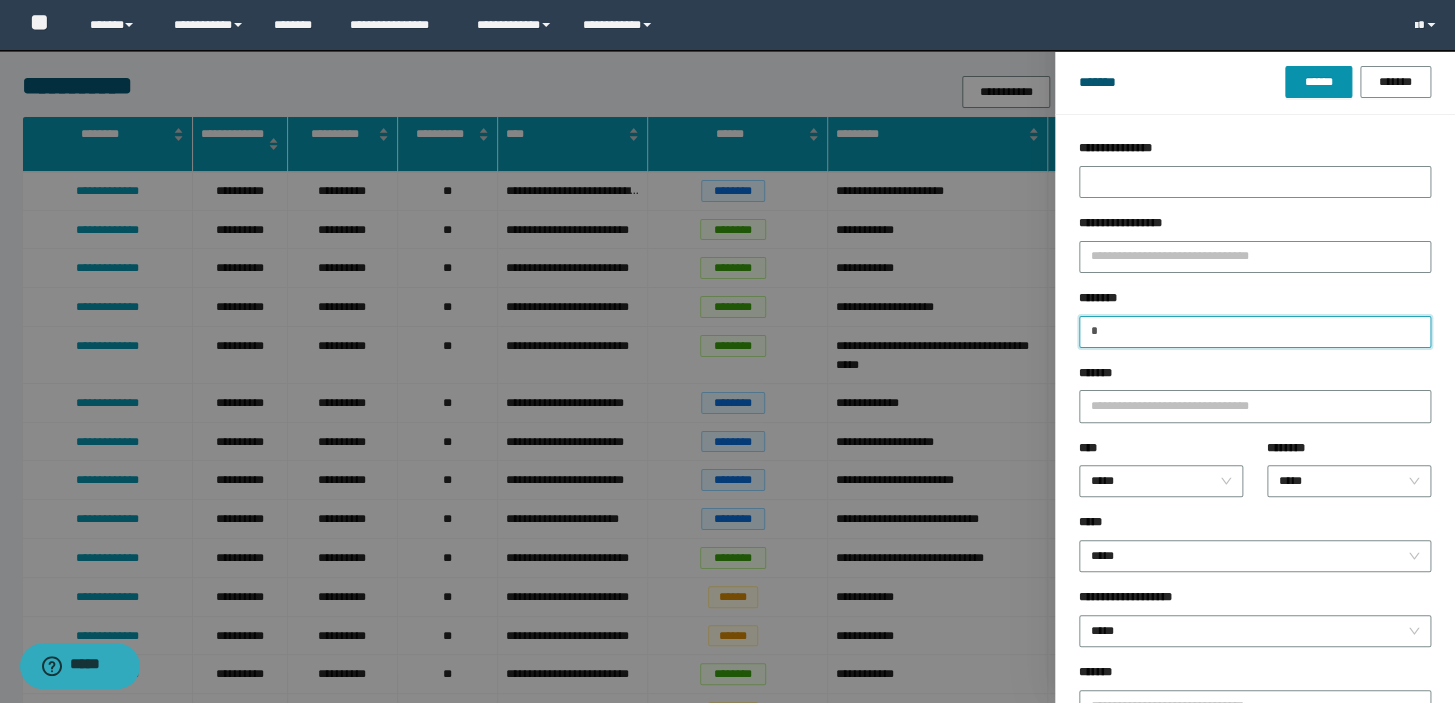 type 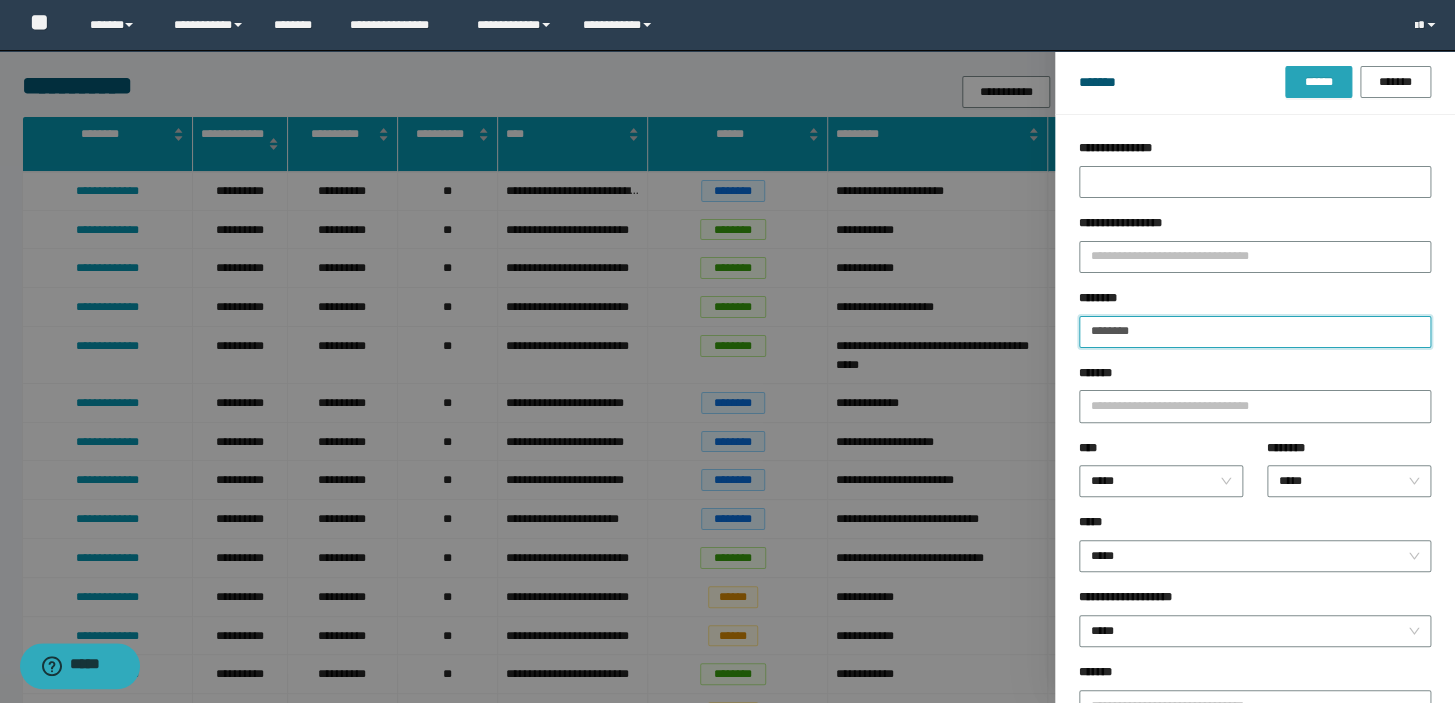 type on "********" 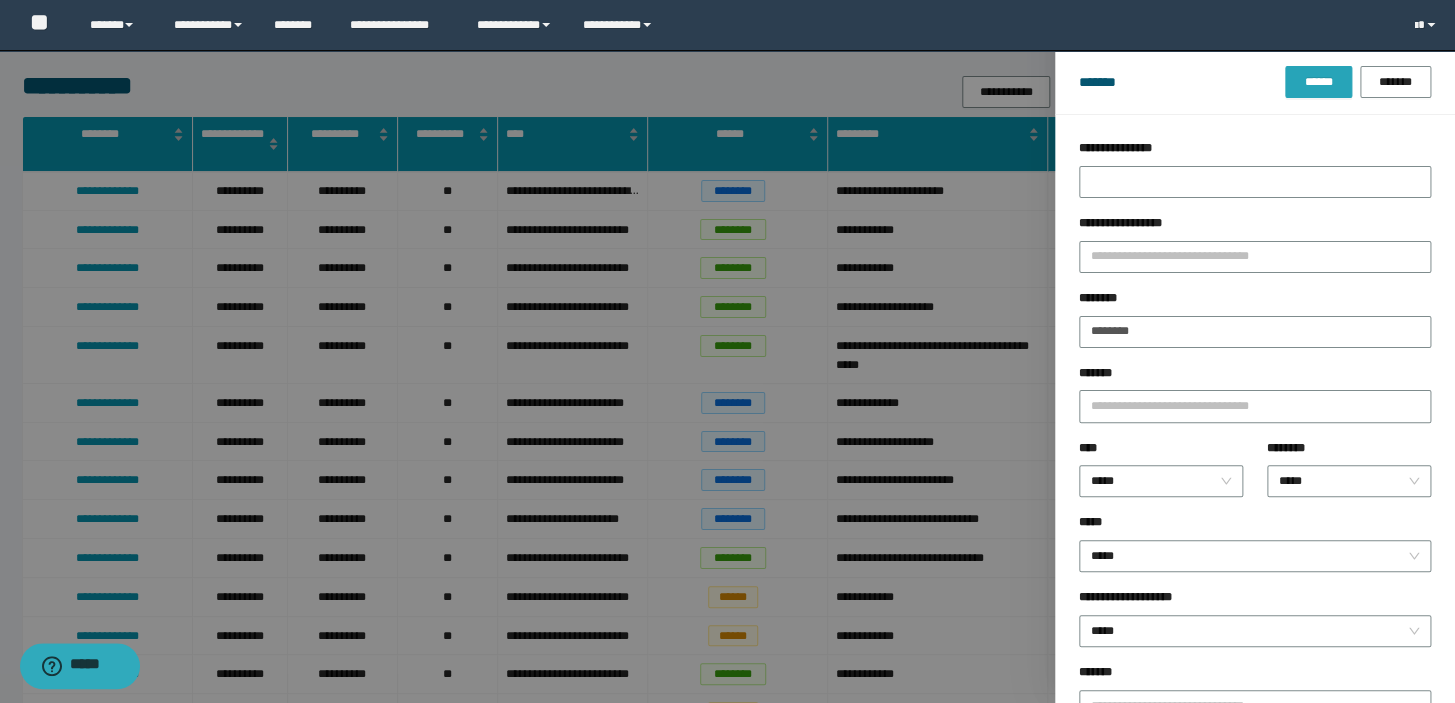 click on "******" at bounding box center [1318, 82] 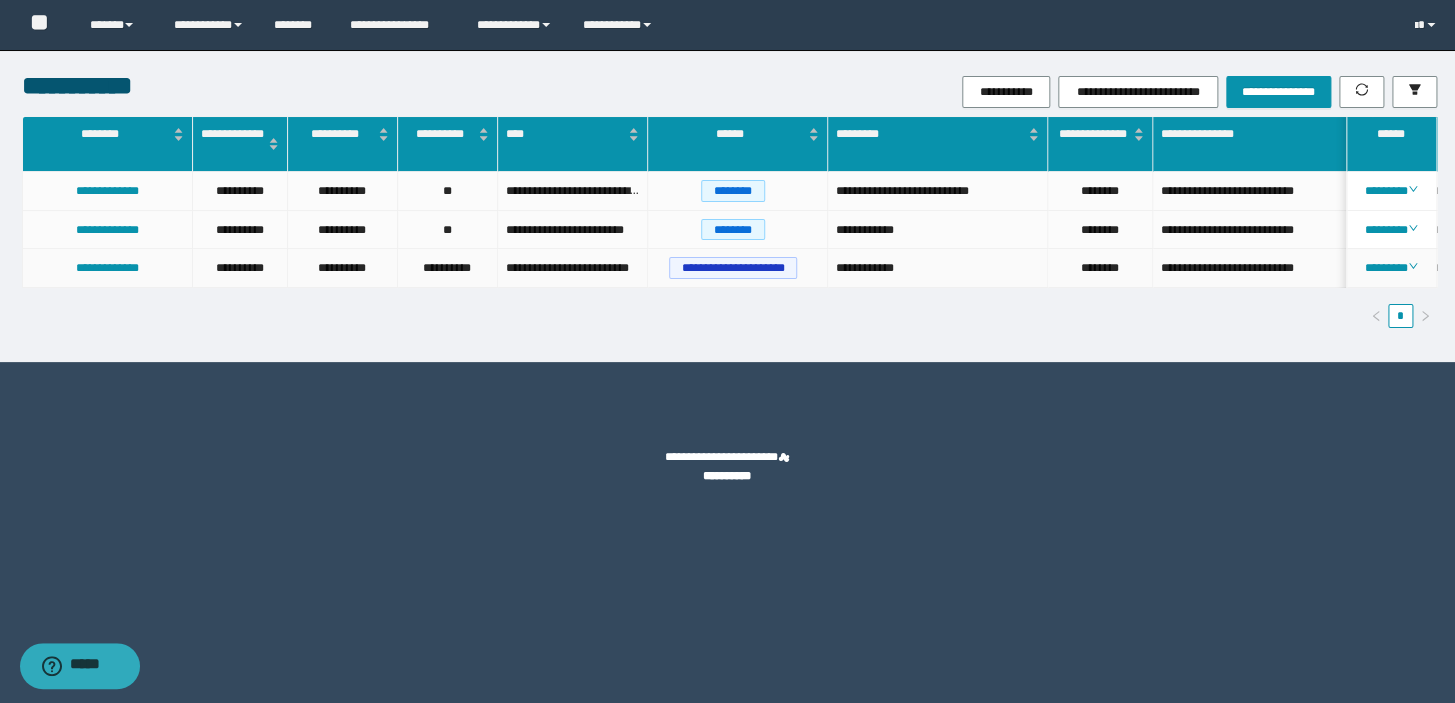 click on "**********" at bounding box center [738, 268] 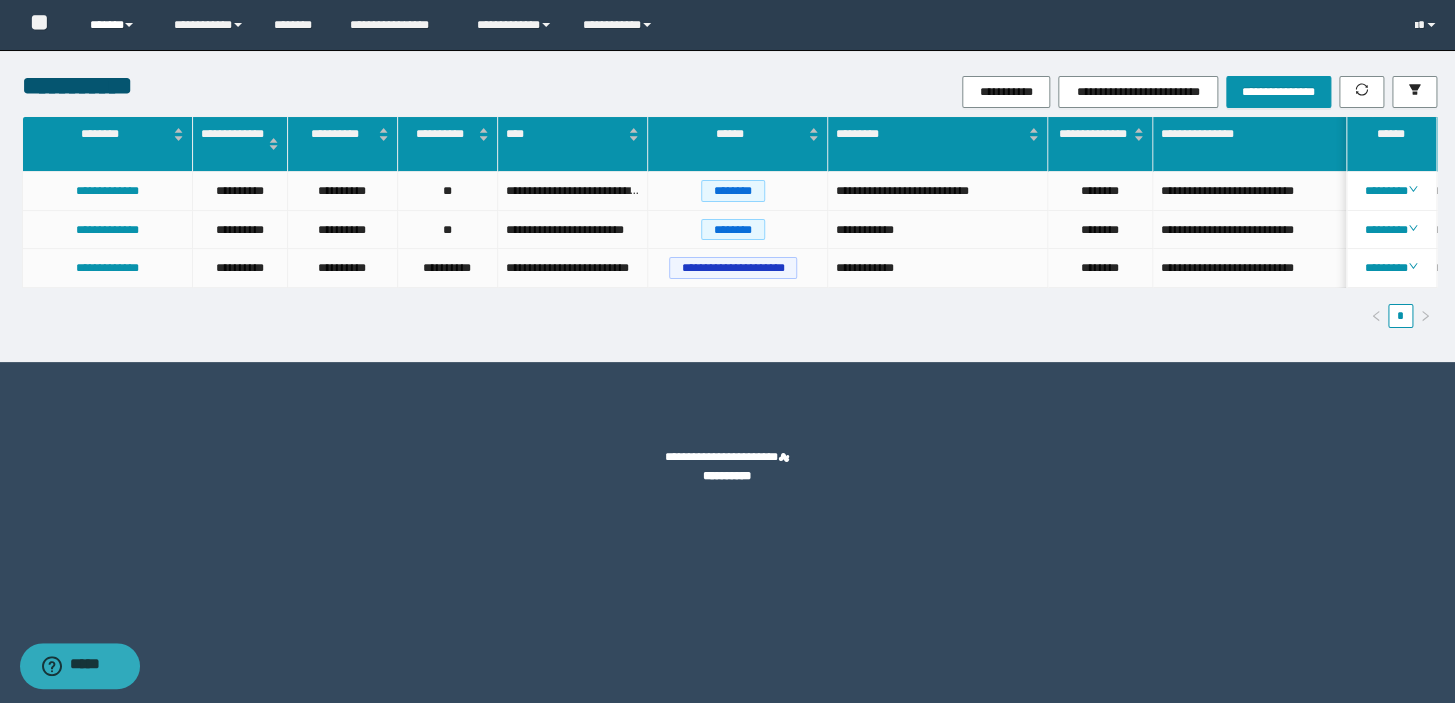 click on "******" at bounding box center [117, 25] 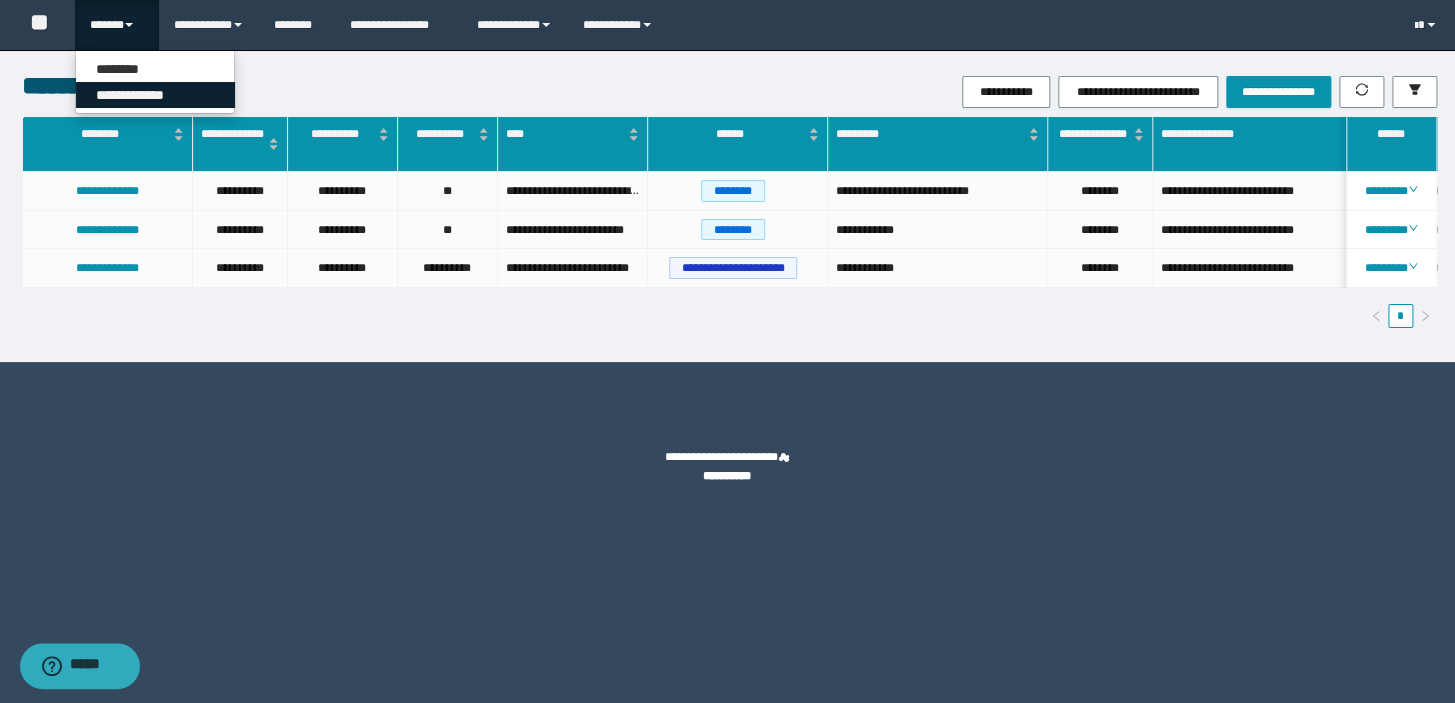 click on "**********" at bounding box center [155, 95] 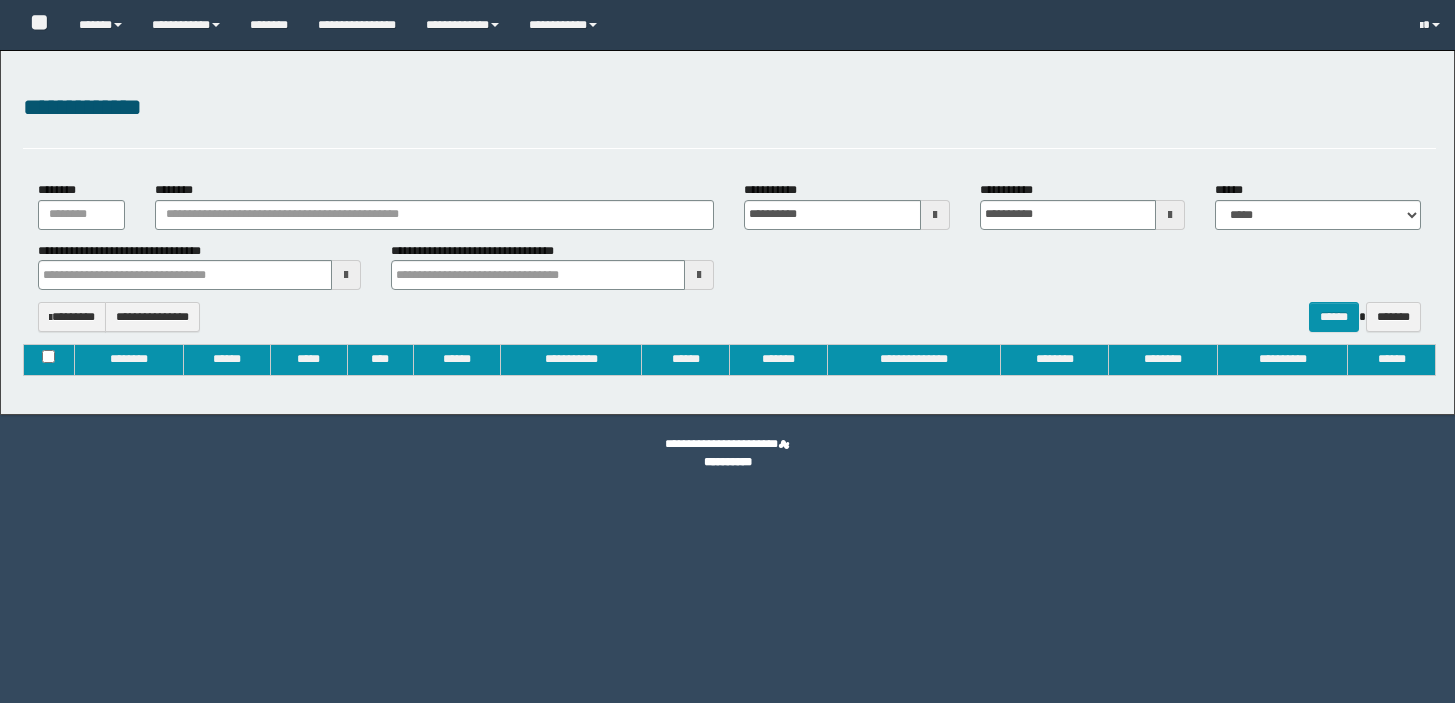 click at bounding box center [1430, 25] 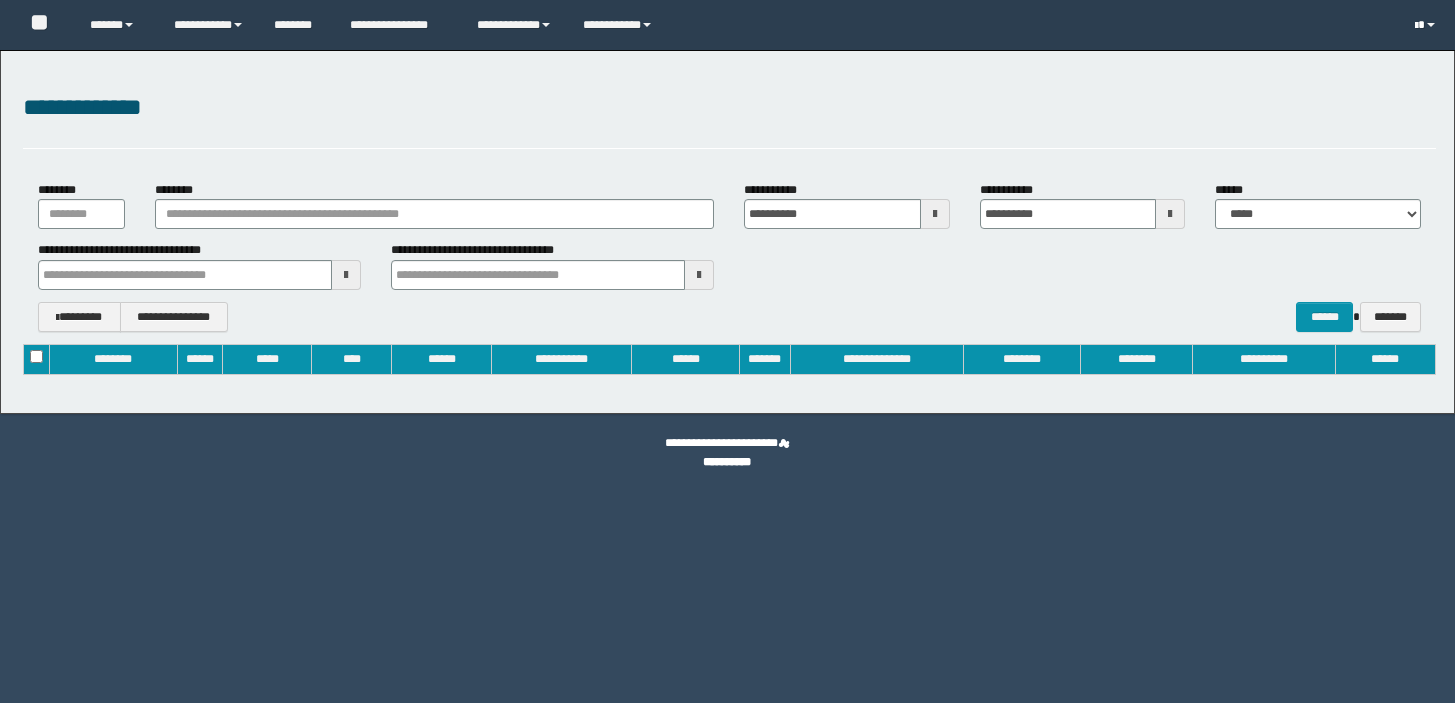 type on "**********" 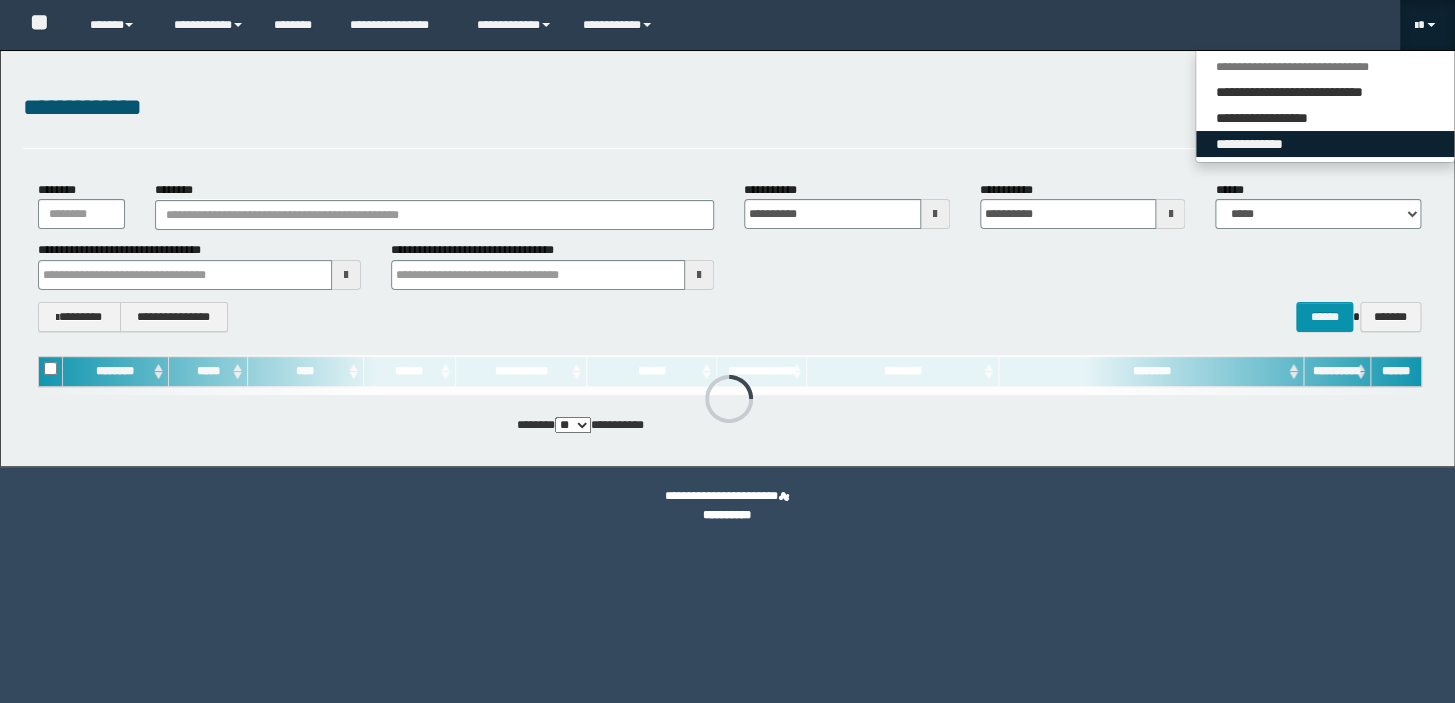 scroll, scrollTop: 0, scrollLeft: 0, axis: both 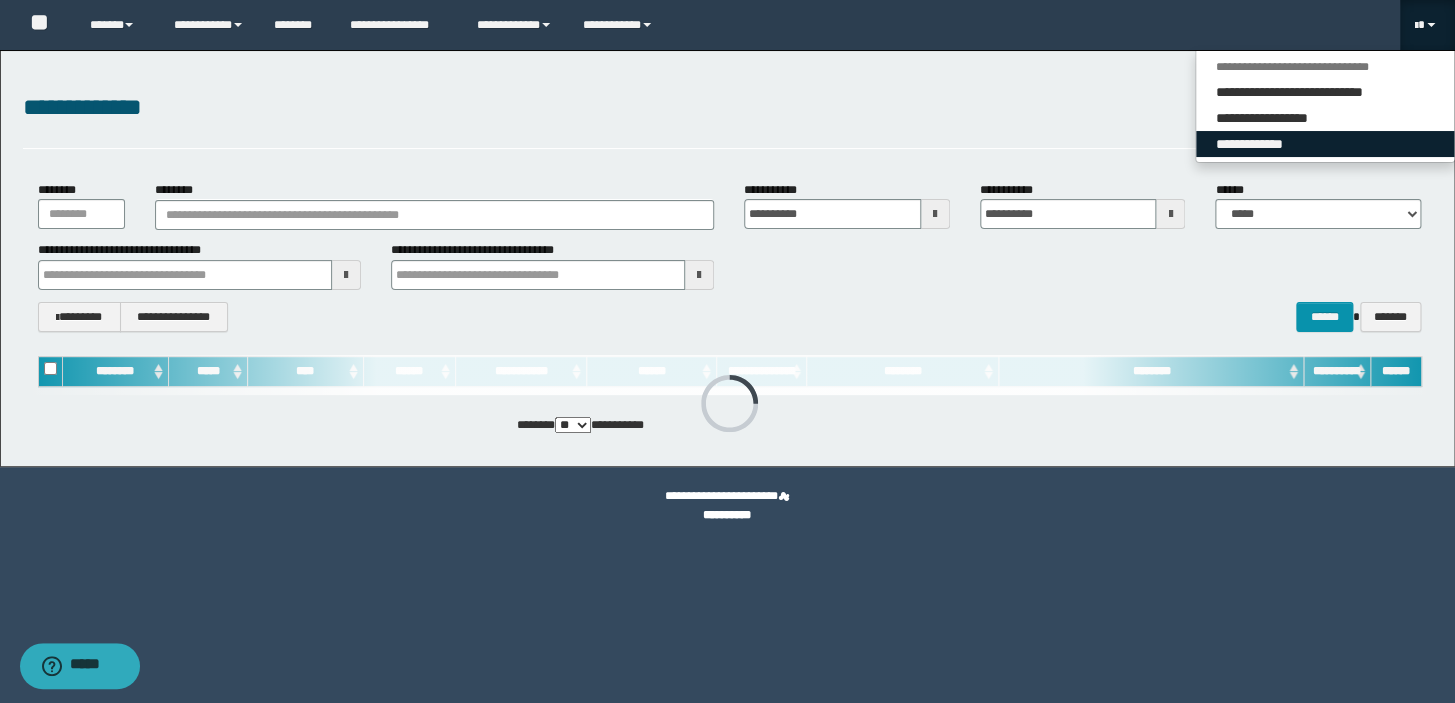 click on "**********" at bounding box center (1325, 144) 